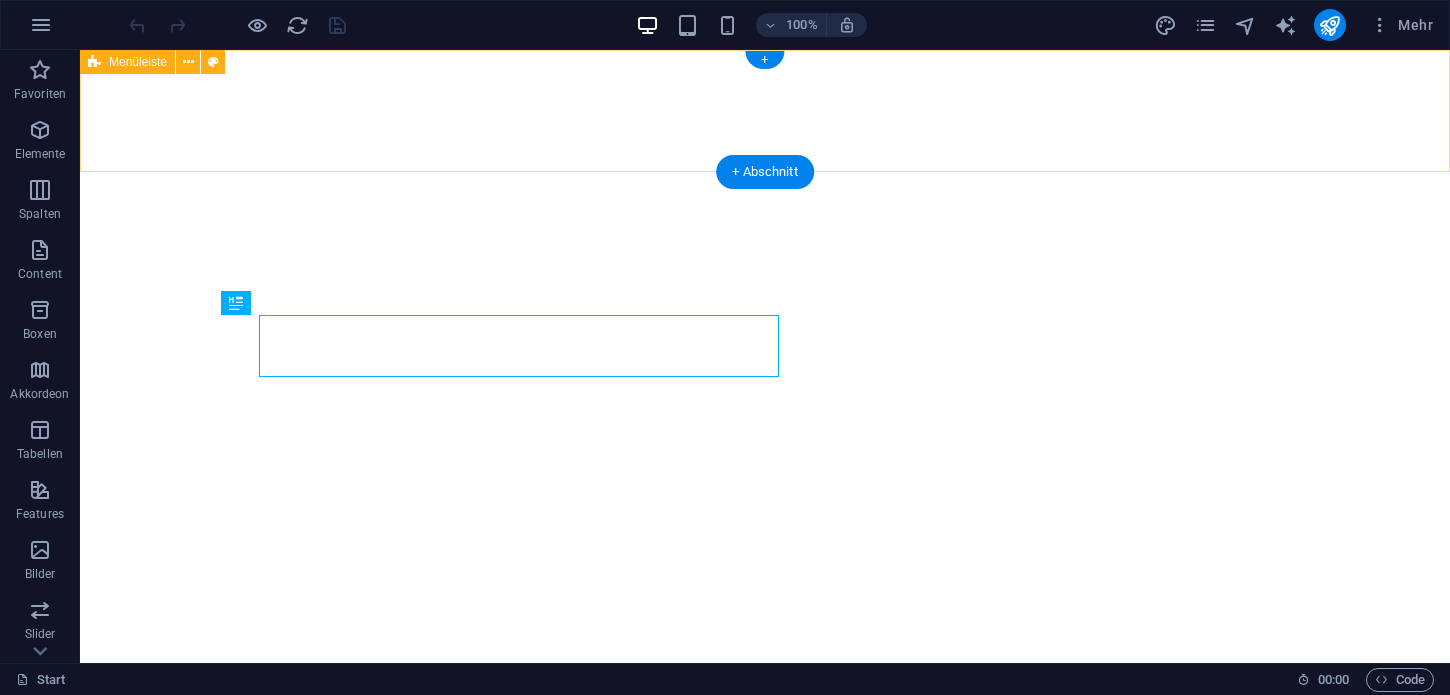 scroll, scrollTop: 0, scrollLeft: 0, axis: both 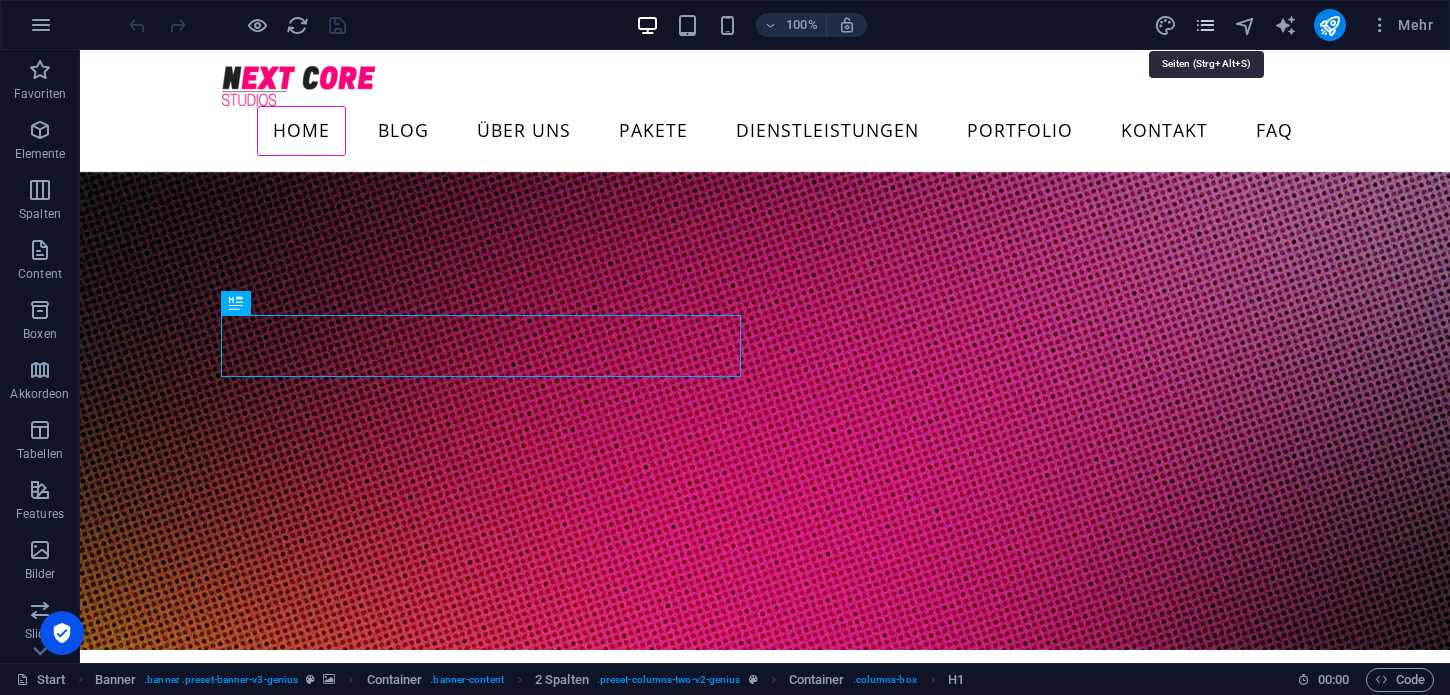 click at bounding box center (1205, 25) 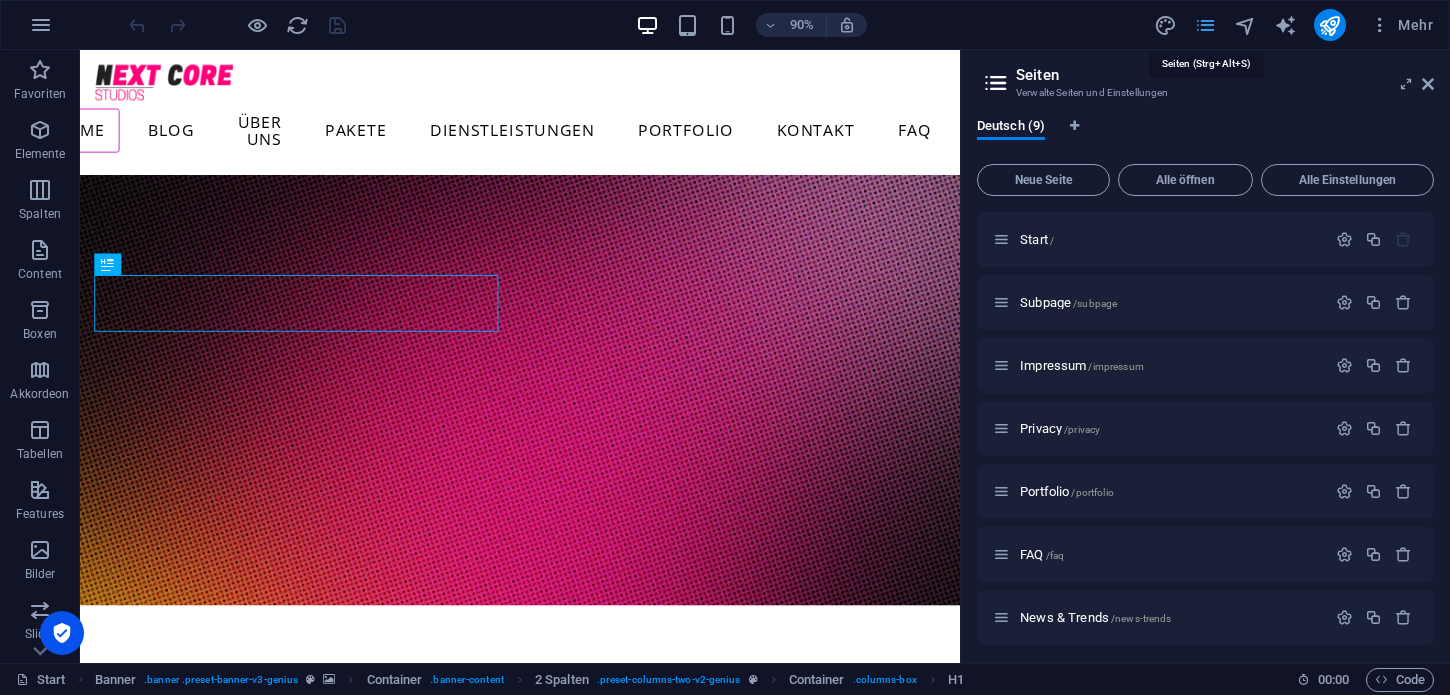 click at bounding box center [1205, 25] 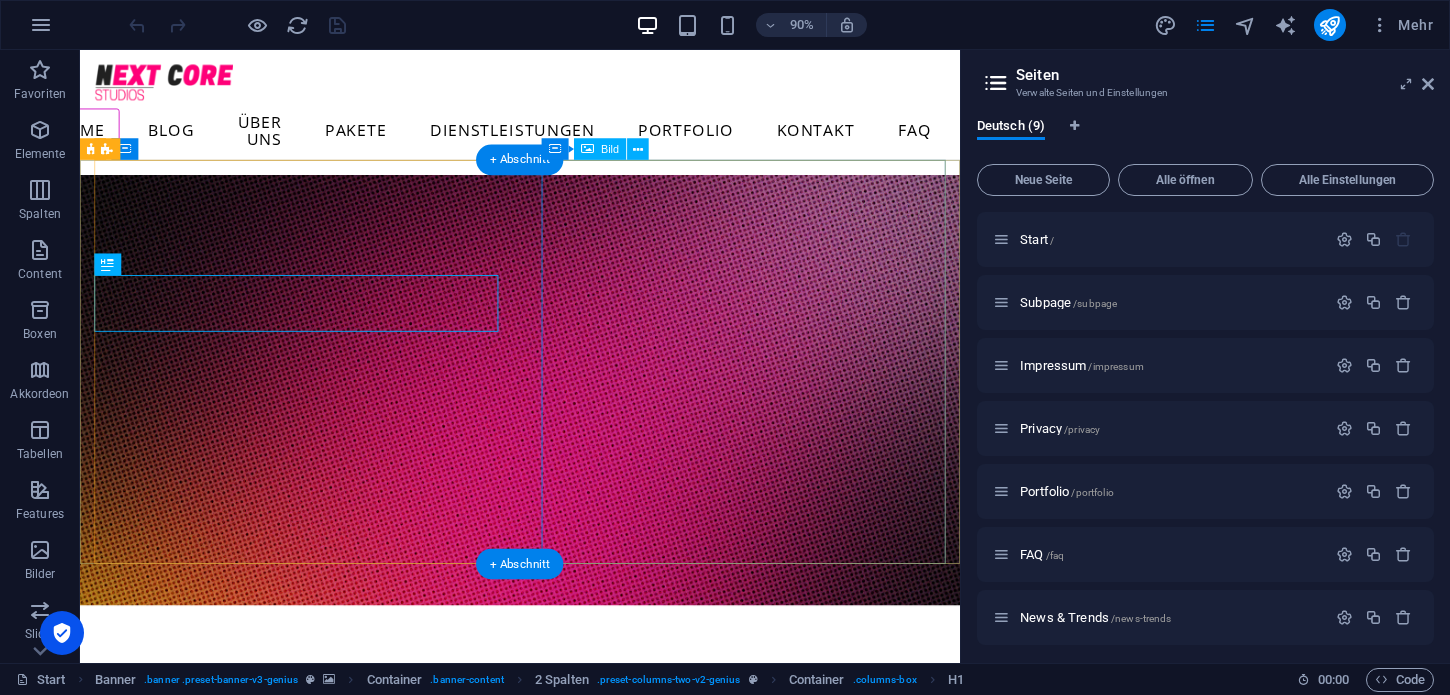 click at bounding box center [320, 1155] 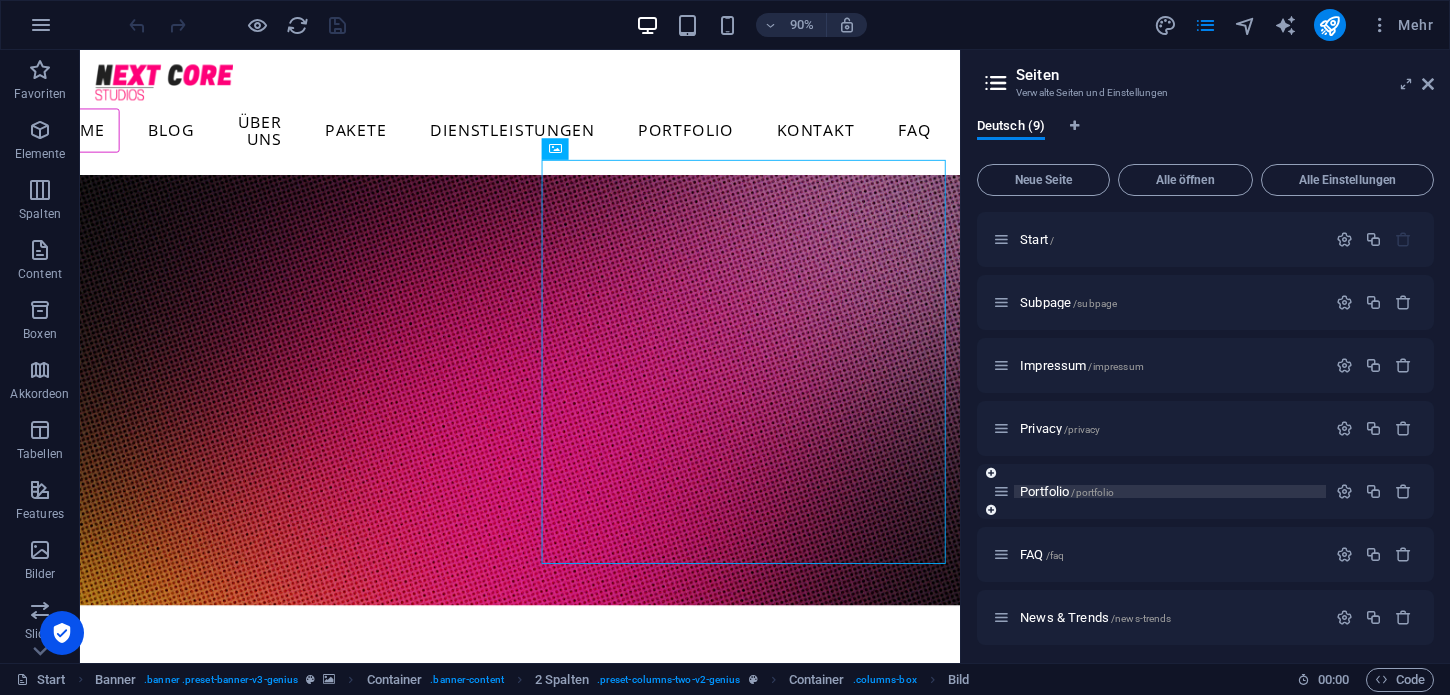 click on "Portfolio /portfolio" at bounding box center [1067, 491] 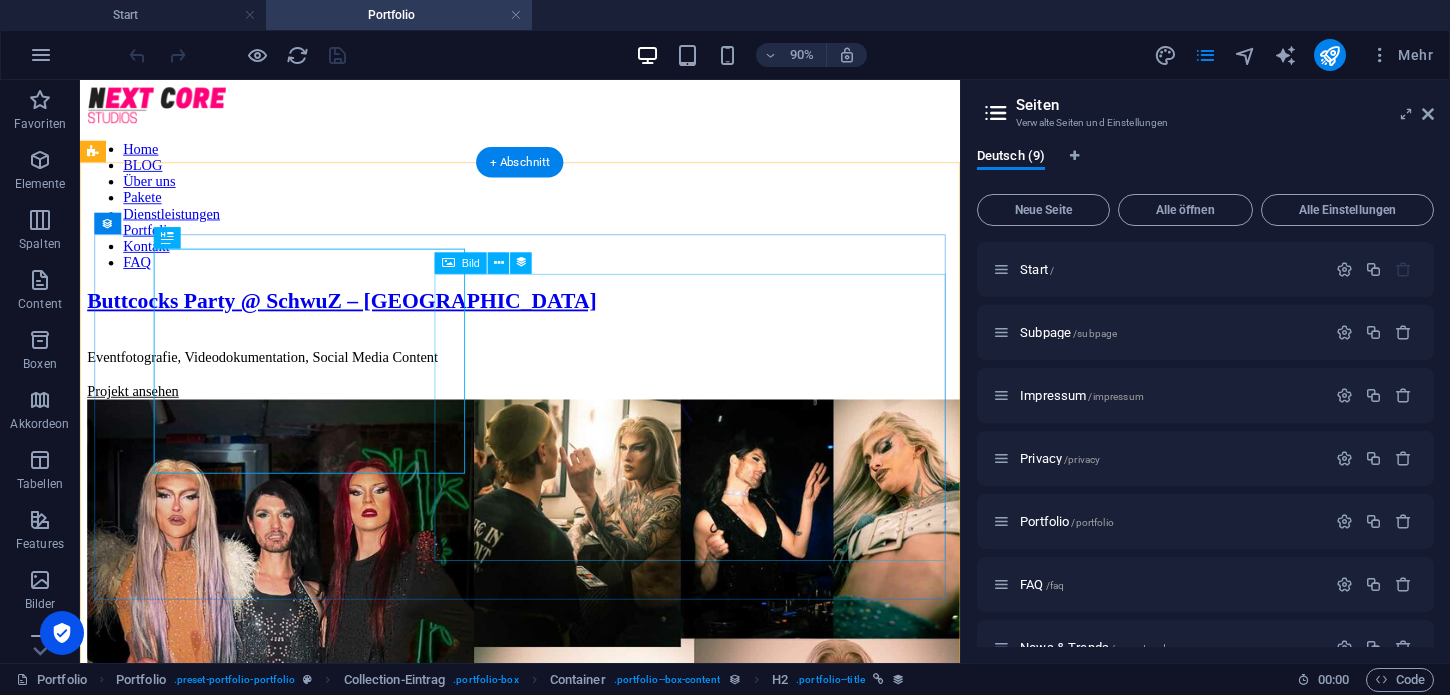 scroll, scrollTop: 68, scrollLeft: 0, axis: vertical 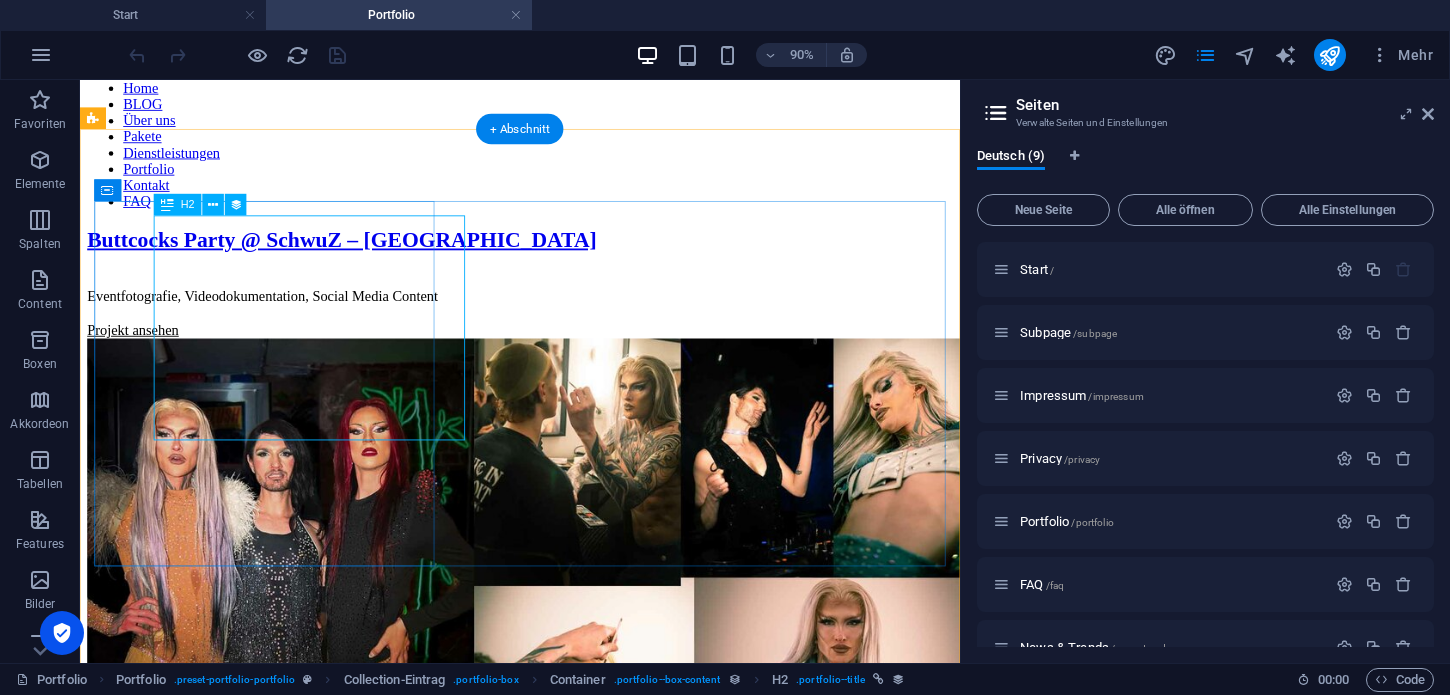 click on "Buttcocks Party @ SchwuZ – [GEOGRAPHIC_DATA]" at bounding box center (569, 257) 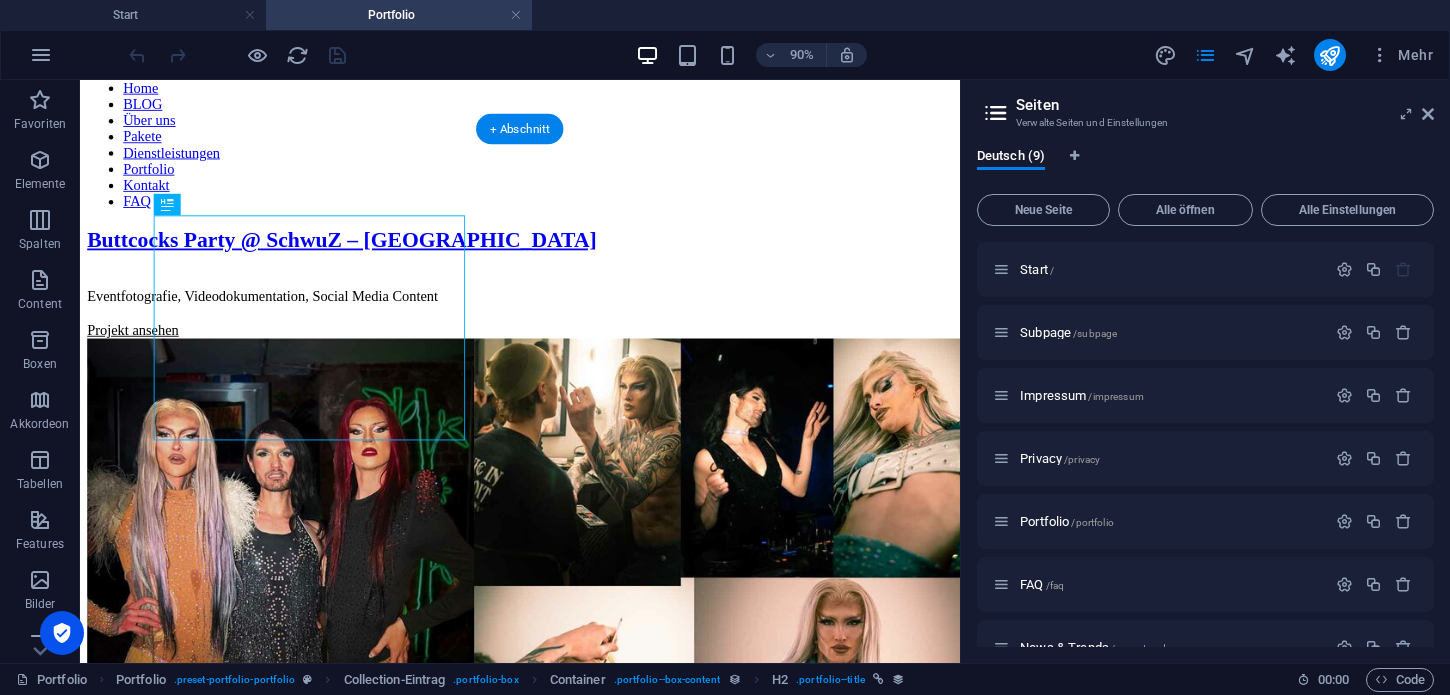 drag, startPoint x: 419, startPoint y: 337, endPoint x: 289, endPoint y: 311, distance: 132.57451 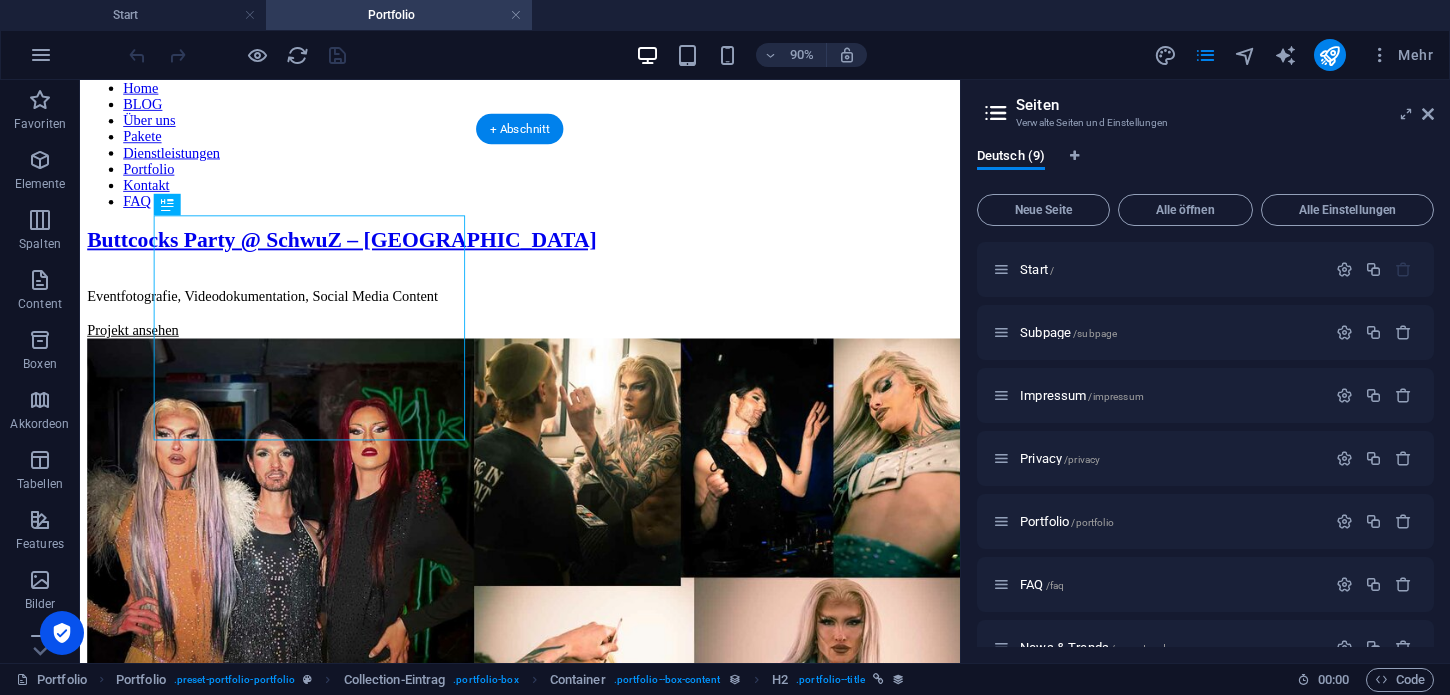 click on "Buttcocks Party @ SchwuZ – [GEOGRAPHIC_DATA]" at bounding box center (569, 257) 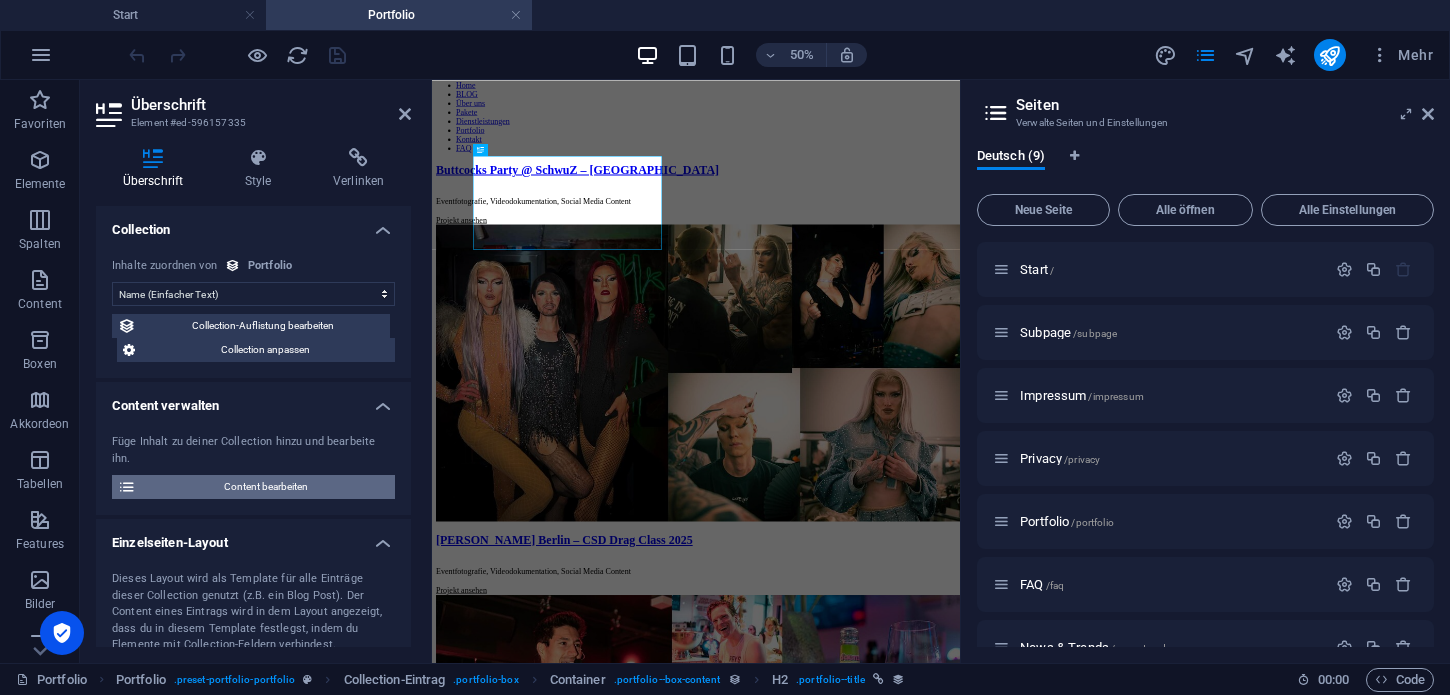 click on "Content bearbeiten" at bounding box center [265, 487] 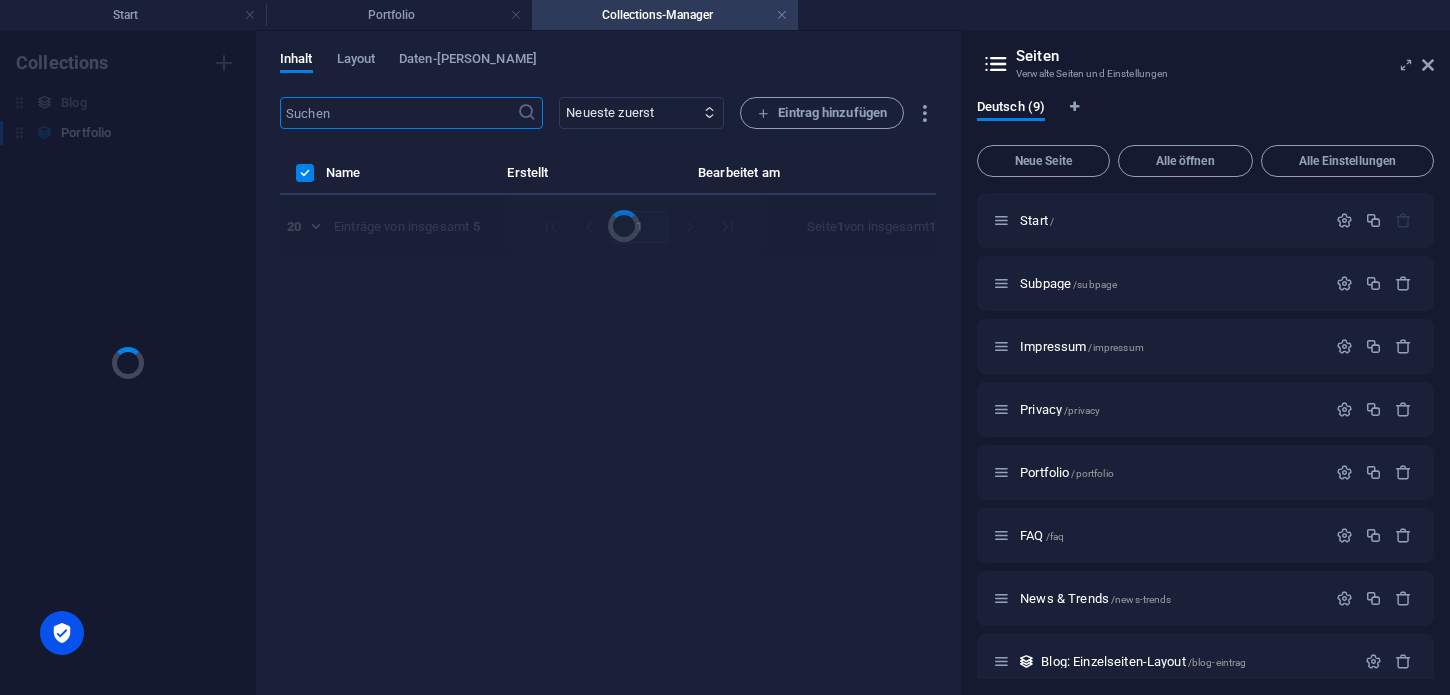 scroll, scrollTop: 0, scrollLeft: 0, axis: both 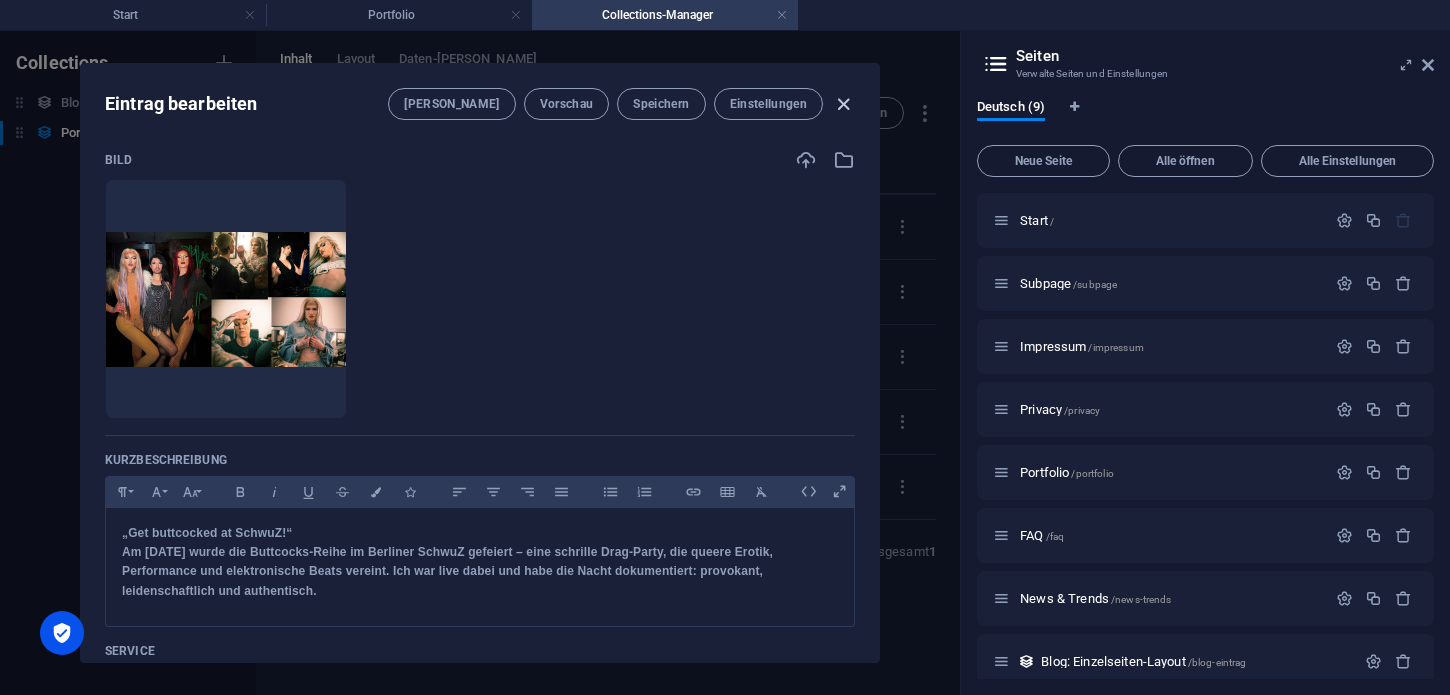 click at bounding box center (843, 104) 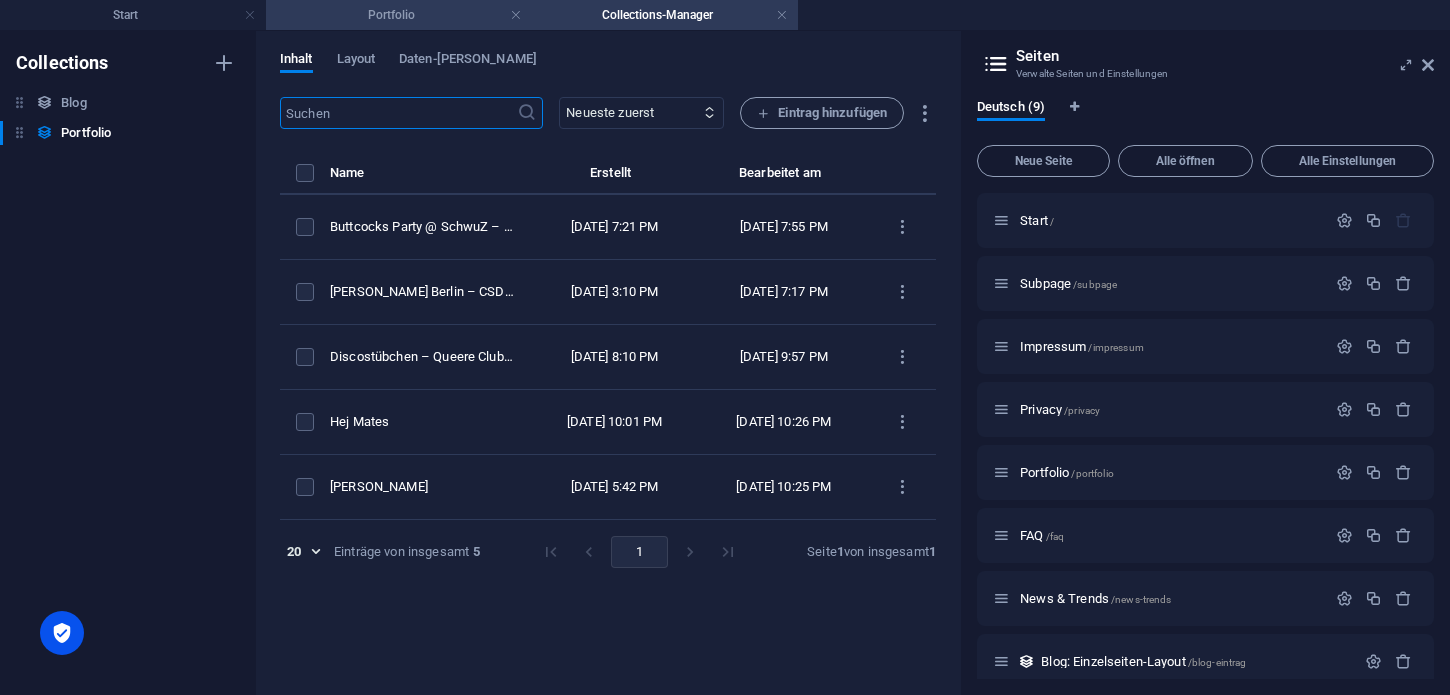 click on "Portfolio" at bounding box center [399, 15] 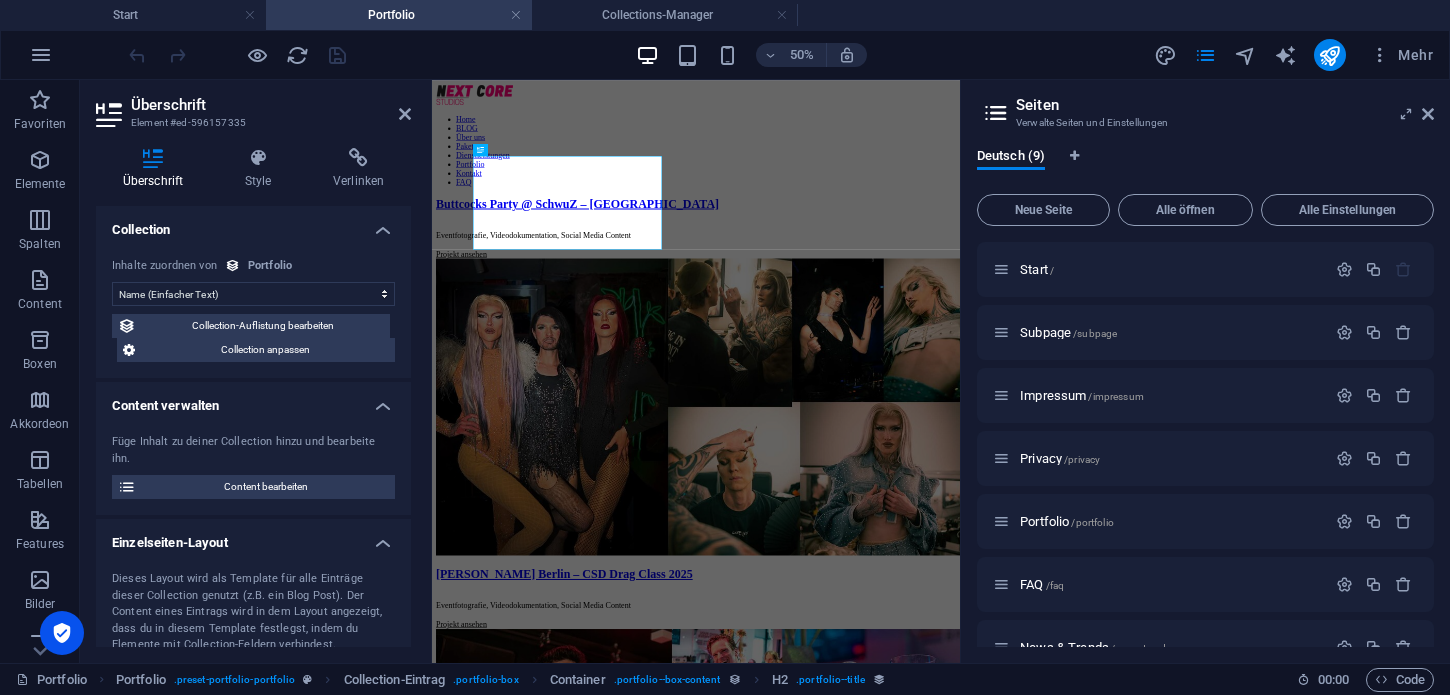 scroll, scrollTop: 68, scrollLeft: 0, axis: vertical 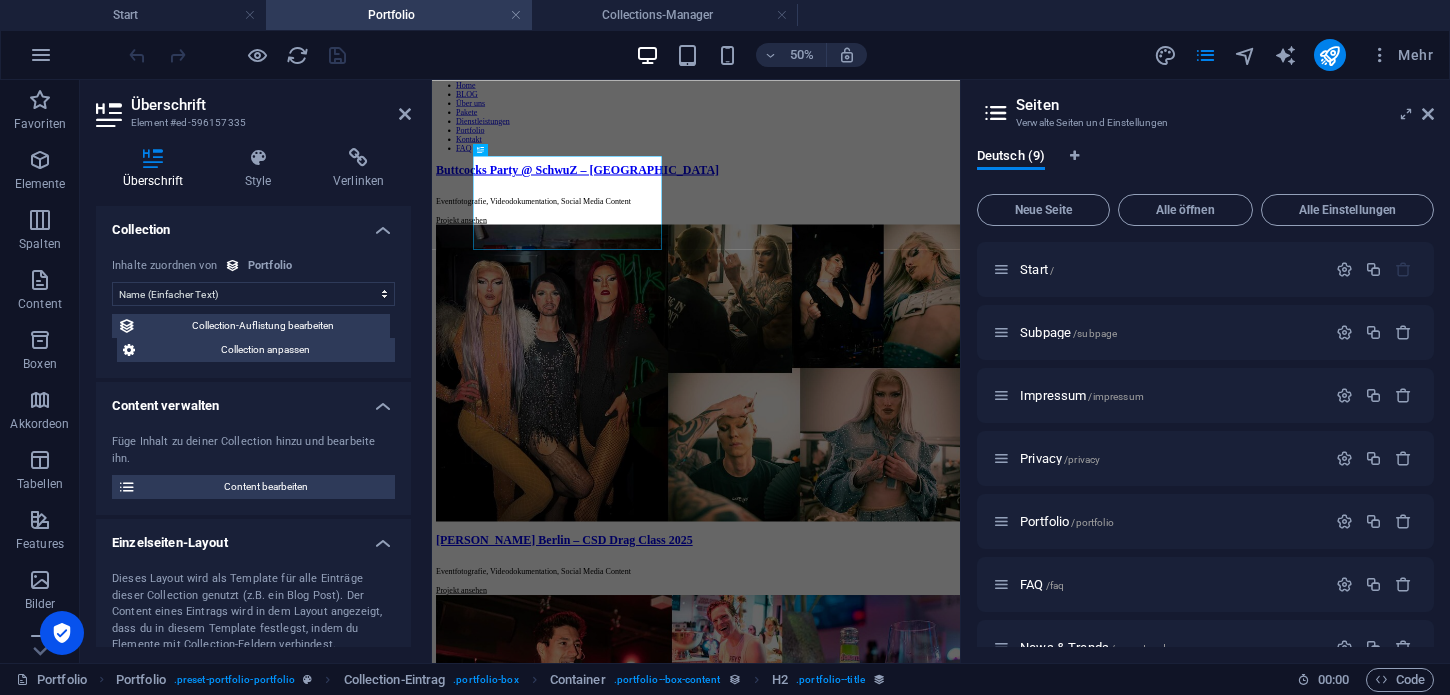 click on "Keine Zuordnung, Inhalt bleibt statisch Erstellt am (Datum) Aktualisiert am (Datum) Name (Einfacher Text) Slug (Einfacher Text) Bild (Datei) Kurzbeschreibung (Richtext) Service (Einfacher Text) Kunde (Einfacher Text) Jahr (Einfacher Text) Projektbeschreibung (CMS)" at bounding box center (253, 294) 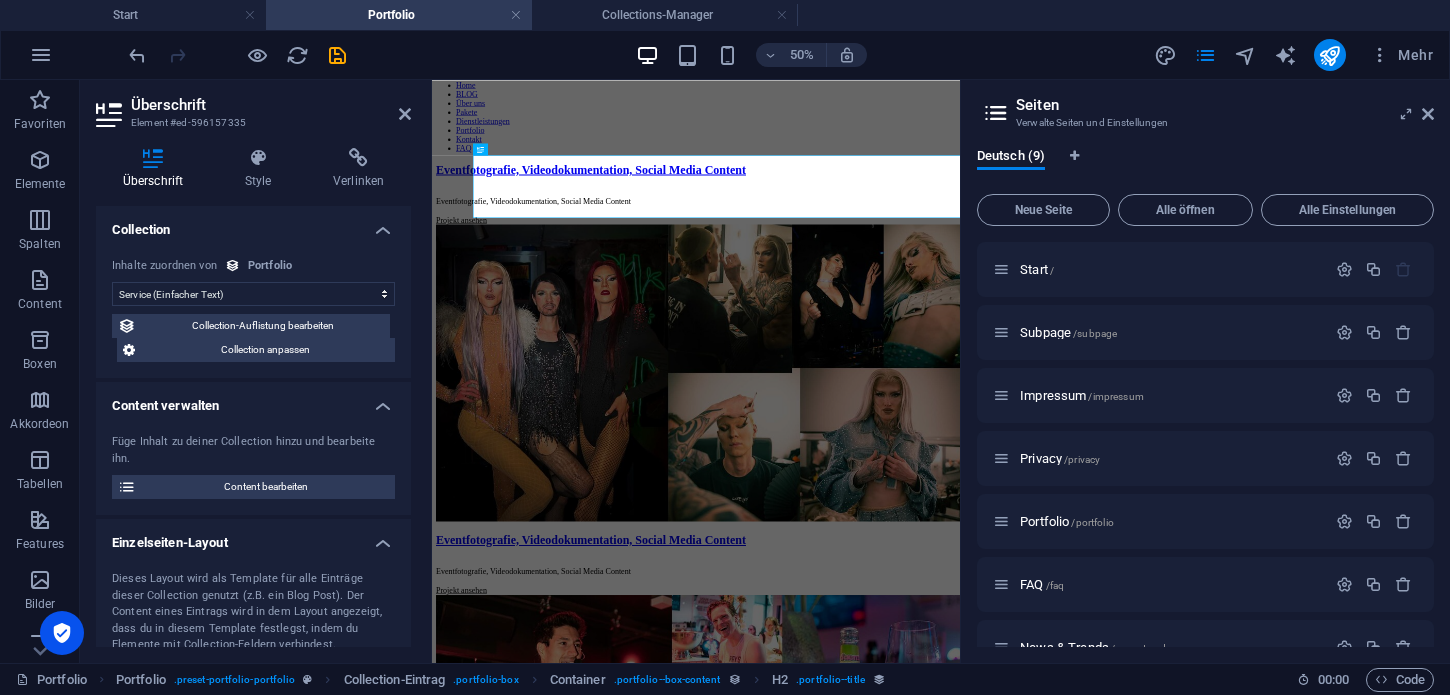 click on "Keine Zuordnung, Inhalt bleibt statisch Erstellt am (Datum) Aktualisiert am (Datum) Name (Einfacher Text) Slug (Einfacher Text) Bild (Datei) Kurzbeschreibung (Richtext) Service (Einfacher Text) Kunde (Einfacher Text) Jahr (Einfacher Text) Projektbeschreibung (CMS) Inhalte zuordnen von Portfolio [DATE] (l) [DATE] (L) [DATE] (ll) [DATE] (LL) [DATE] 23:42 (lll) [DATE] 23:42 (LLL) [DATE] 23:42 (llll) [PERSON_NAME][DATE] 23:42 (LLLL) [DATE] (D.M.YYYY) [DATE] (D. MMM YYYY) [DATE] (D. MMMM YYYY) [DATE] (dd, D.M.YYYY) [DATE] (dd, D. MMM YYYY) [PERSON_NAME][DATE] (dddd, D. MMMM YYYY) 23:42 (LT) 11 (D) 11 (DD) 11. (Do) 7 (M) 07 (MM) Juli (MMM) Juli (MMMM) 25 (YY) 2025 (YYYY) vor ein paar Sekunden Collection-Auflistung bearbeiten Collection anpassen" at bounding box center [253, 310] 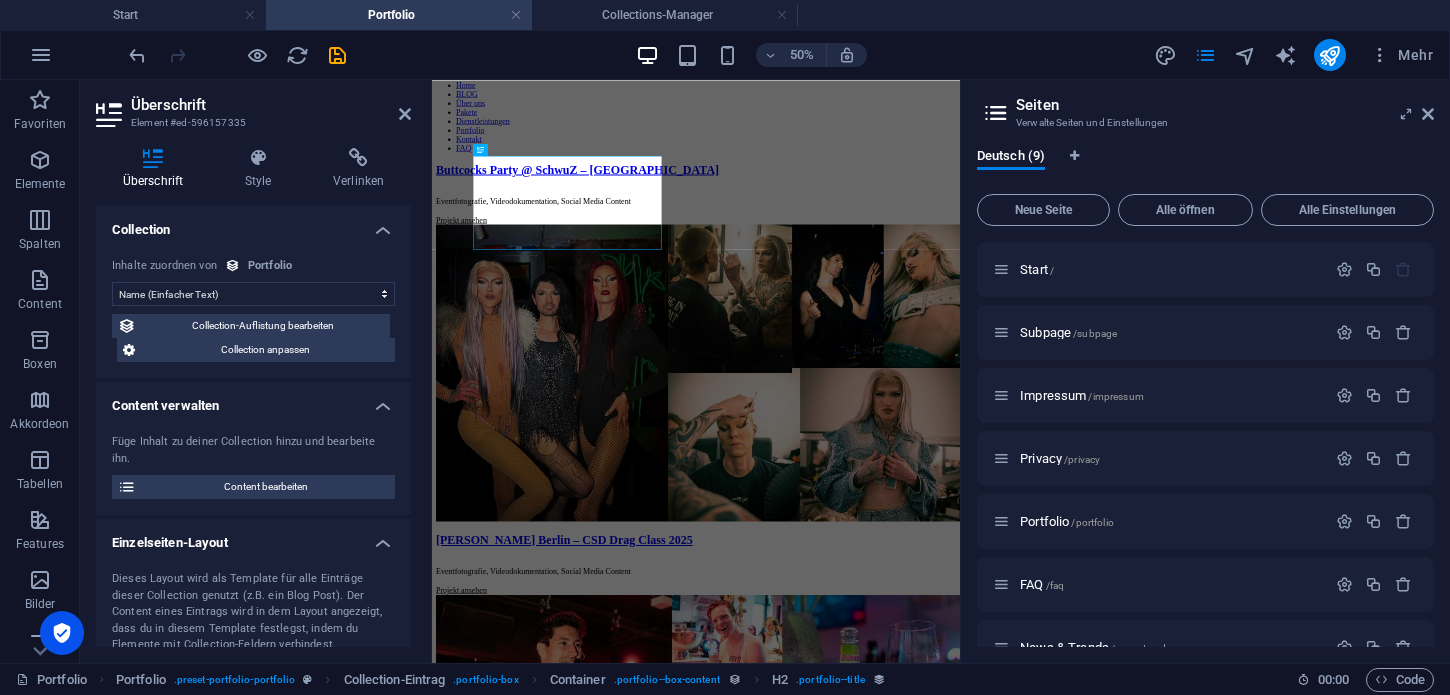click on "Keine Zuordnung, Inhalt bleibt statisch Erstellt am (Datum) Aktualisiert am (Datum) Name (Einfacher Text) Slug (Einfacher Text) Bild (Datei) Kurzbeschreibung (Richtext) Service (Einfacher Text) Kunde (Einfacher Text) Jahr (Einfacher Text) Projektbeschreibung (CMS)" at bounding box center (253, 294) 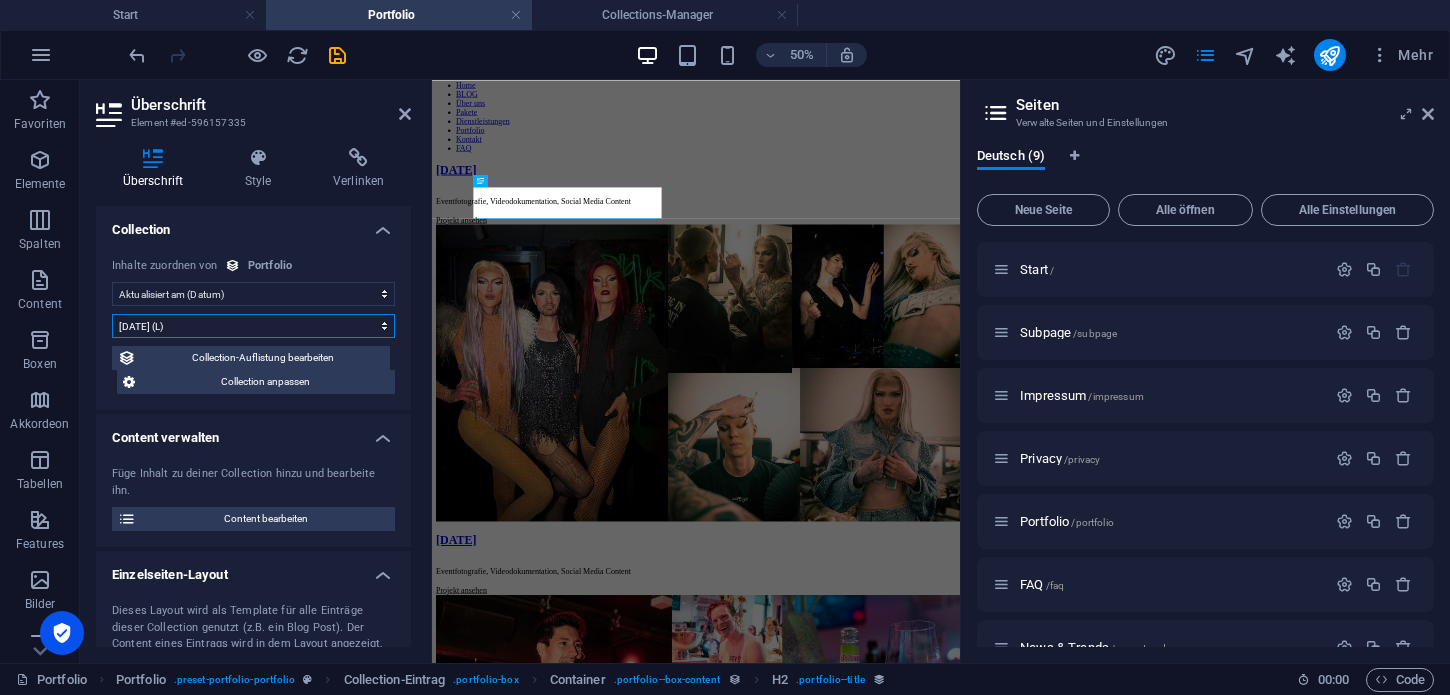 click on "[DATE] (l) [DATE] (L) [DATE] (ll) [DATE] (LL) [DATE] 23:42 (lll) [DATE] 23:42 (LLL) [DATE] 23:42 (llll) [PERSON_NAME][DATE] 23:42 (LLLL) [DATE] (D.M.YYYY) [DATE] (D. MMM YYYY) [DATE] (D. MMMM YYYY) [DATE] (dd, D.M.YYYY) [DATE] (dd, D. MMM YYYY) [PERSON_NAME][DATE] (dddd, D. MMMM YYYY) 23:42 (LT) 11 (D) 11 (DD) 11. (Do) 7 (M) 07 (MM) Juli (MMM) Juli (MMMM) 25 (YY) 2025 (YYYY) vor ein paar Sekunden" at bounding box center [253, 326] 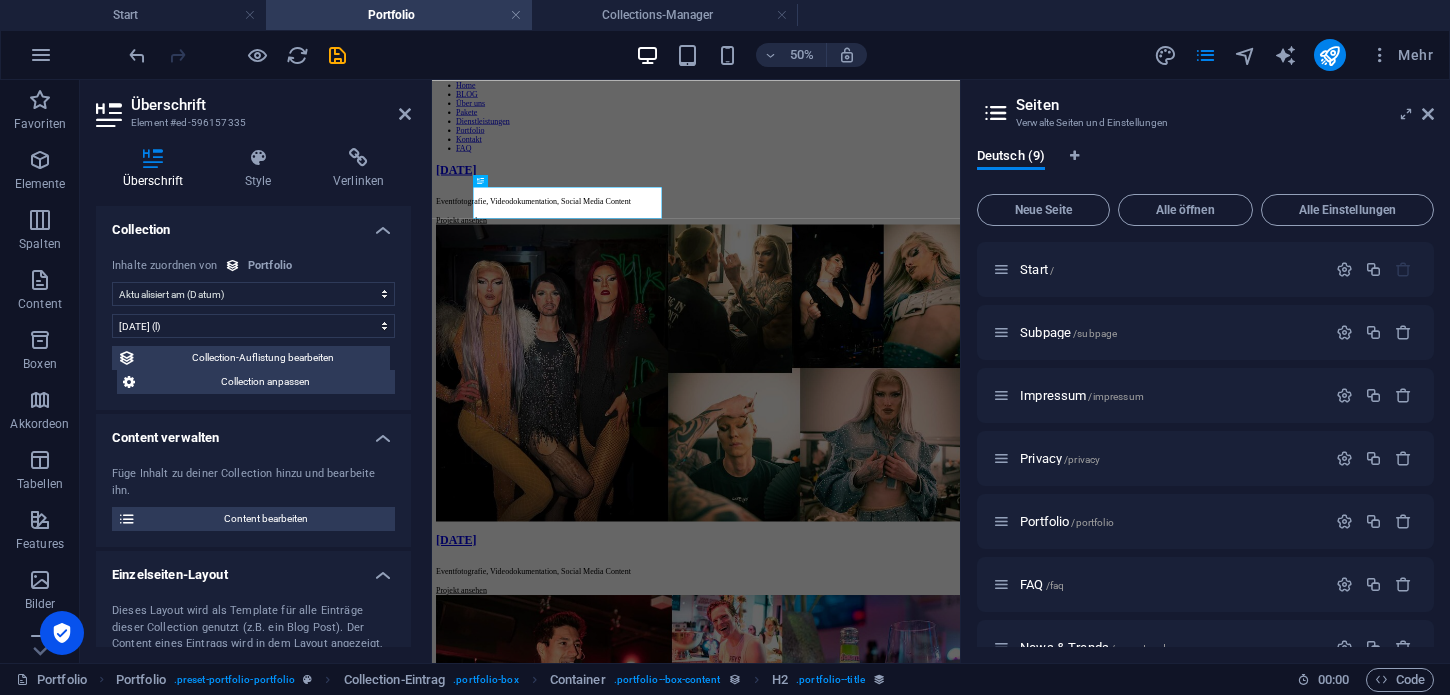 click on "Keine Zuordnung, Inhalt bleibt statisch Erstellt am (Datum) Aktualisiert am (Datum) Name (Einfacher Text) Slug (Einfacher Text) Bild (Datei) Kurzbeschreibung (Richtext) Service (Einfacher Text) Kunde (Einfacher Text) Jahr (Einfacher Text) Projektbeschreibung (CMS)" at bounding box center (253, 294) 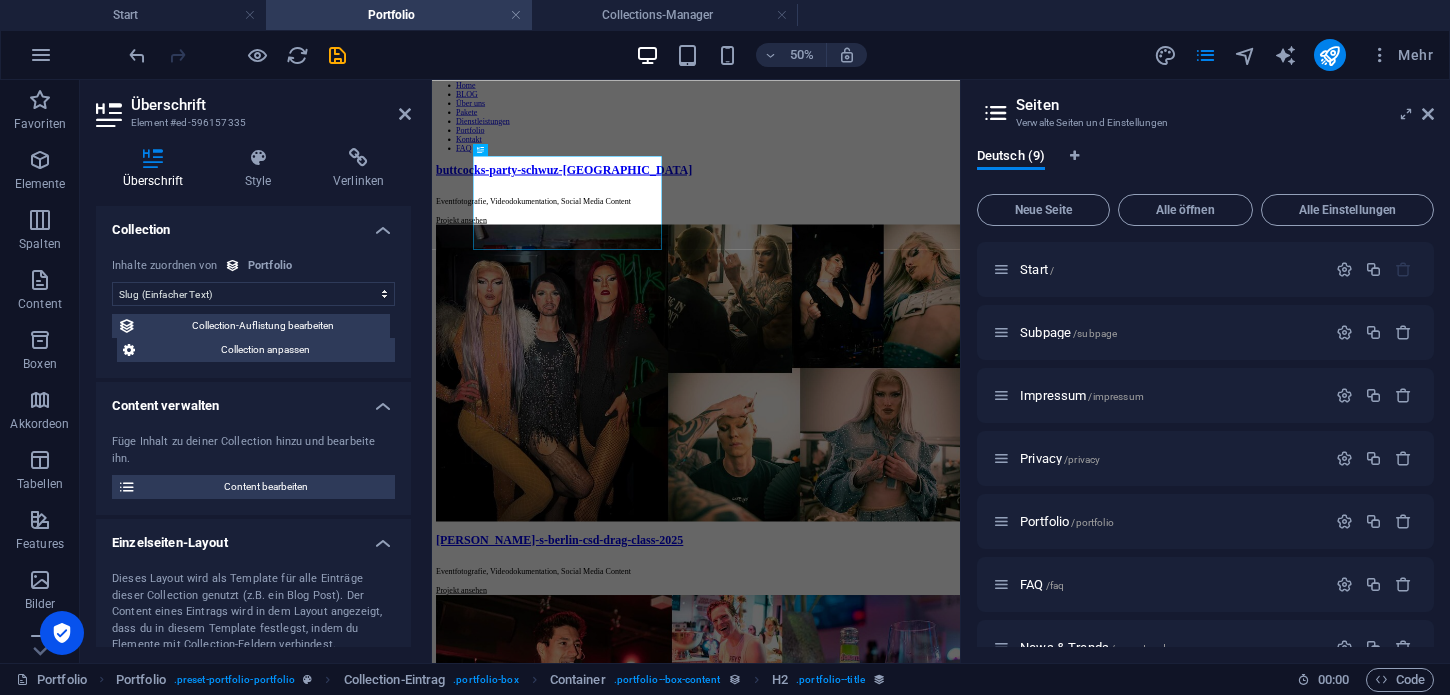 click on "Keine Zuordnung, Inhalt bleibt statisch Erstellt am (Datum) Aktualisiert am (Datum) Name (Einfacher Text) Slug (Einfacher Text) Bild (Datei) Kurzbeschreibung (Richtext) Service (Einfacher Text) Kunde (Einfacher Text) Jahr (Einfacher Text) Projektbeschreibung (CMS)" at bounding box center [253, 294] 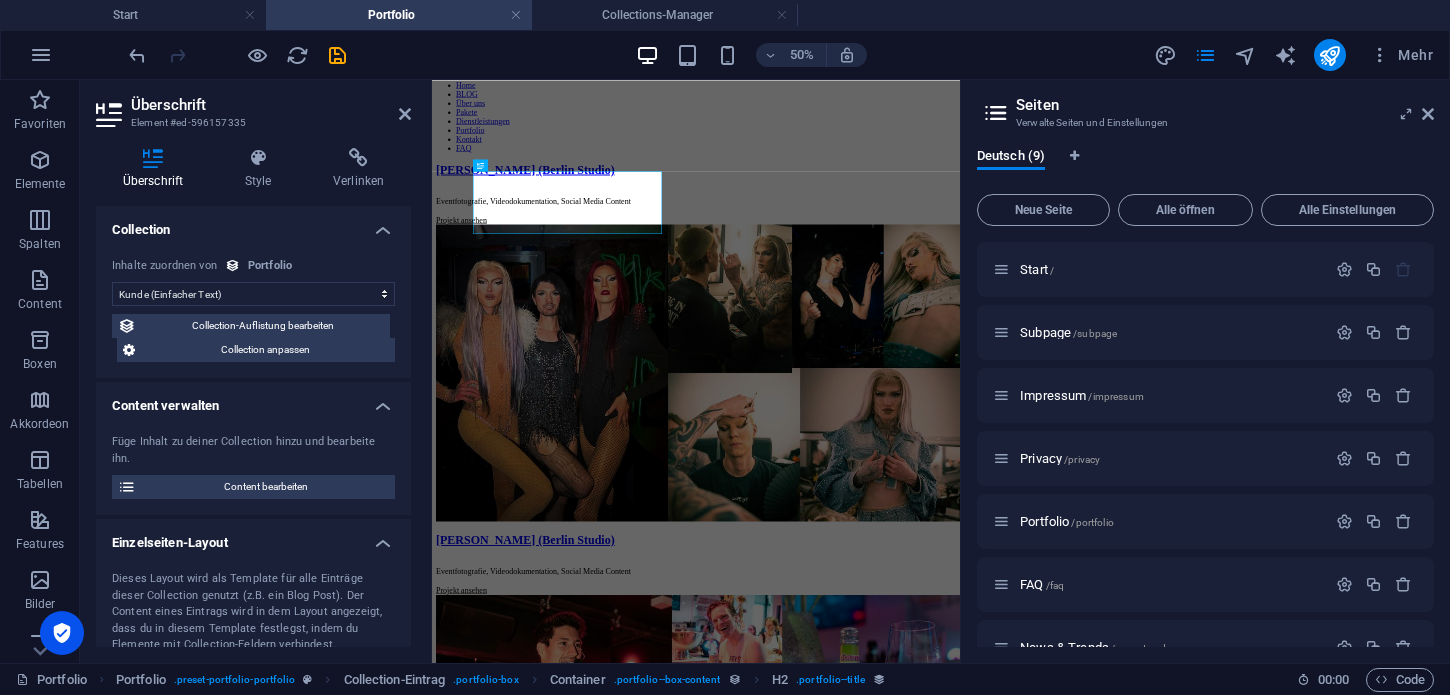 click on "Keine Zuordnung, Inhalt bleibt statisch Erstellt am (Datum) Aktualisiert am (Datum) Name (Einfacher Text) Slug (Einfacher Text) Bild (Datei) Kurzbeschreibung (Richtext) Service (Einfacher Text) Kunde (Einfacher Text) Jahr (Einfacher Text) Projektbeschreibung (CMS)" at bounding box center (253, 294) 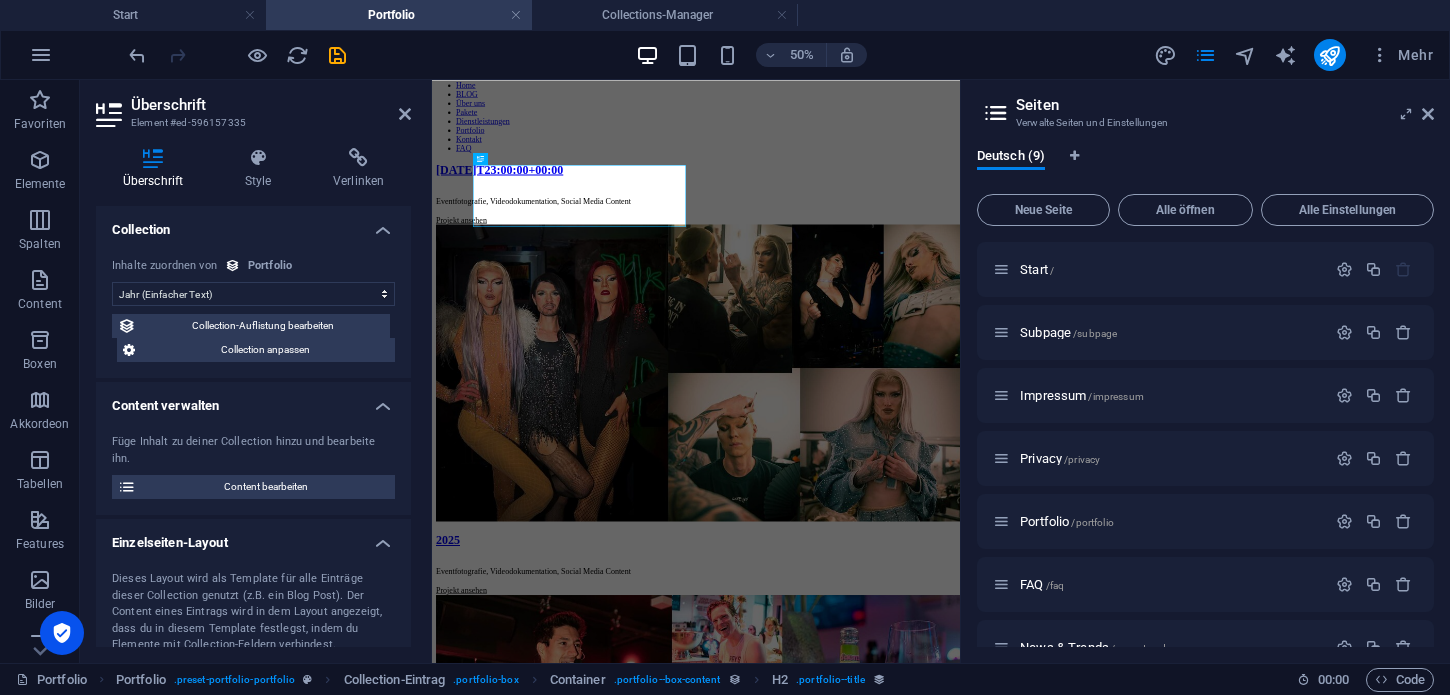 click on "Keine Zuordnung, Inhalt bleibt statisch Erstellt am (Datum) Aktualisiert am (Datum) Name (Einfacher Text) Slug (Einfacher Text) Bild (Datei) Kurzbeschreibung (Richtext) Service (Einfacher Text) Kunde (Einfacher Text) Jahr (Einfacher Text) Projektbeschreibung (CMS)" at bounding box center (253, 294) 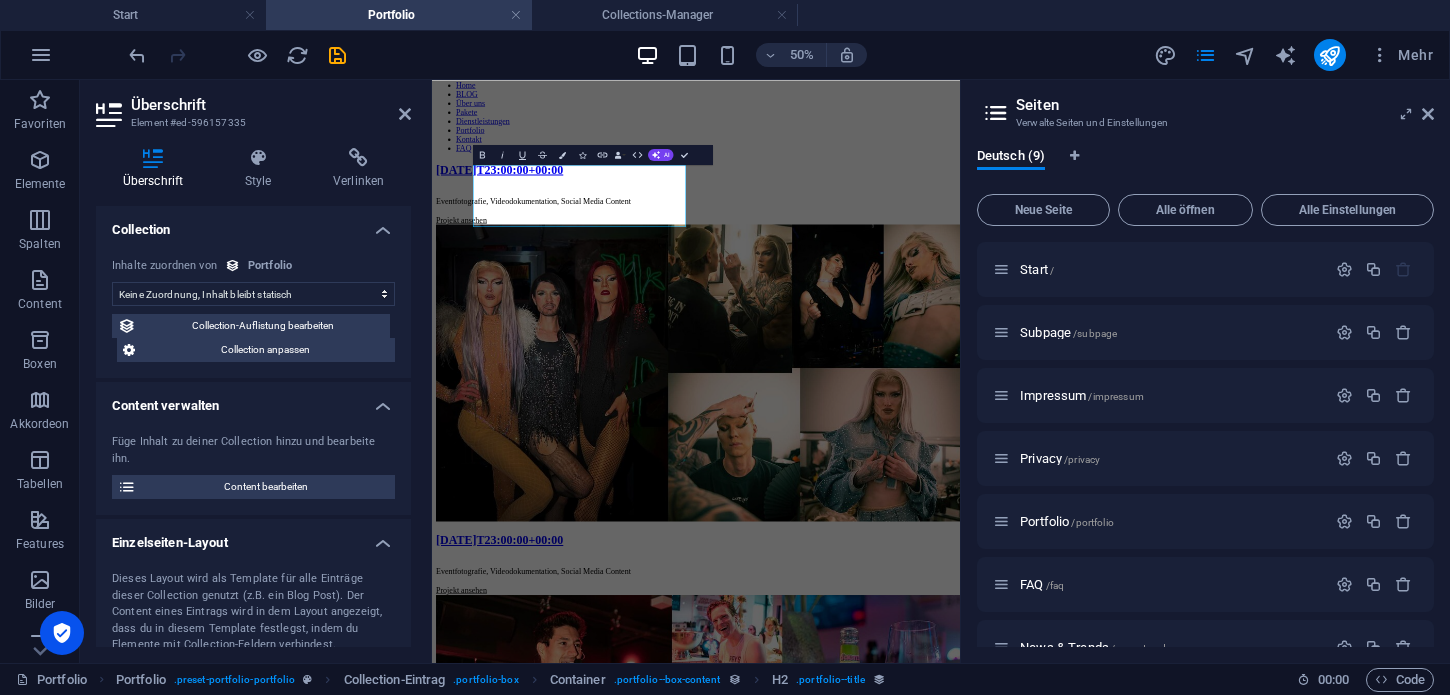 click on "Keine Zuordnung, Inhalt bleibt statisch Erstellt am (Datum) Aktualisiert am (Datum) Name (Einfacher Text) Slug (Einfacher Text) Bild (Datei) Kurzbeschreibung (Richtext) Service (Einfacher Text) Kunde (Einfacher Text) Jahr (Einfacher Text) Projektbeschreibung (CMS)" at bounding box center (253, 294) 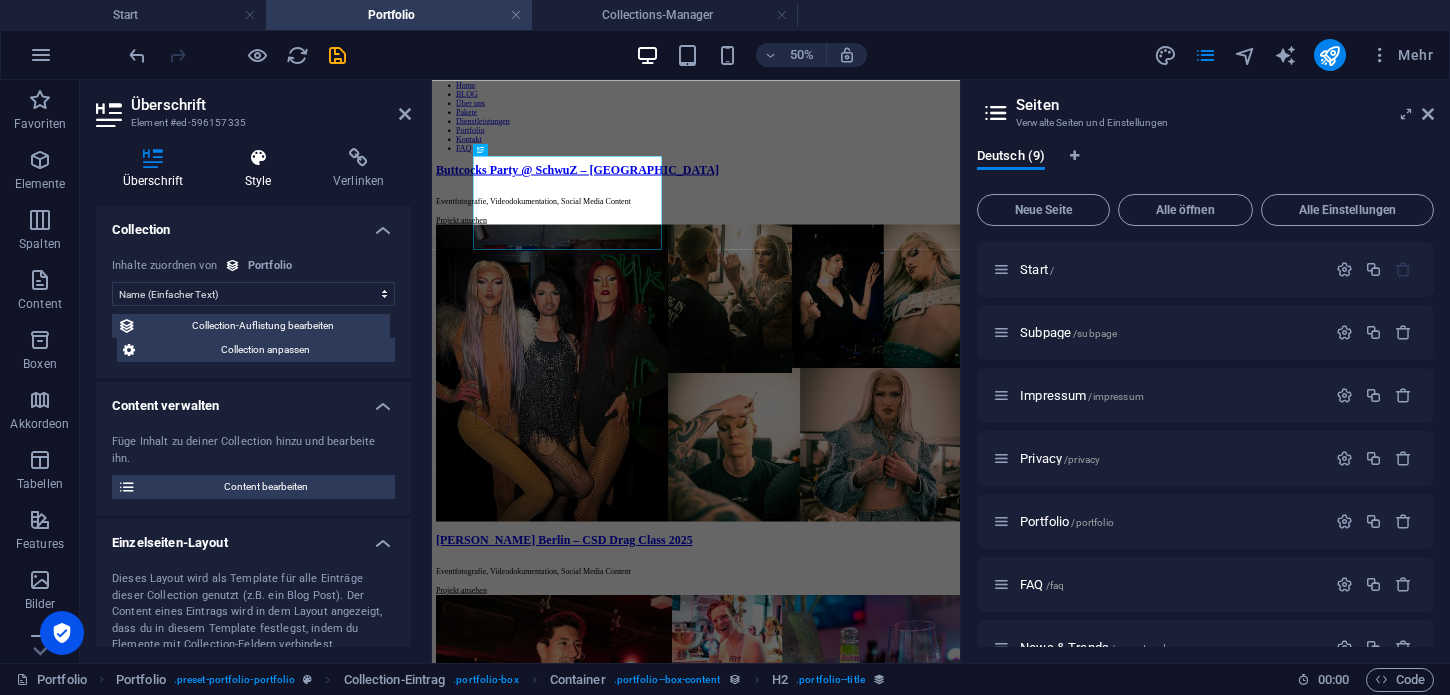 click at bounding box center (258, 158) 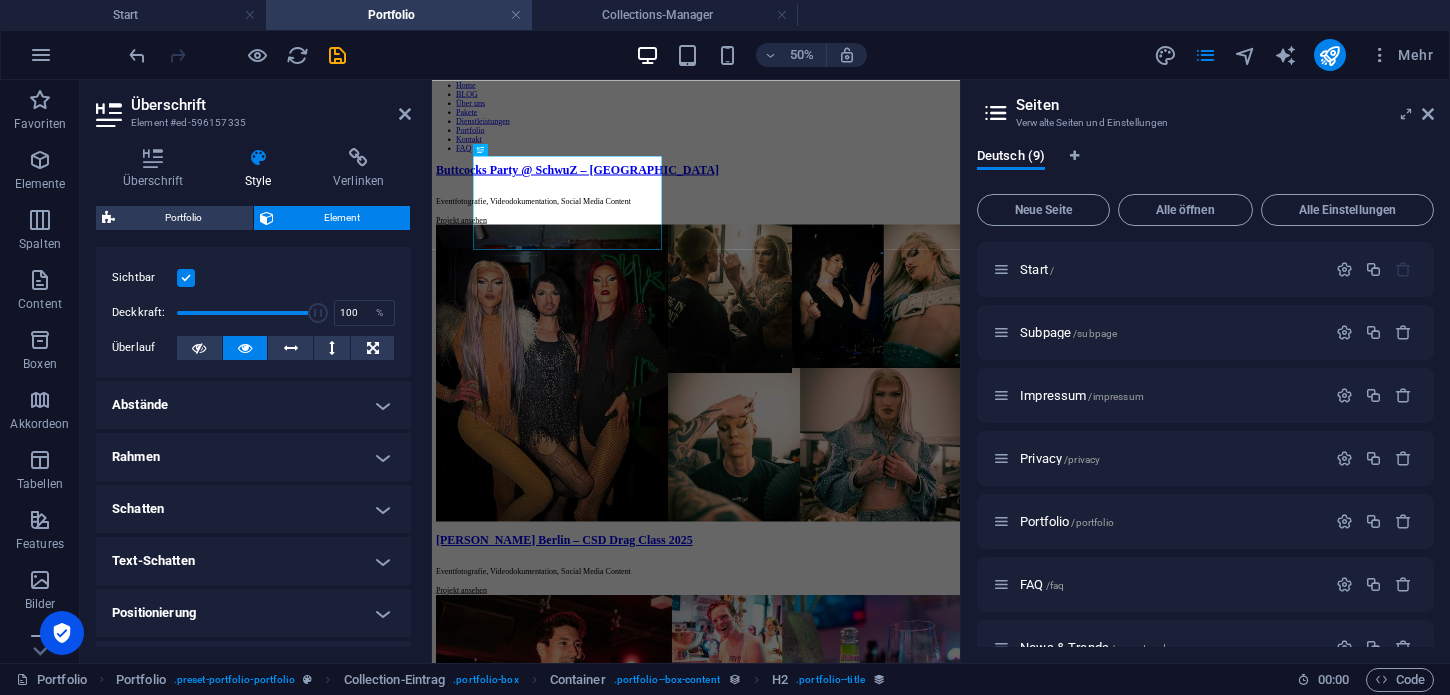 scroll, scrollTop: 258, scrollLeft: 0, axis: vertical 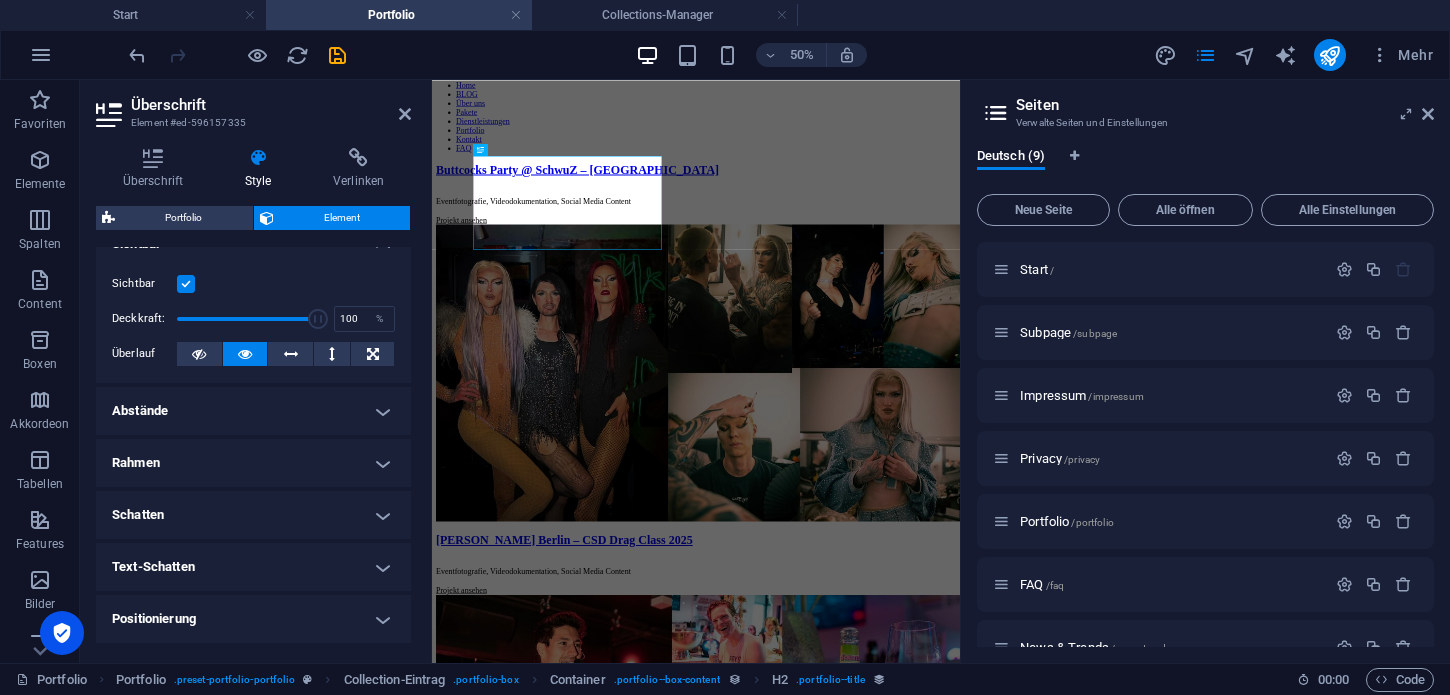 click on "Abstände" at bounding box center [253, 411] 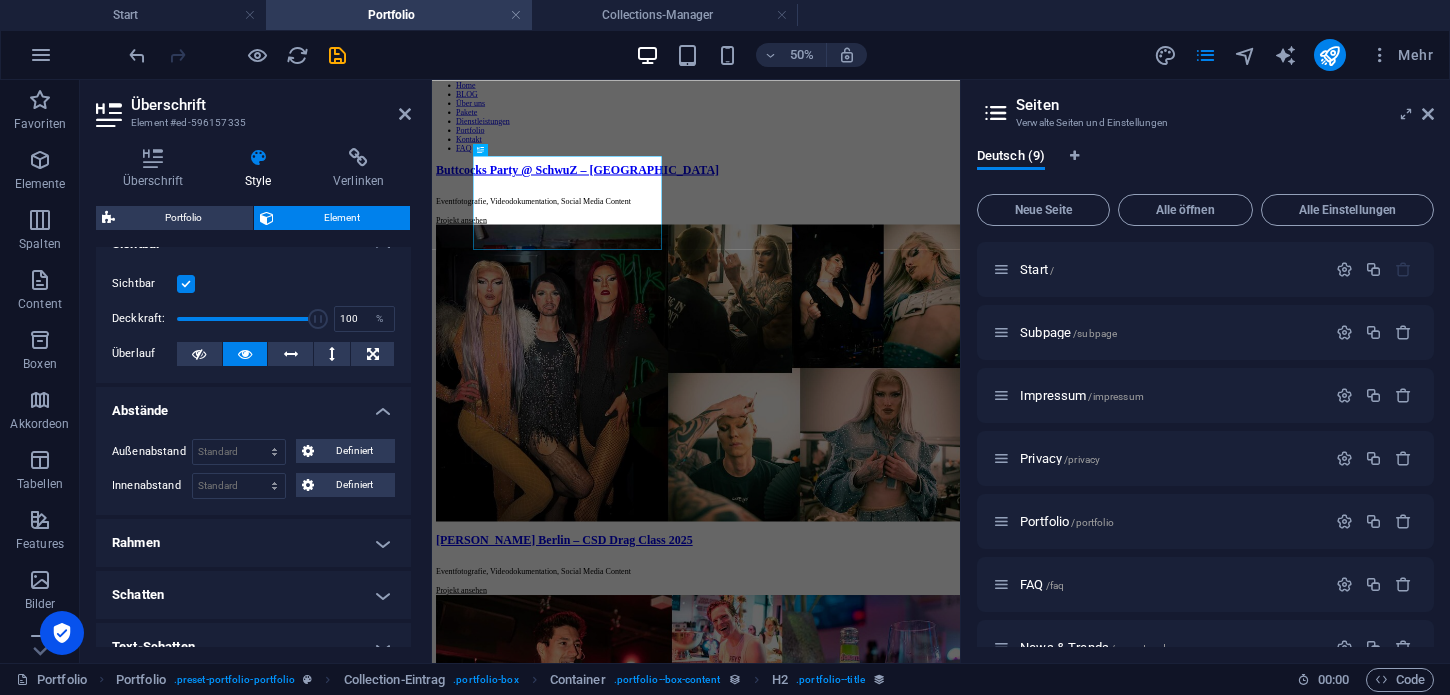 click on "Abstände" at bounding box center (253, 405) 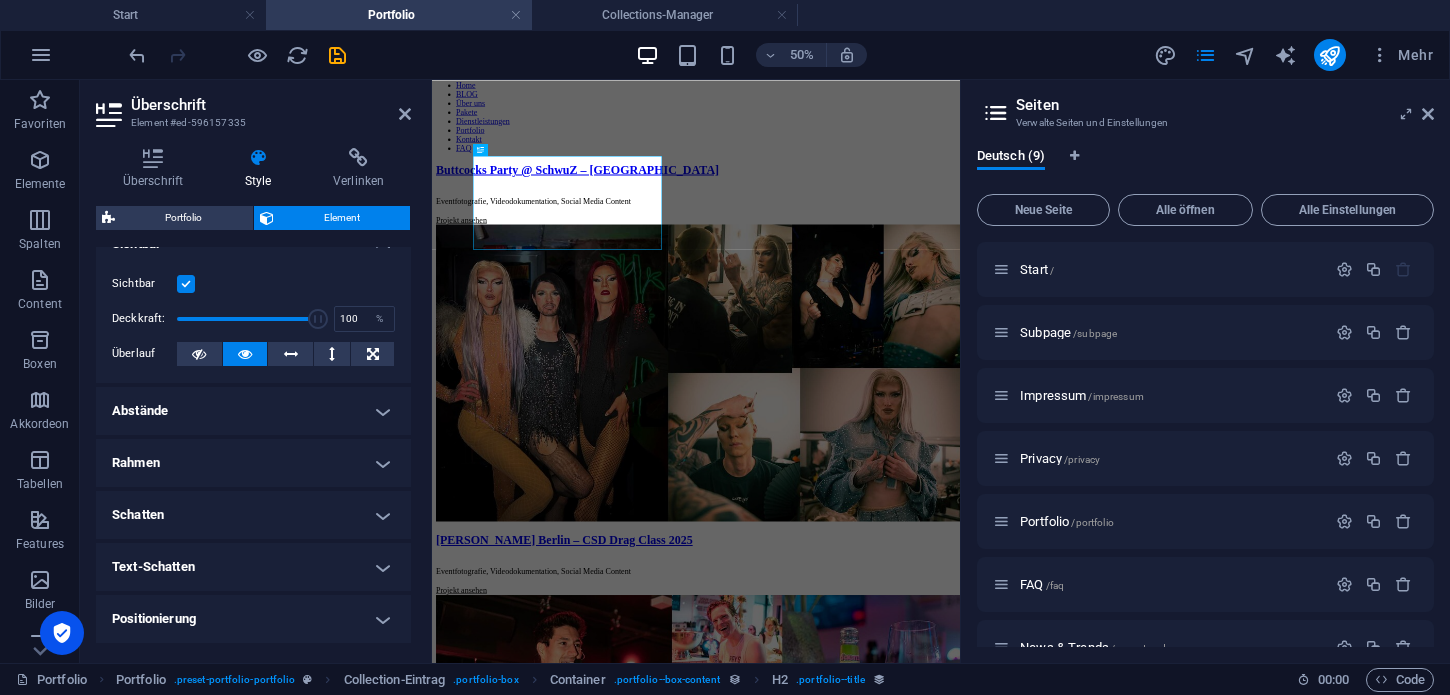 click on "Rahmen" at bounding box center [253, 463] 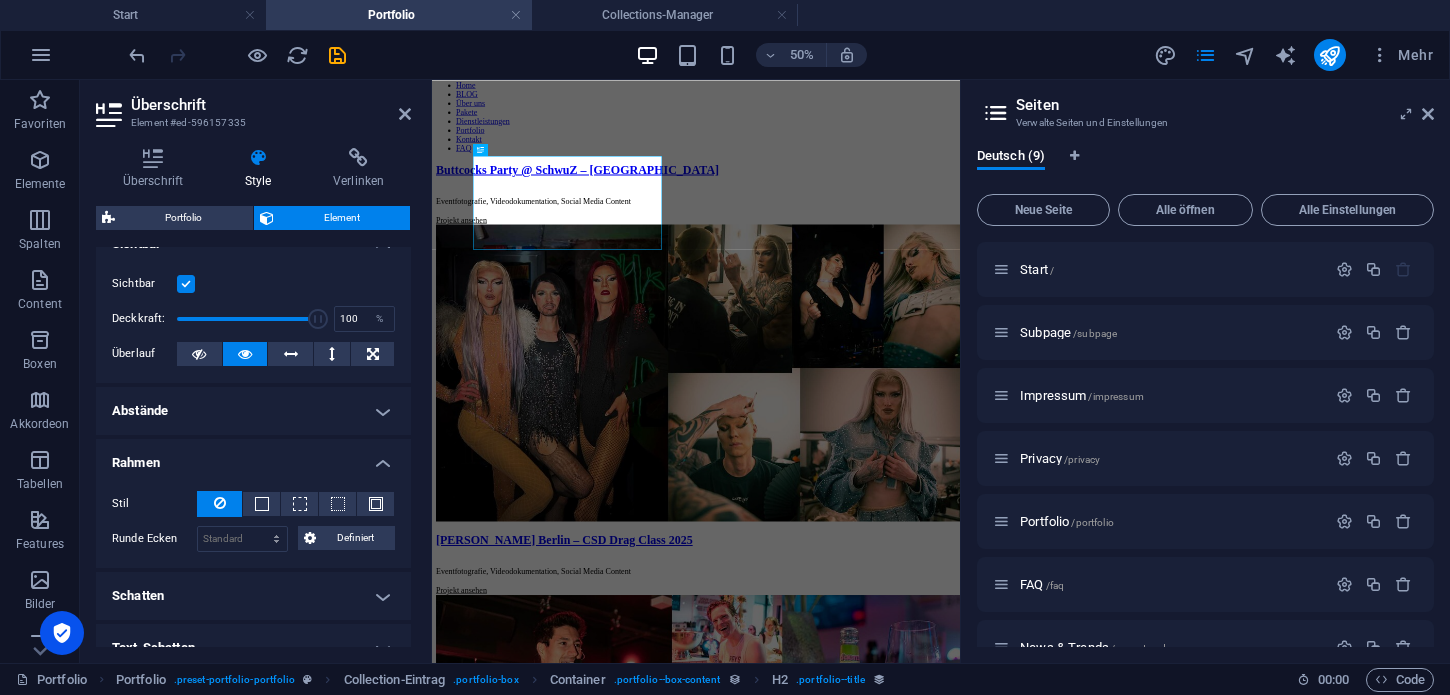 click on "Rahmen" at bounding box center [253, 457] 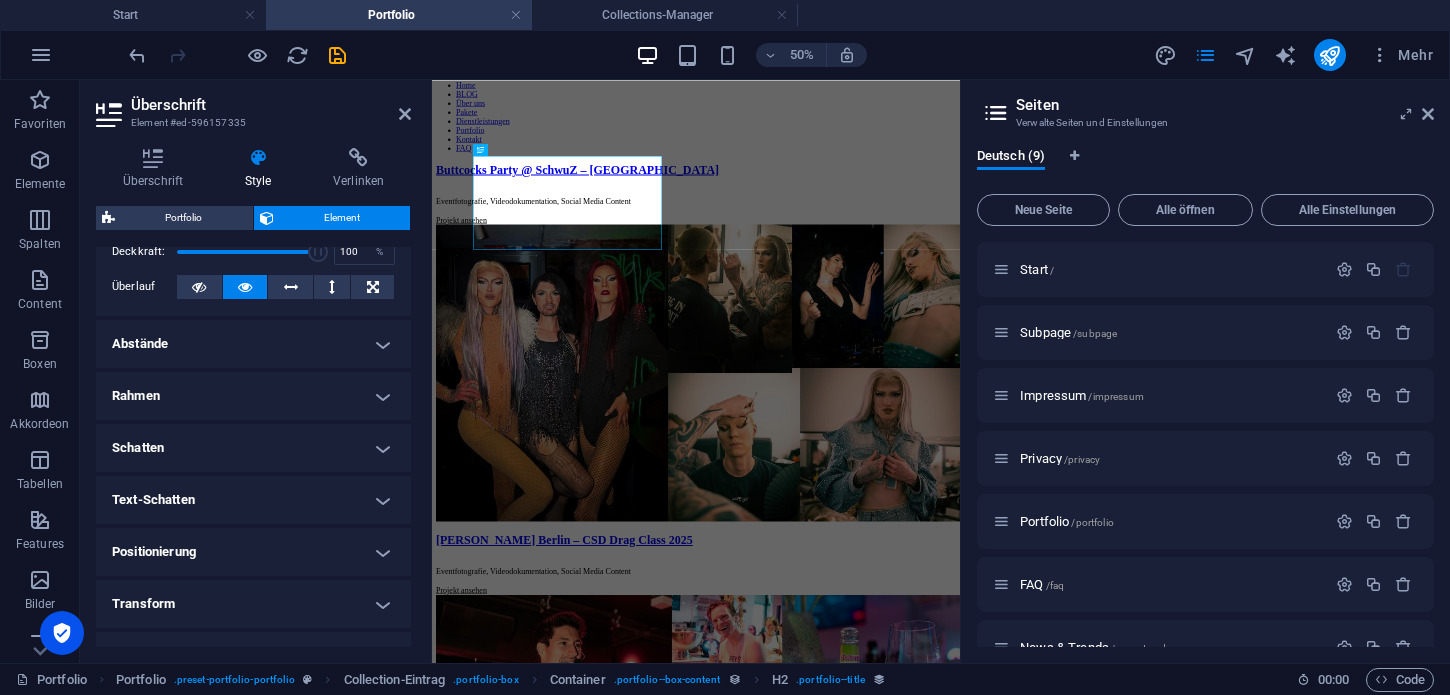 scroll, scrollTop: 332, scrollLeft: 0, axis: vertical 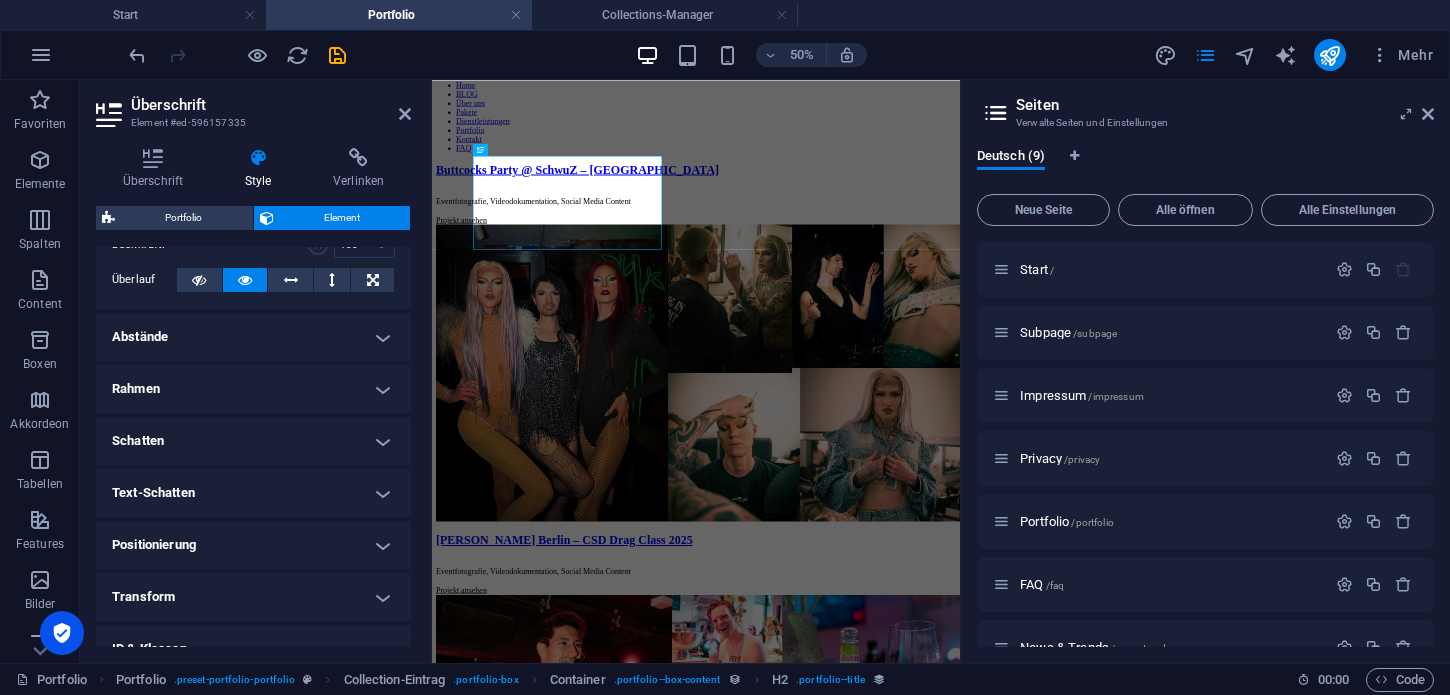 click on "Schatten" at bounding box center [253, 441] 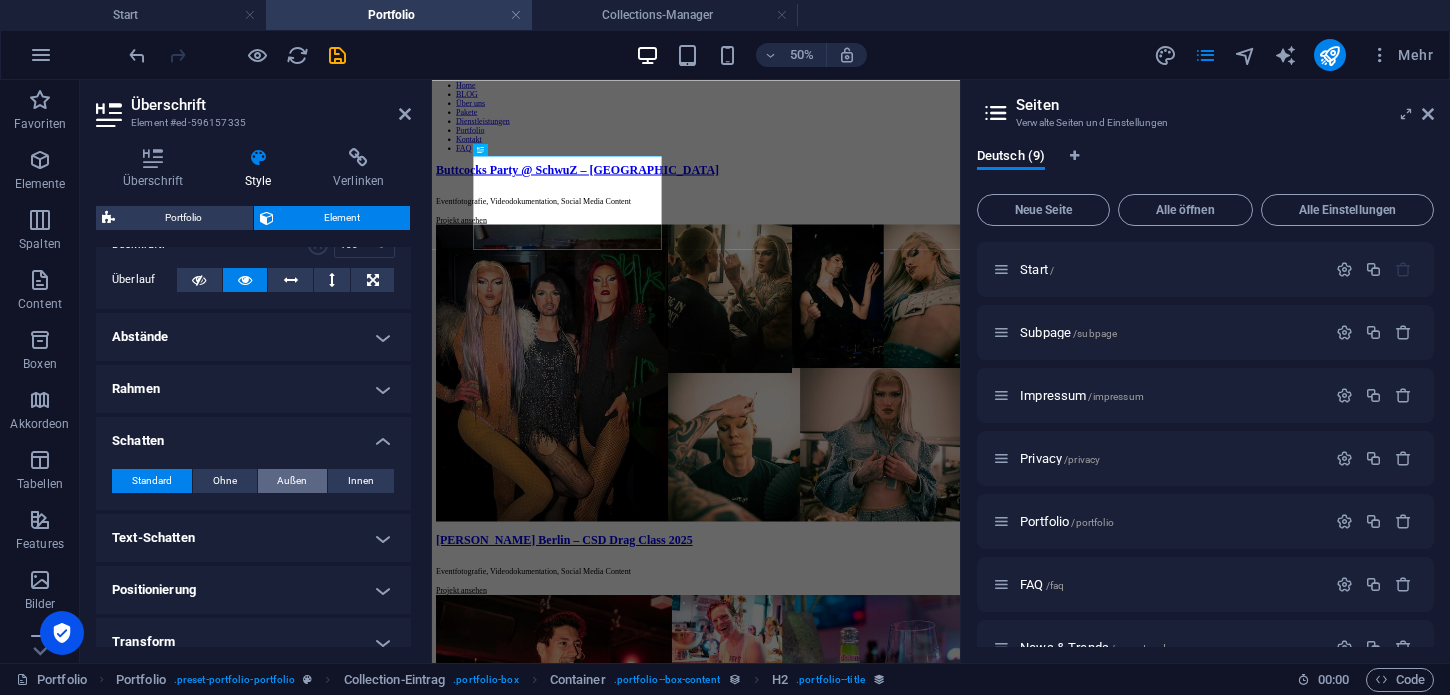 click on "Außen" at bounding box center [292, 481] 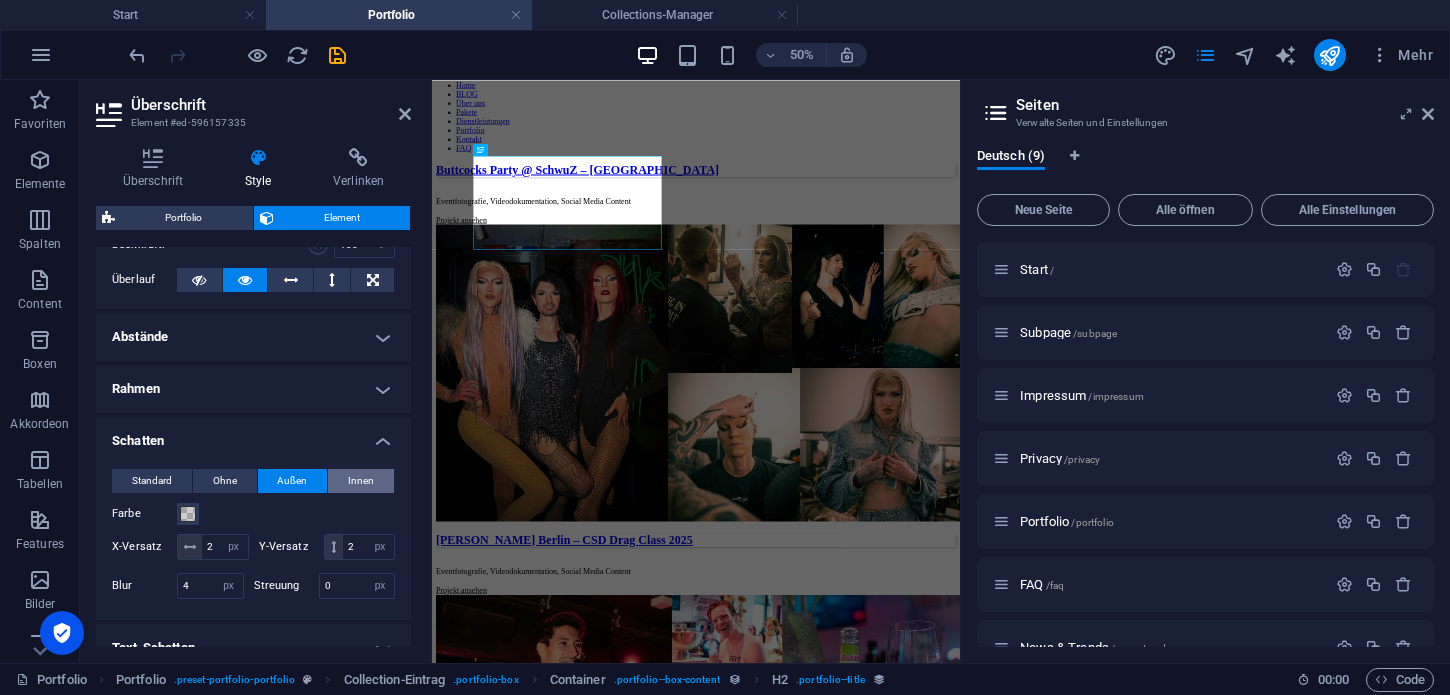 click on "Innen" at bounding box center [361, 481] 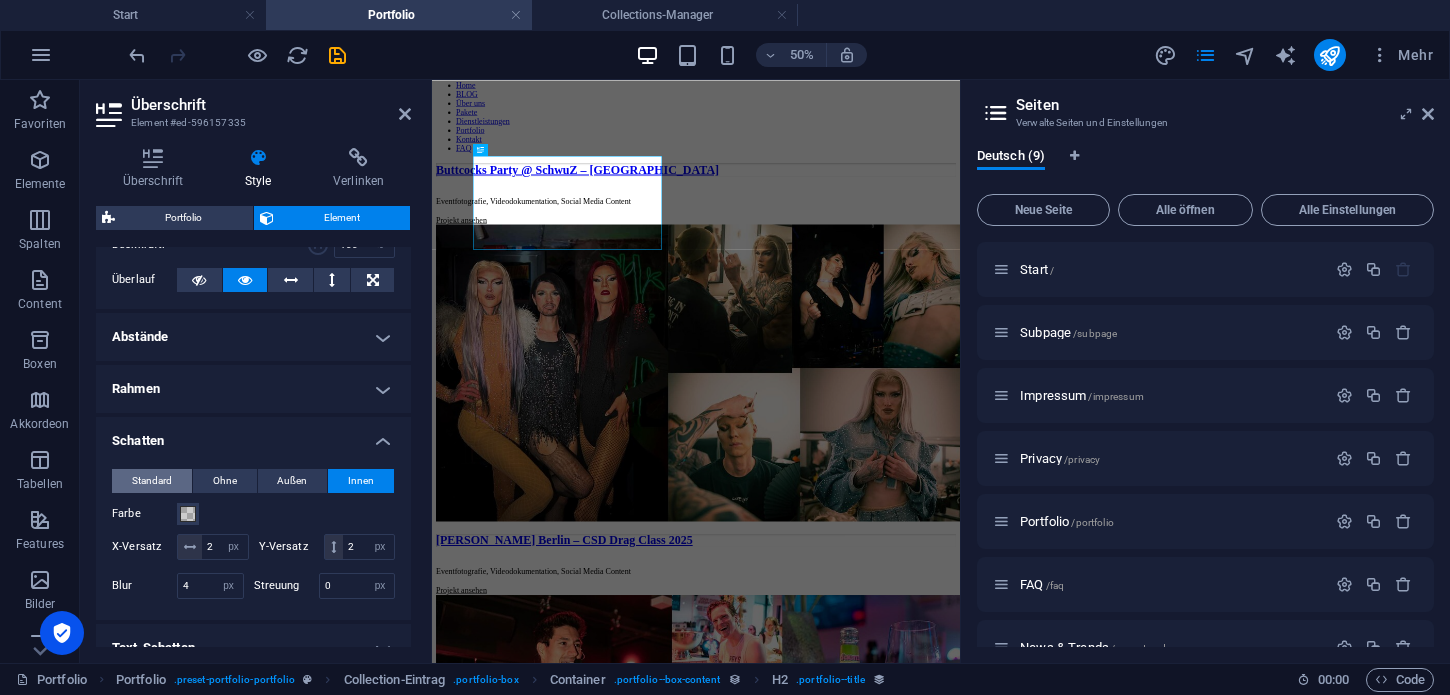 click on "Standard" at bounding box center [152, 481] 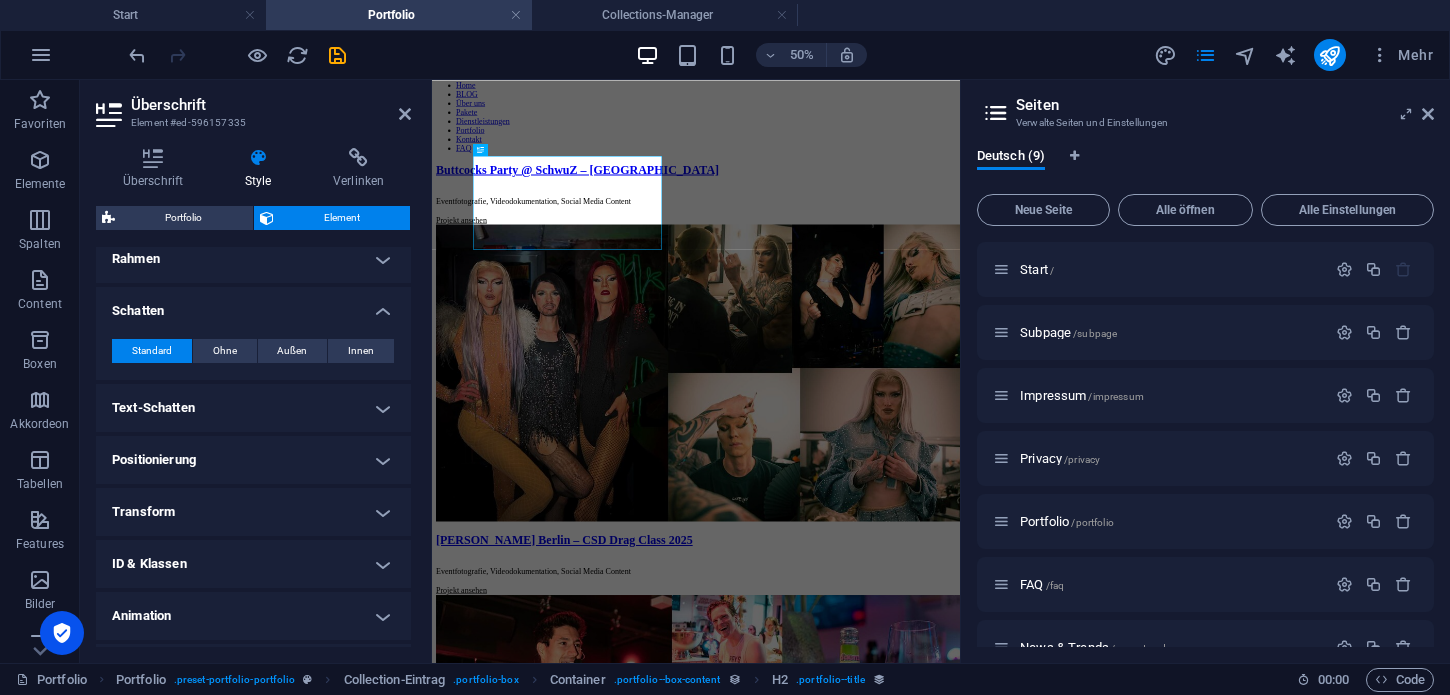scroll, scrollTop: 468, scrollLeft: 0, axis: vertical 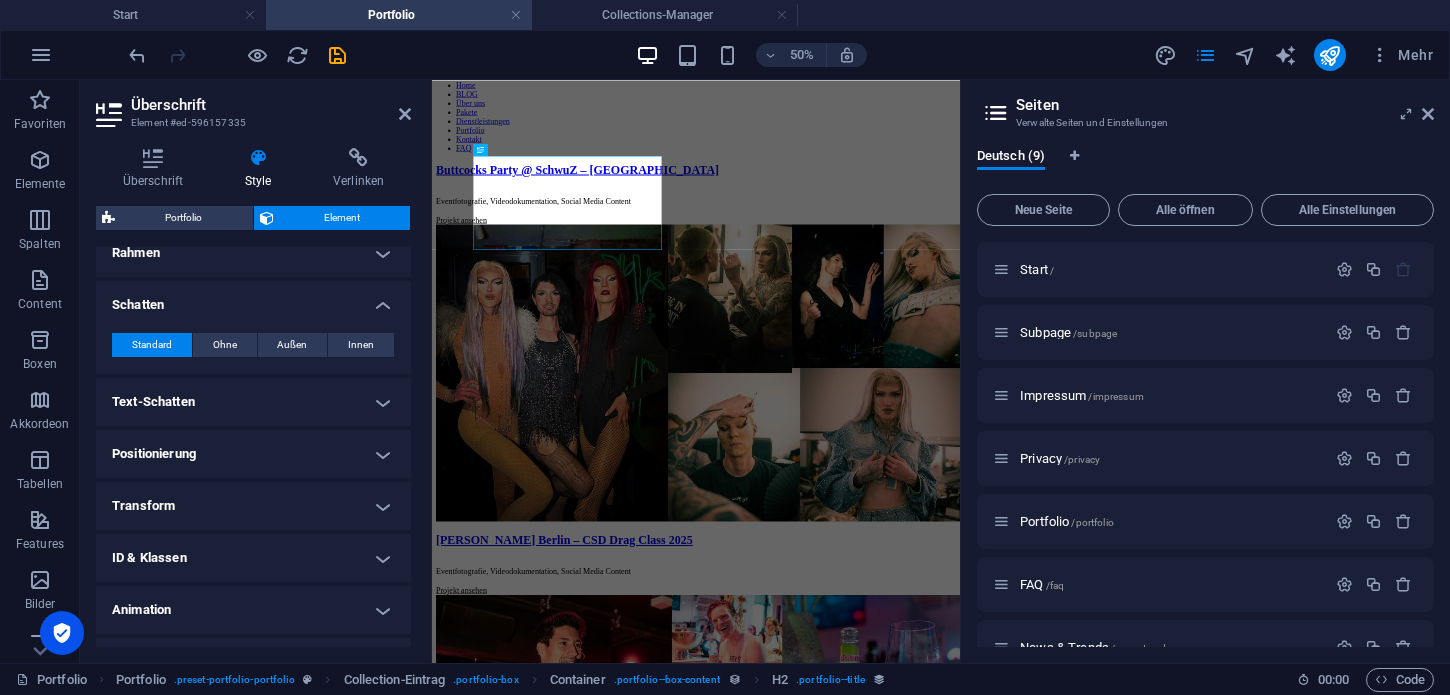 click on "Text-Schatten" at bounding box center (253, 402) 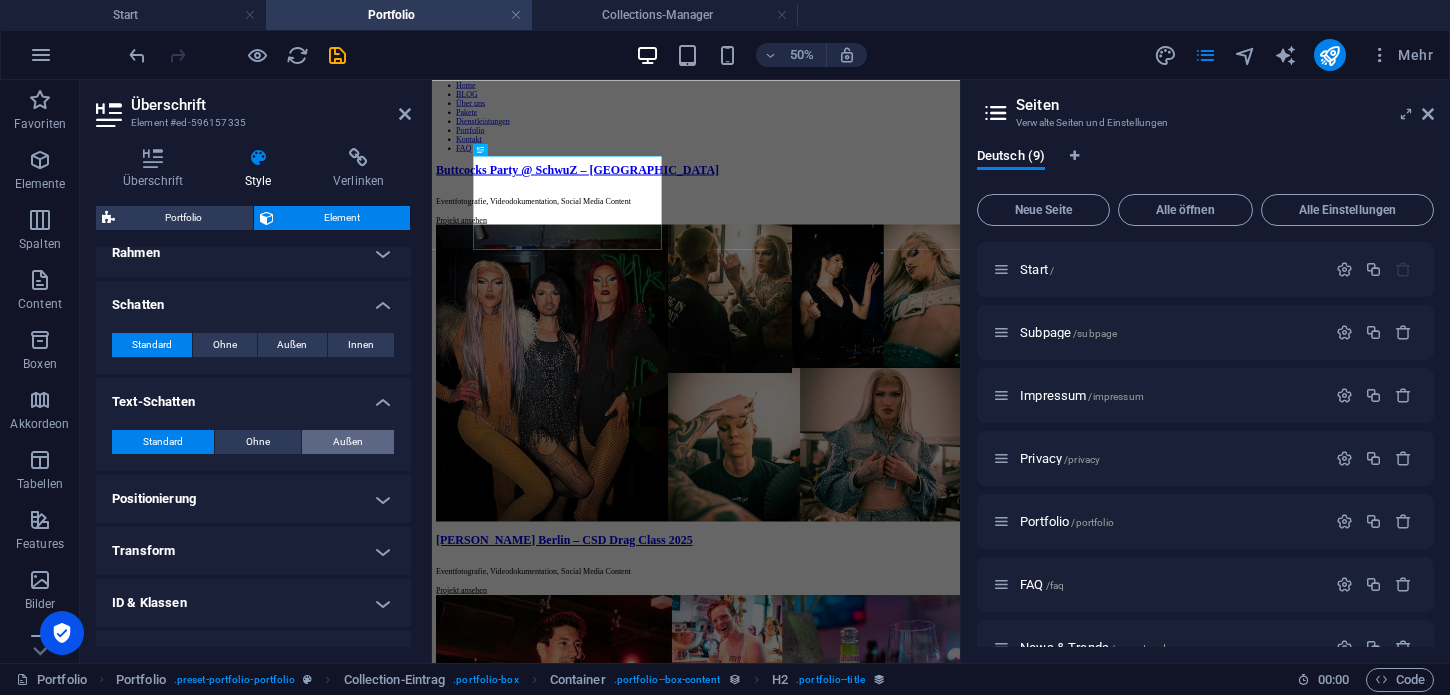 click on "Außen" at bounding box center [348, 442] 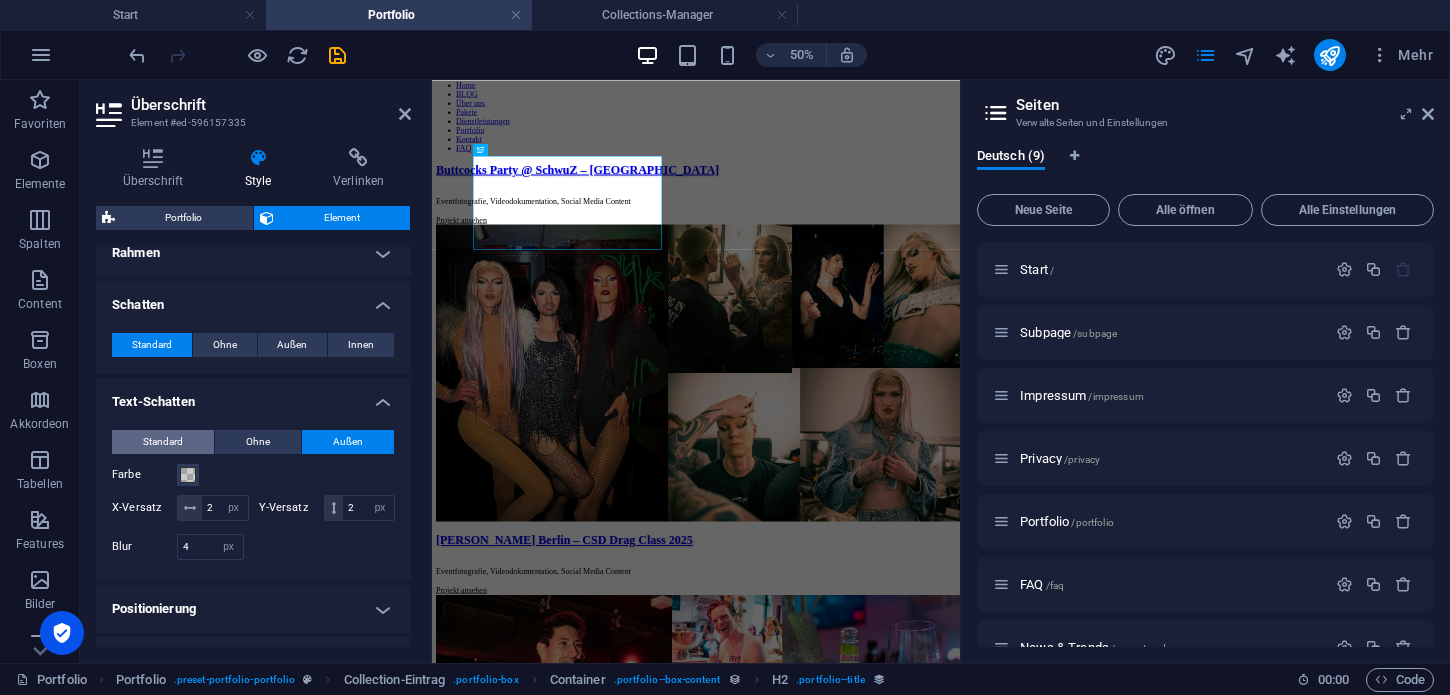 click on "Standard" at bounding box center [163, 442] 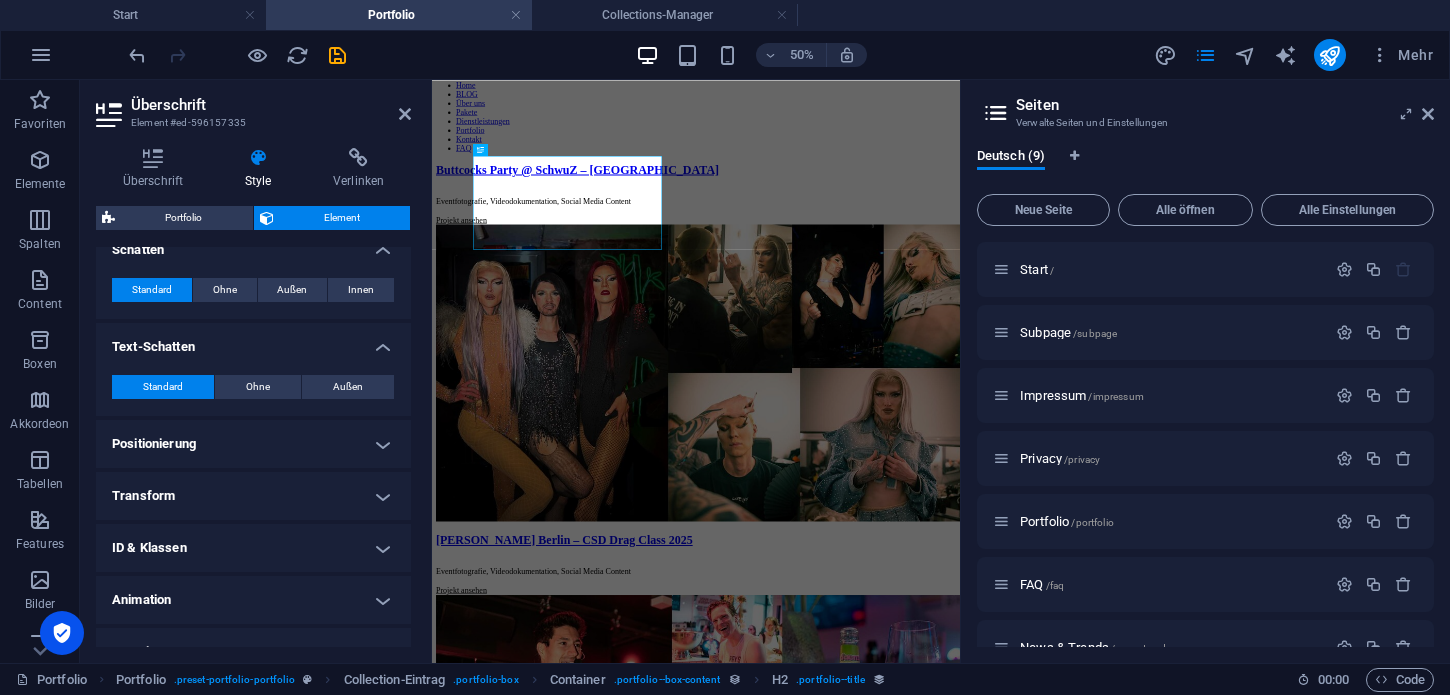 scroll, scrollTop: 551, scrollLeft: 0, axis: vertical 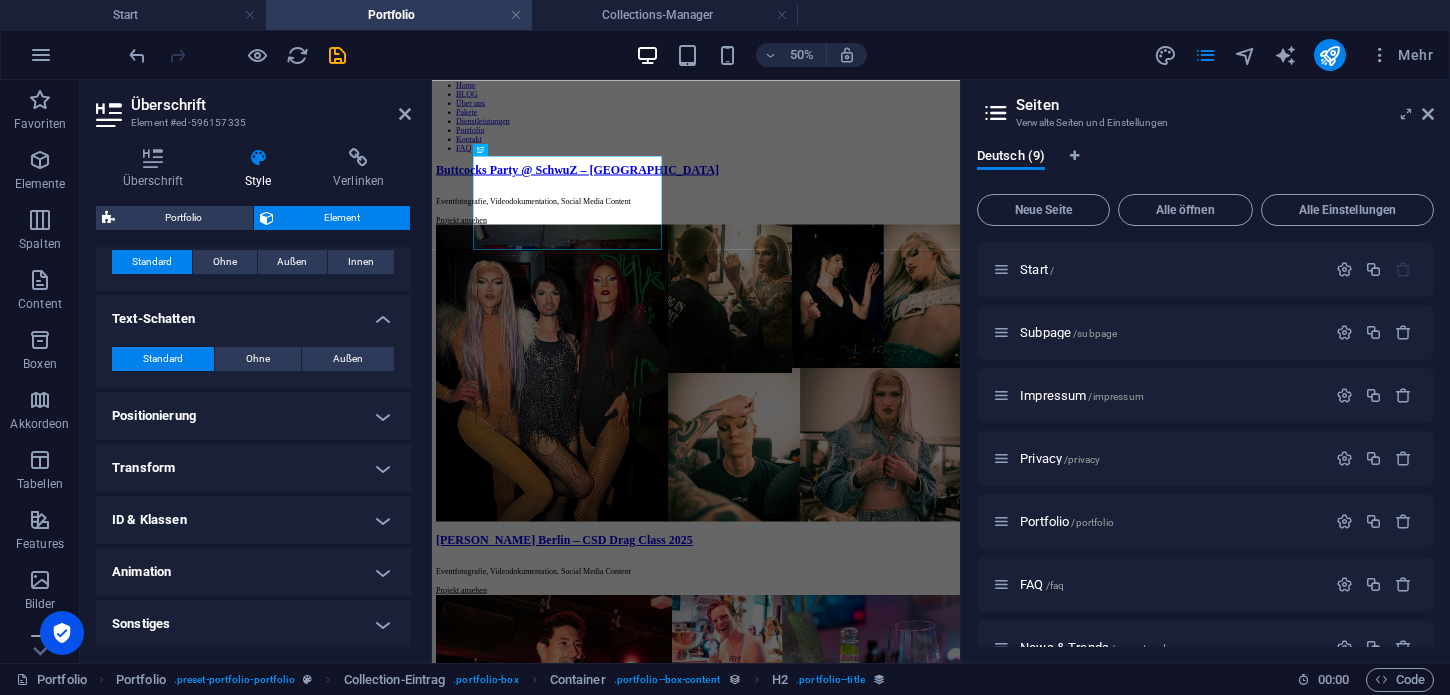 click on "Positionierung" at bounding box center (253, 416) 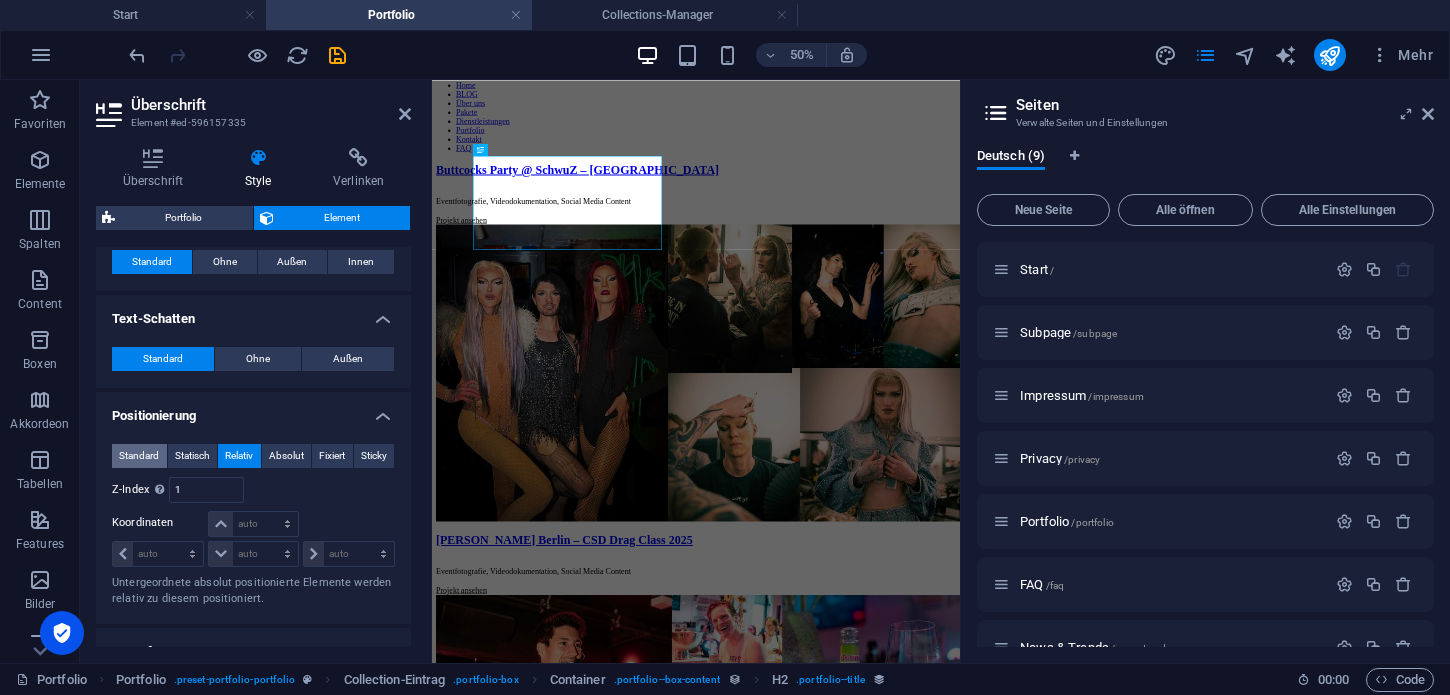 click on "Standard" at bounding box center [139, 456] 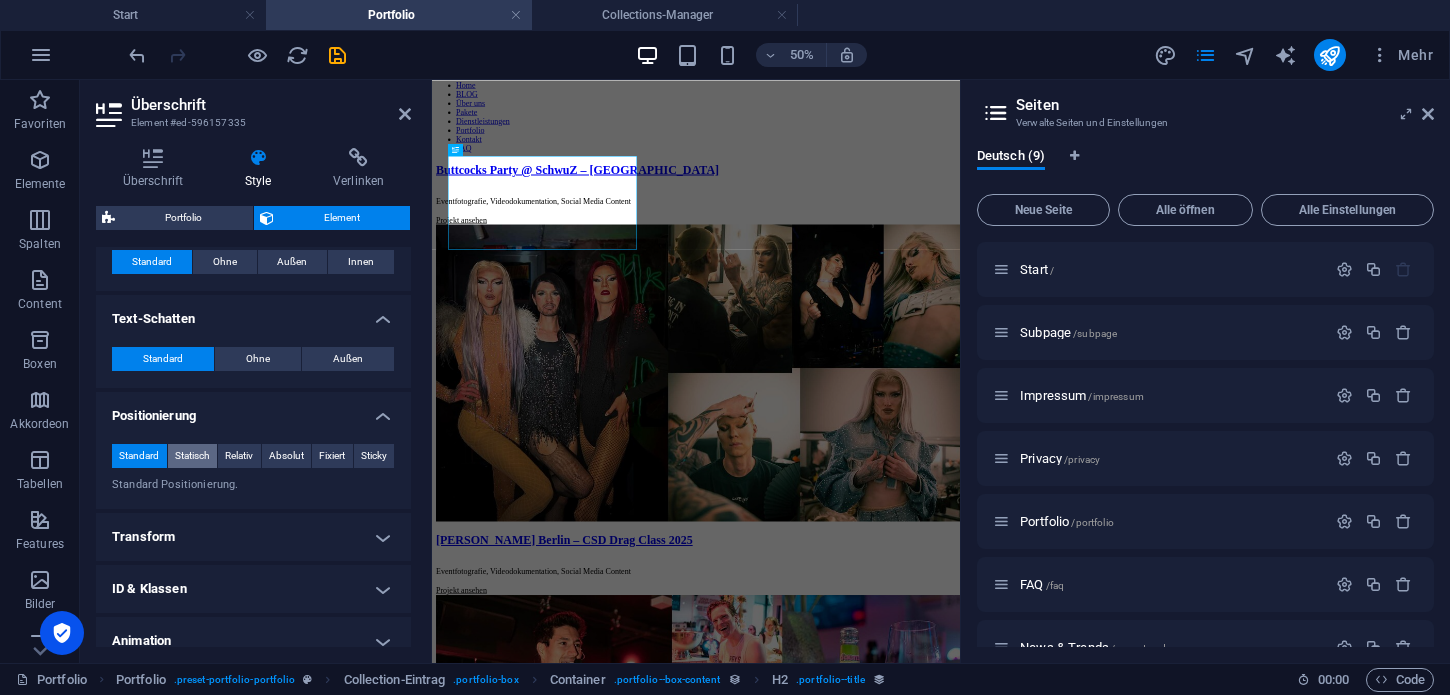 click on "Statisch" at bounding box center (192, 456) 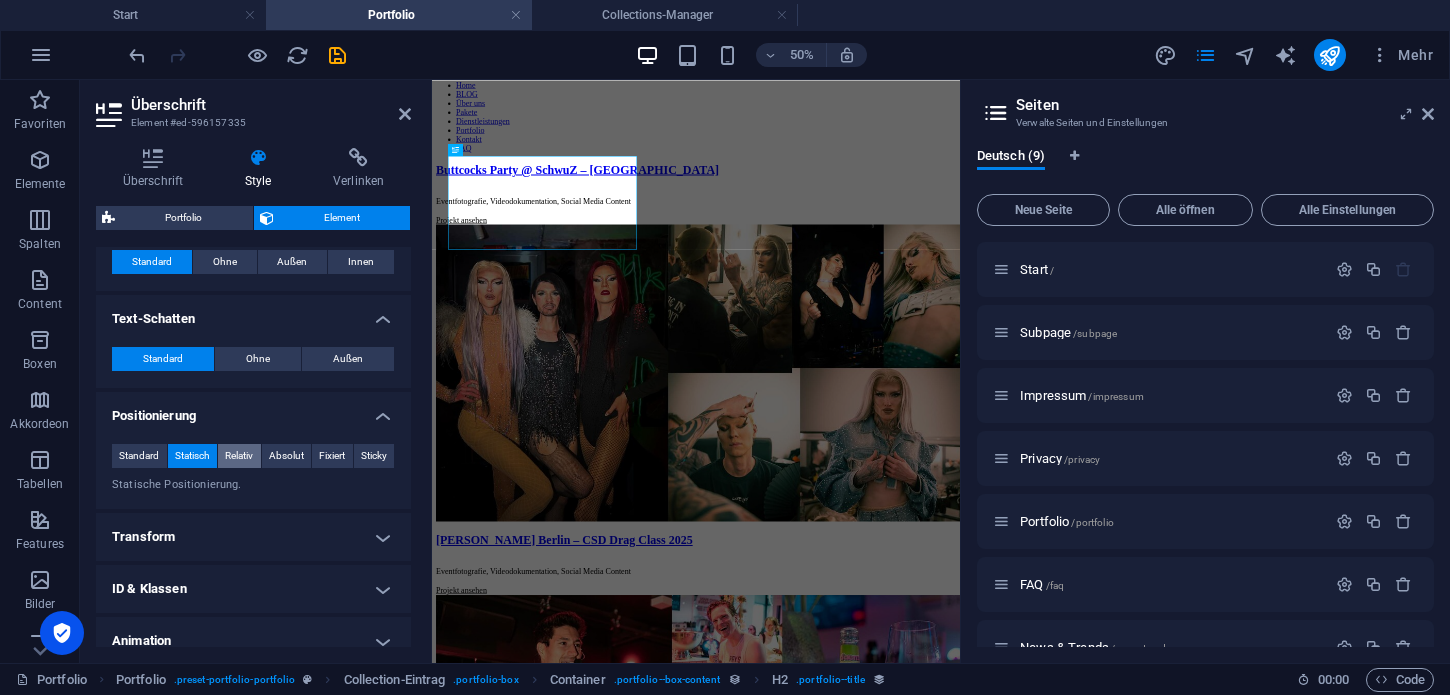 click on "Relativ" at bounding box center (239, 456) 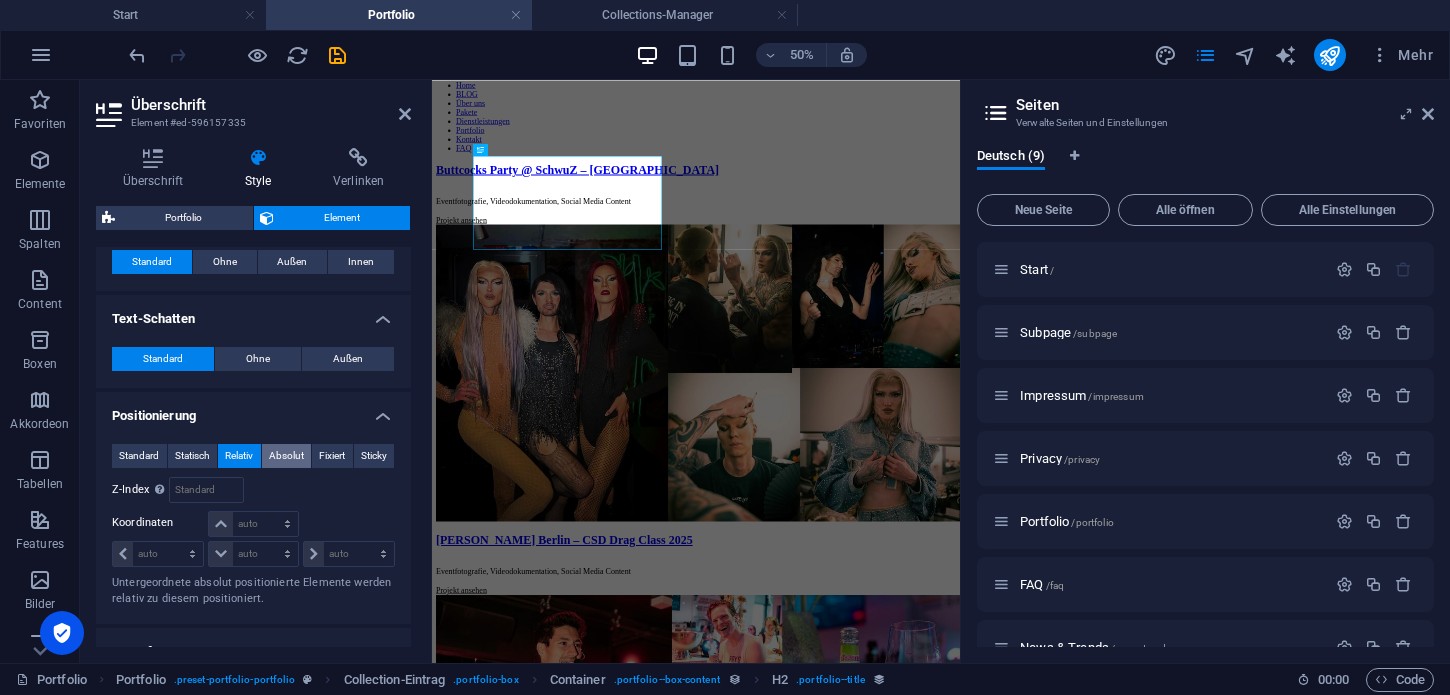 click on "Absolut" at bounding box center [286, 456] 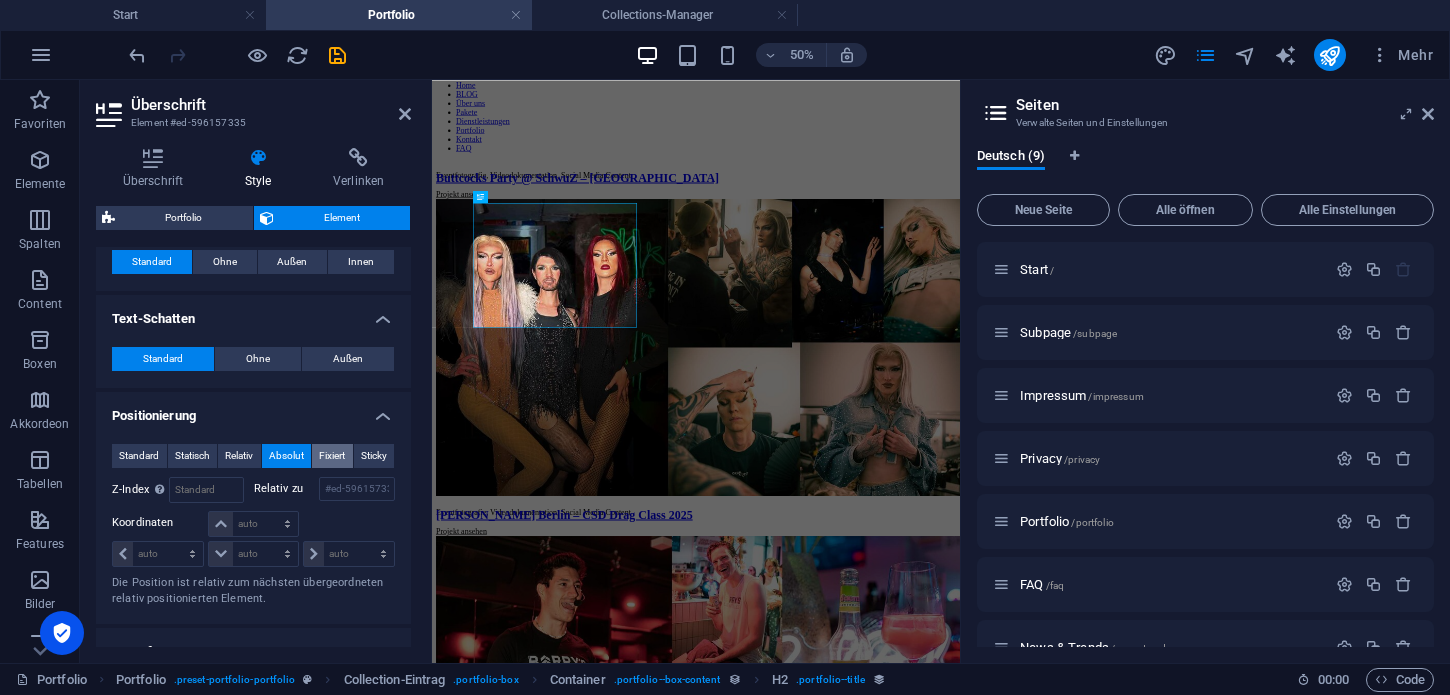 click on "Fixiert" at bounding box center [332, 456] 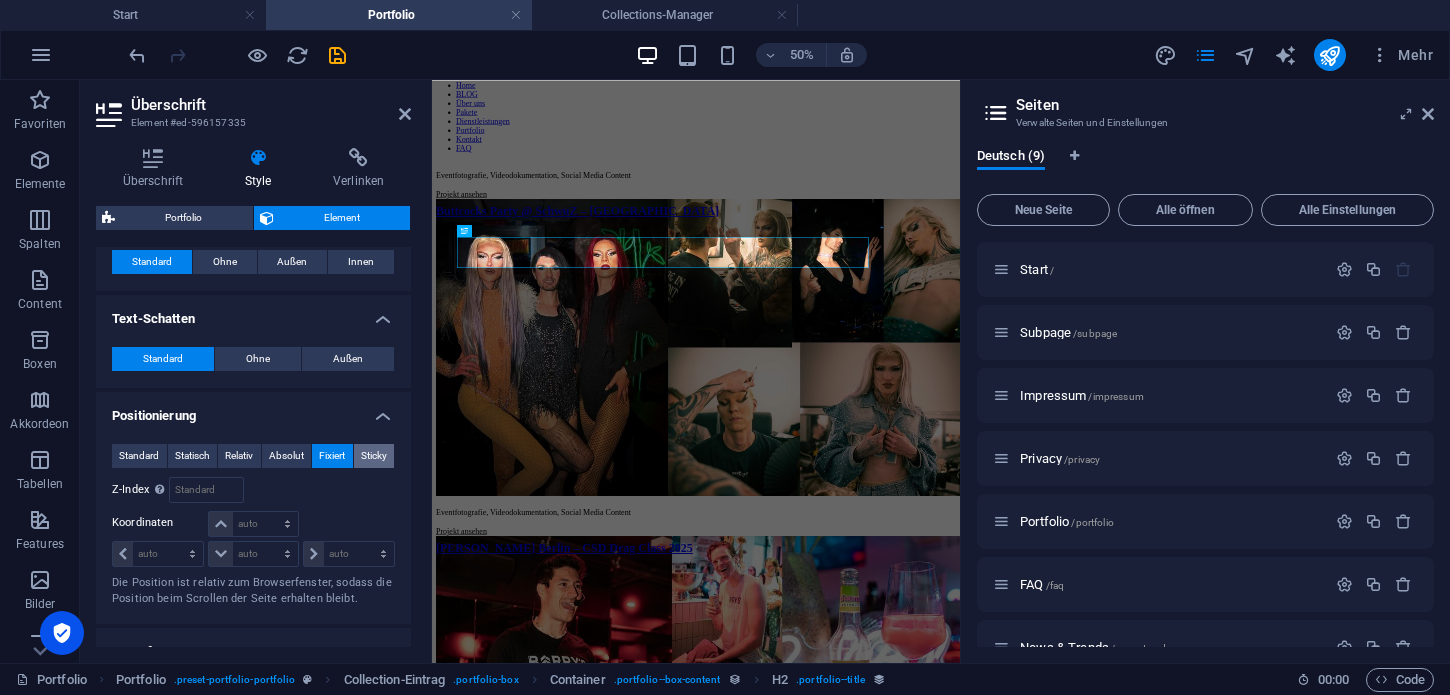 click on "Sticky" at bounding box center [374, 456] 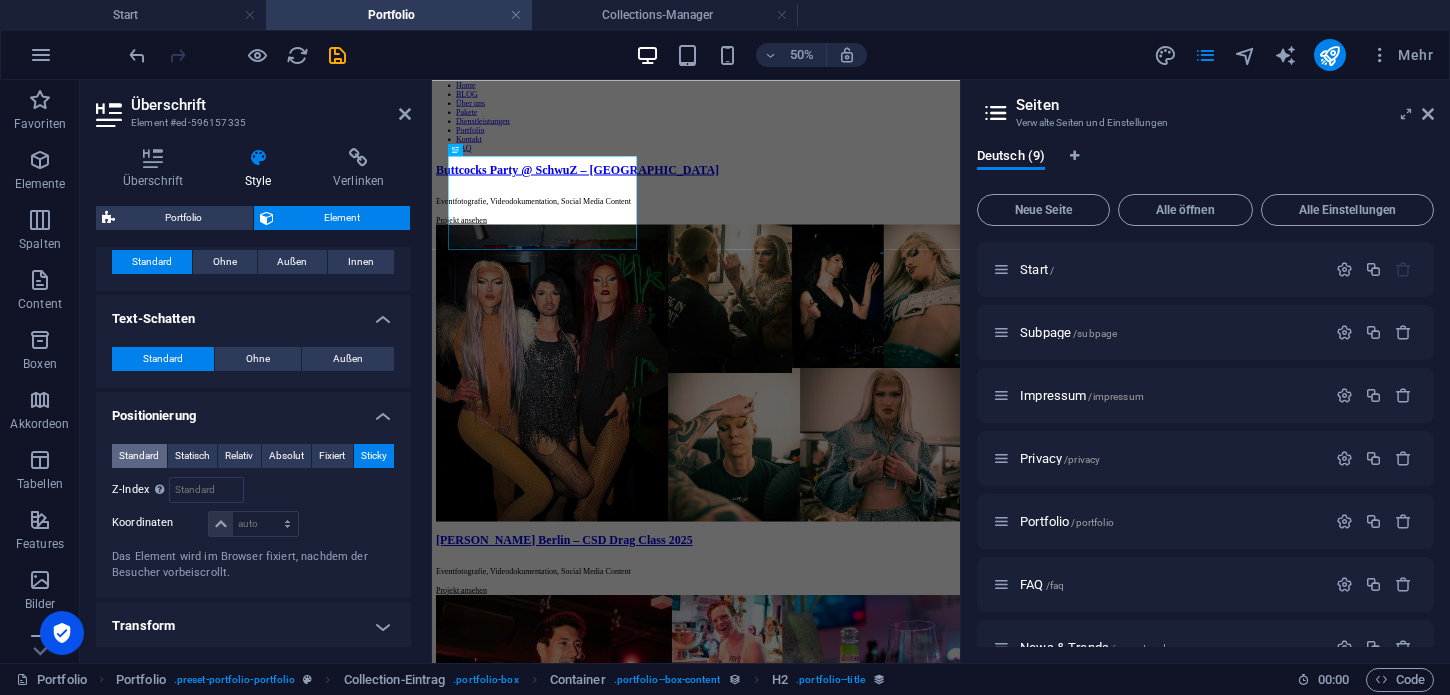 click on "Standard" at bounding box center [139, 456] 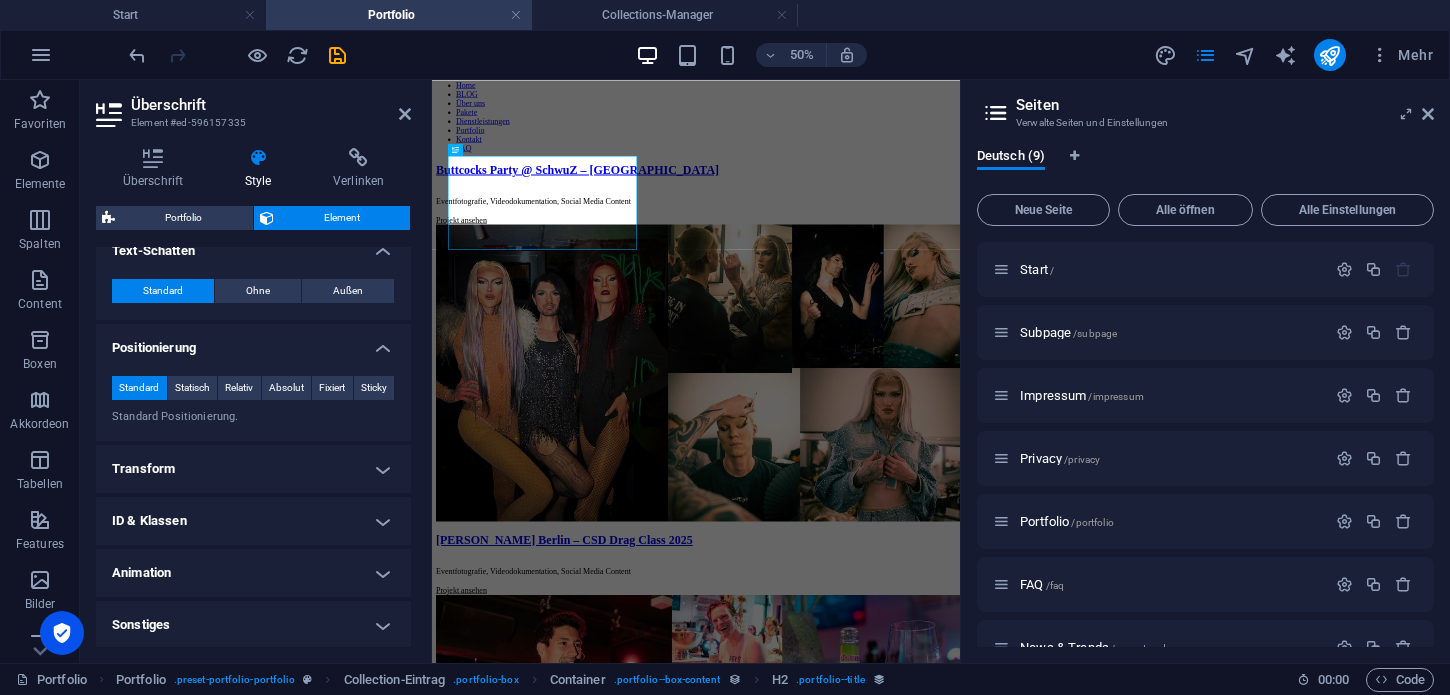 scroll, scrollTop: 621, scrollLeft: 0, axis: vertical 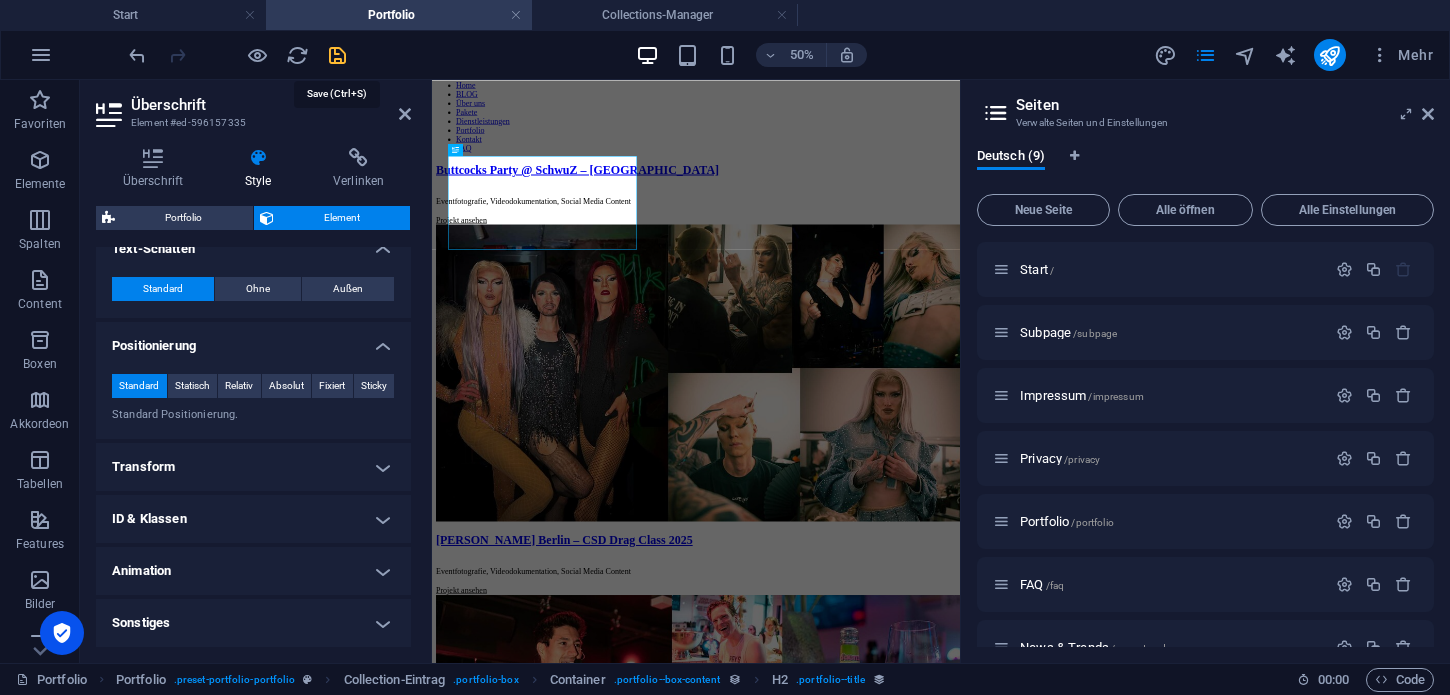 click at bounding box center [337, 55] 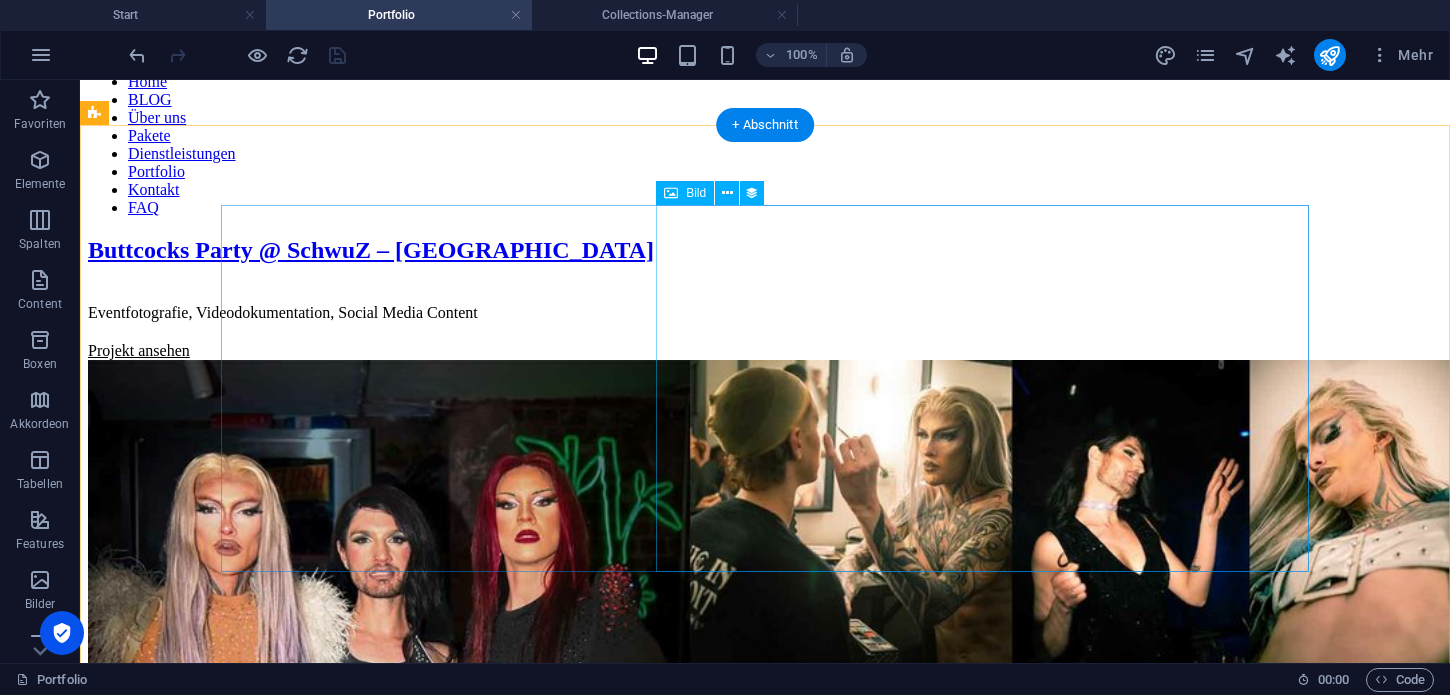 scroll, scrollTop: 74, scrollLeft: 0, axis: vertical 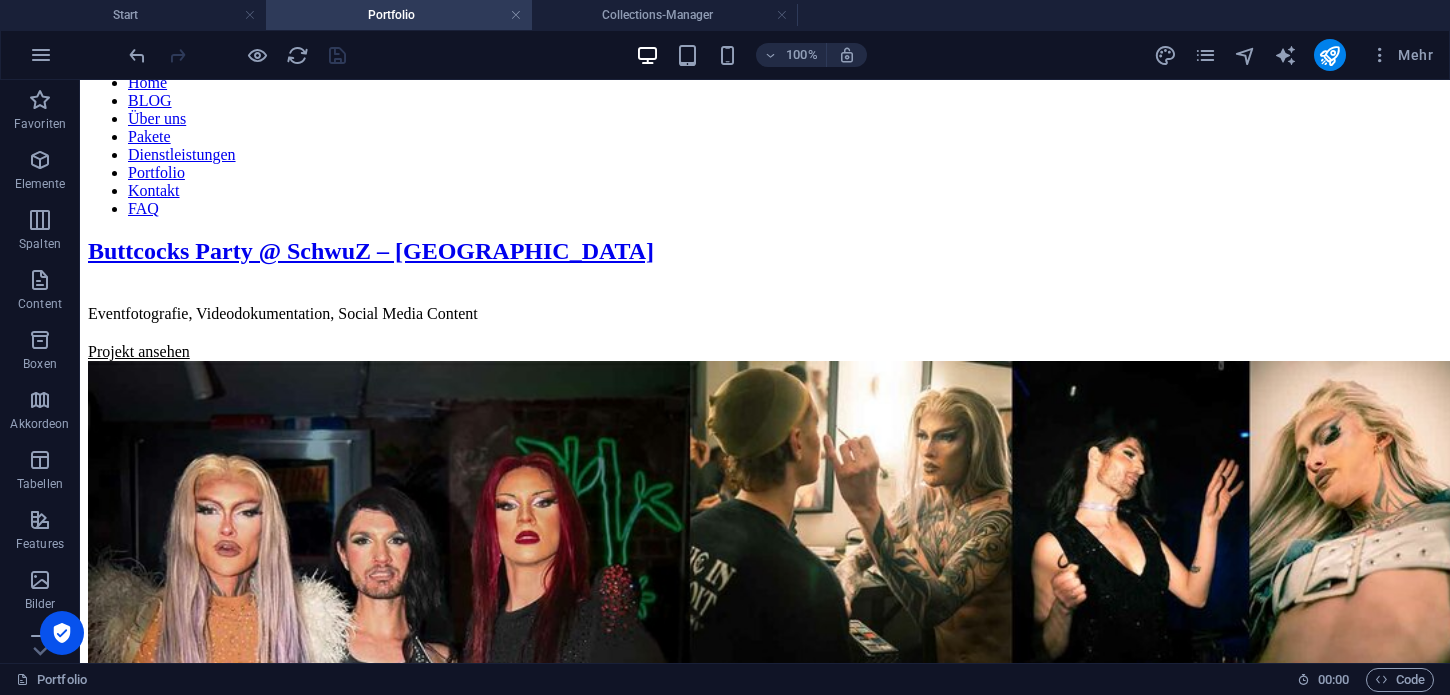 click on "100% Mehr" at bounding box center [725, 55] 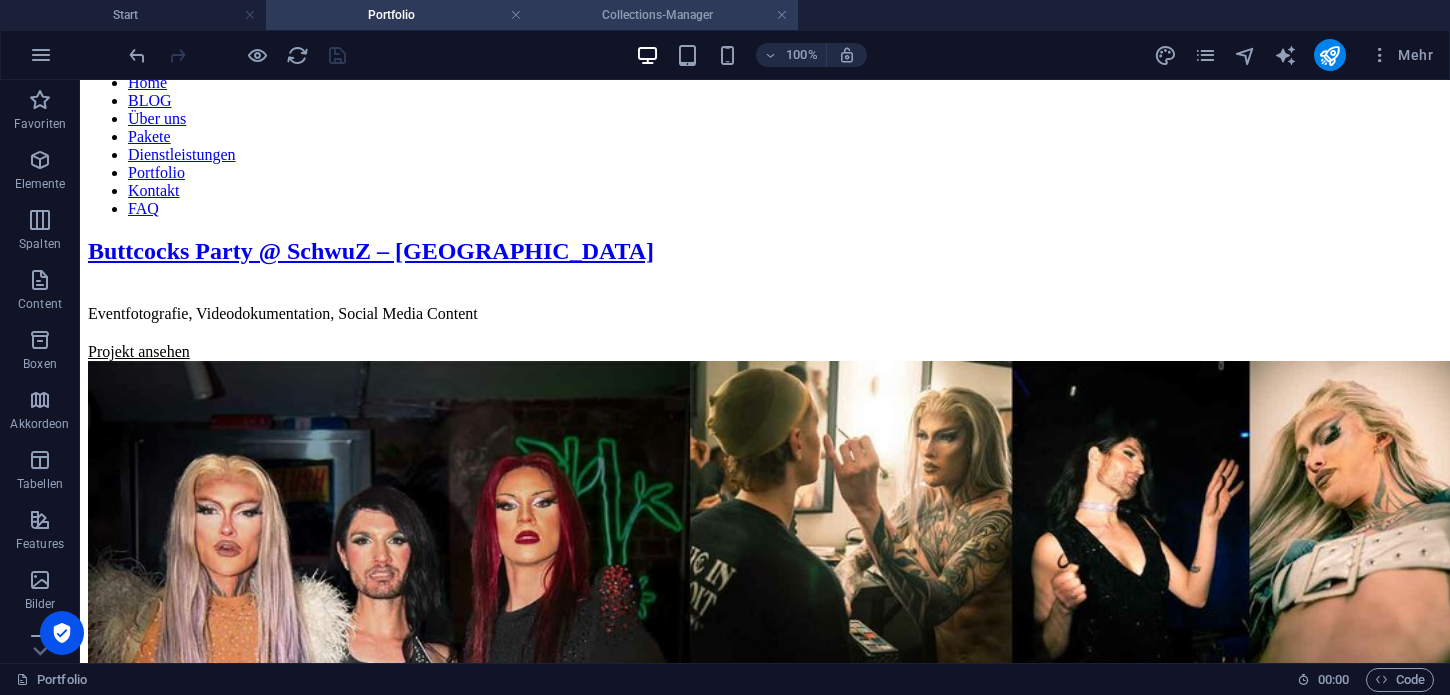 click on "Collections-Manager" at bounding box center [665, 15] 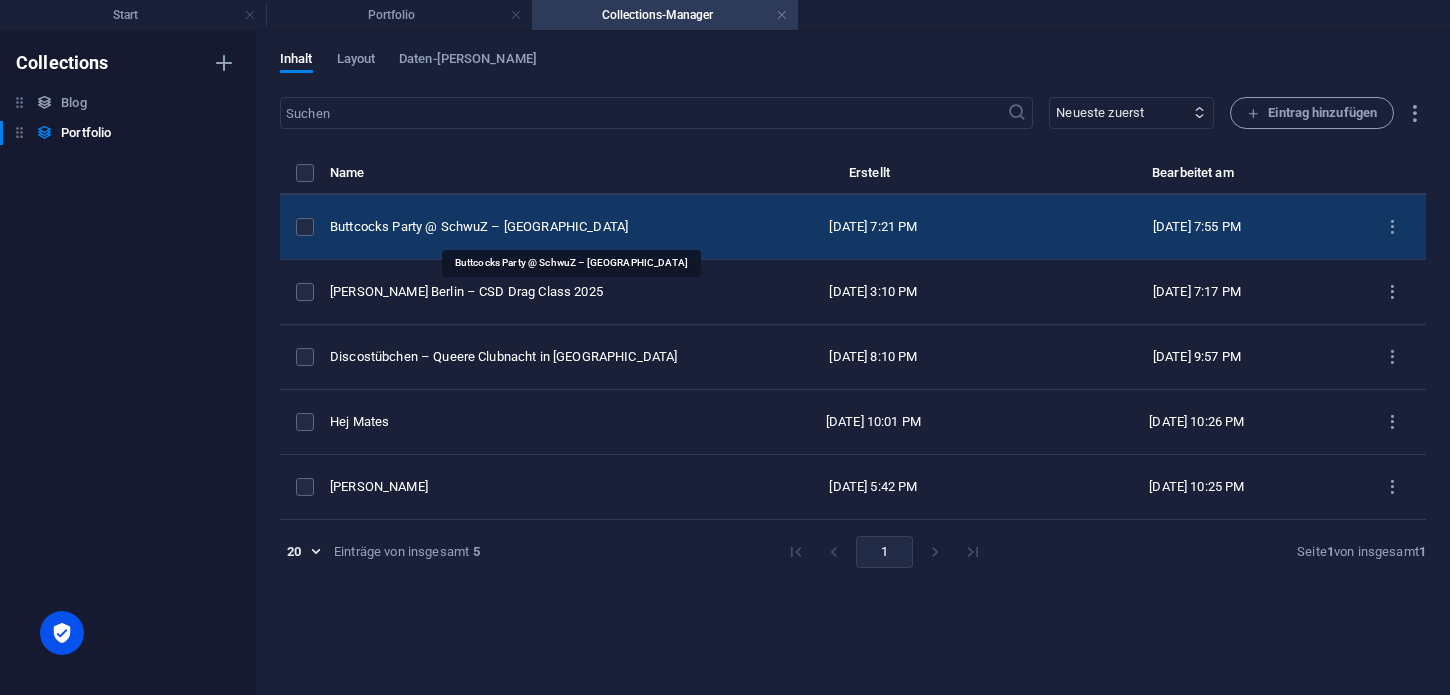 click on "Buttcocks Party @ SchwuZ – [GEOGRAPHIC_DATA]" at bounding box center [513, 227] 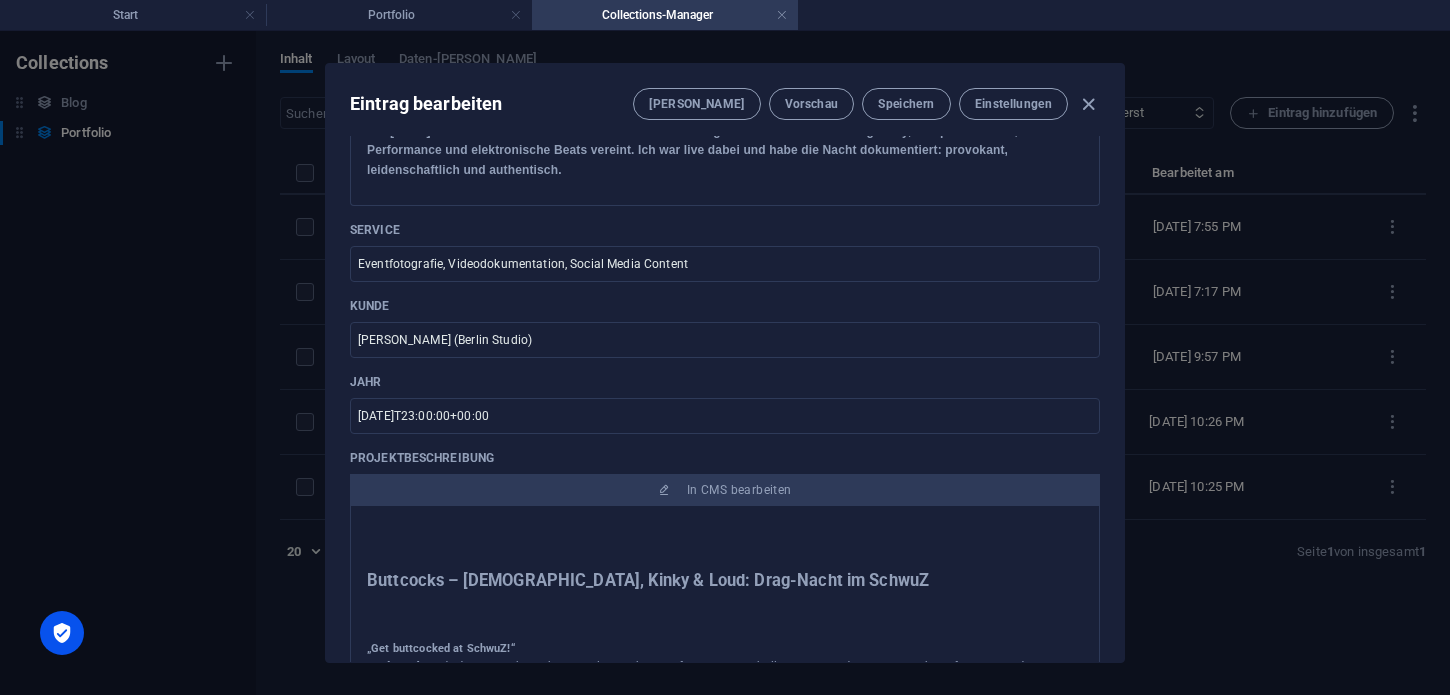 scroll, scrollTop: 625, scrollLeft: 0, axis: vertical 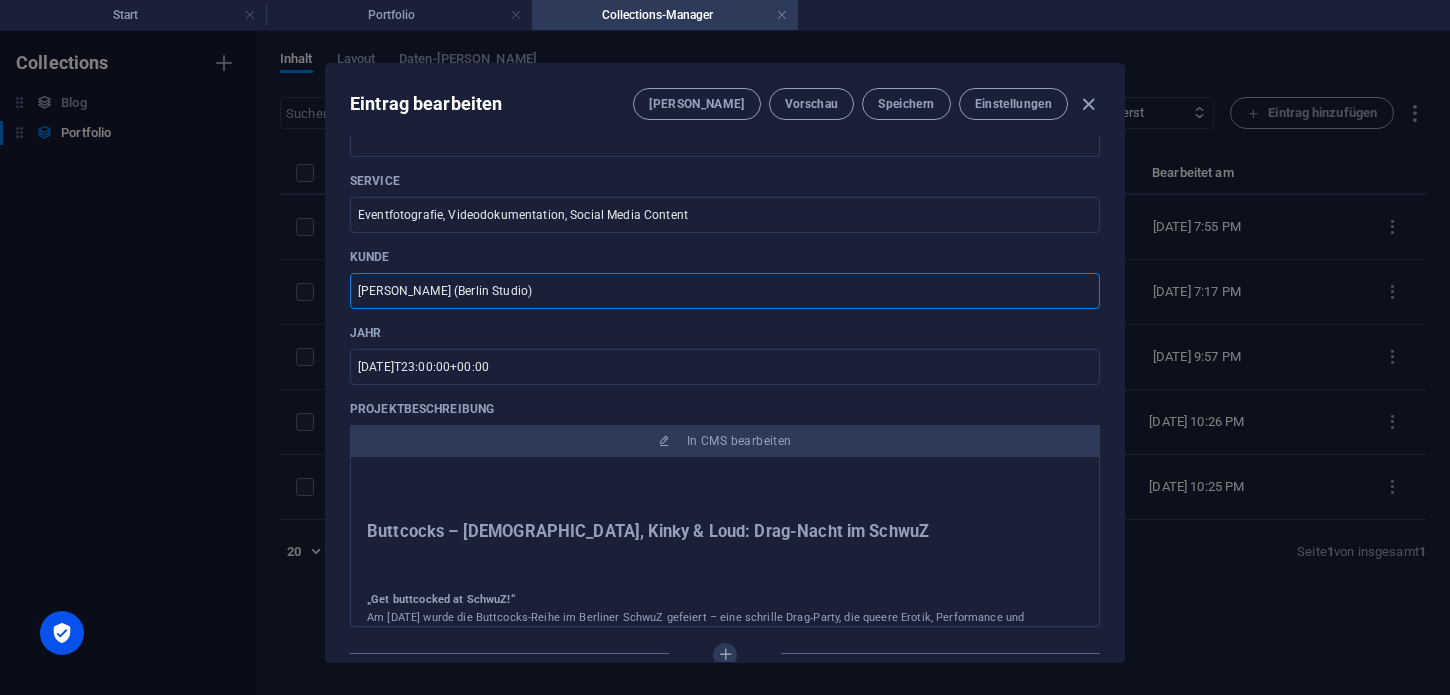 drag, startPoint x: 566, startPoint y: 301, endPoint x: 322, endPoint y: 278, distance: 245.08162 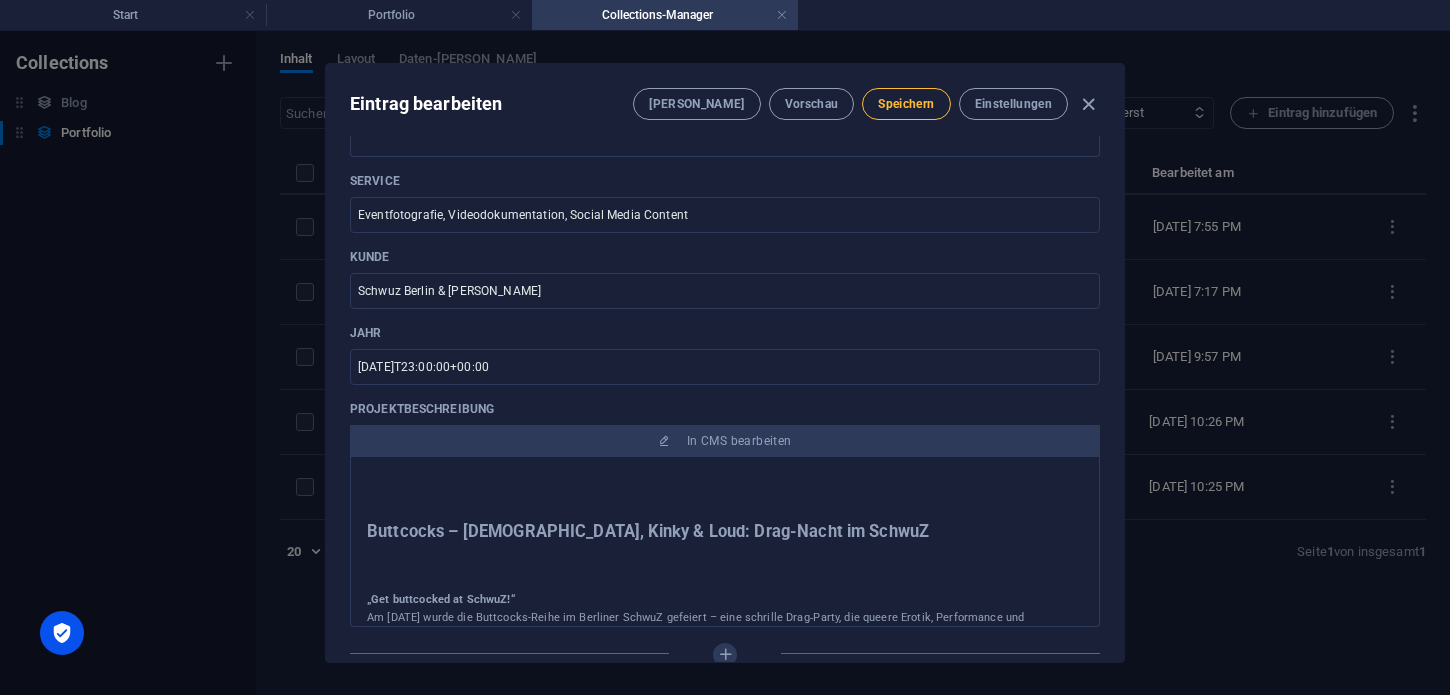 click on "Speichern" at bounding box center (906, 104) 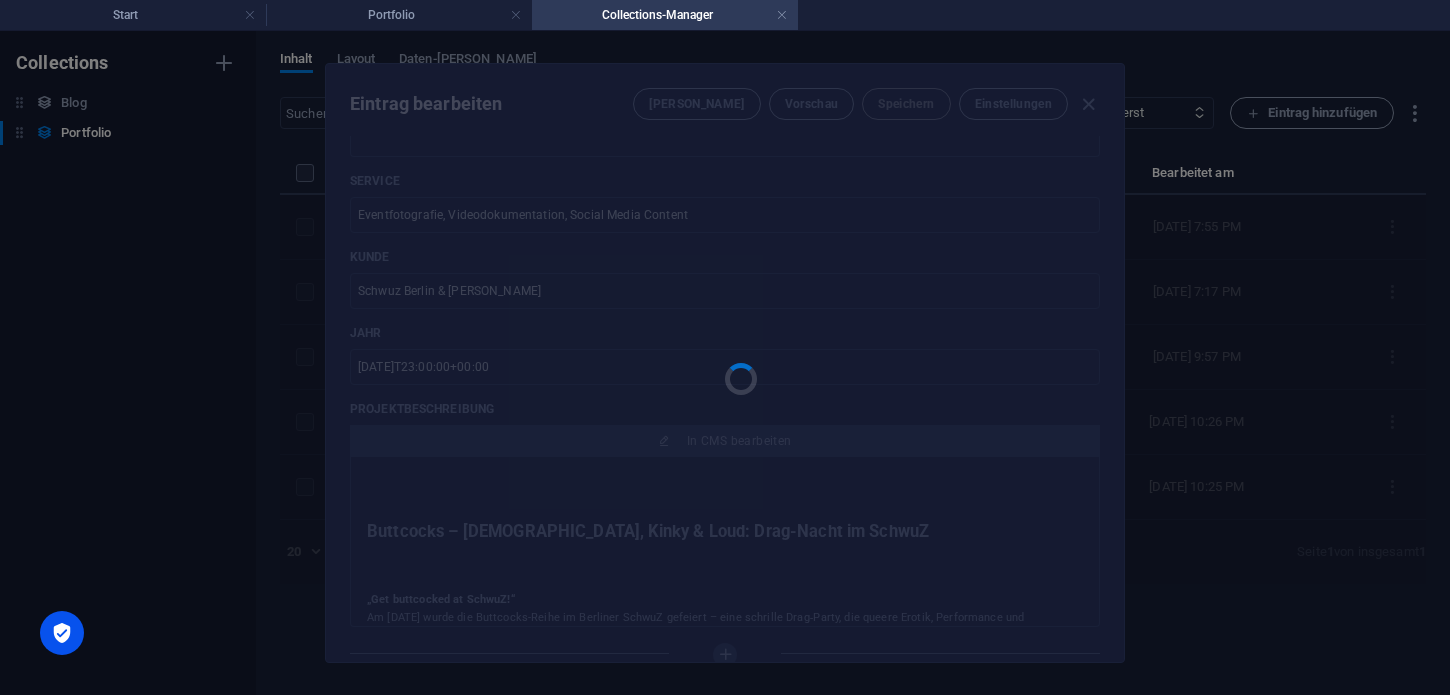 type on "Schwuz Berlin & [PERSON_NAME]" 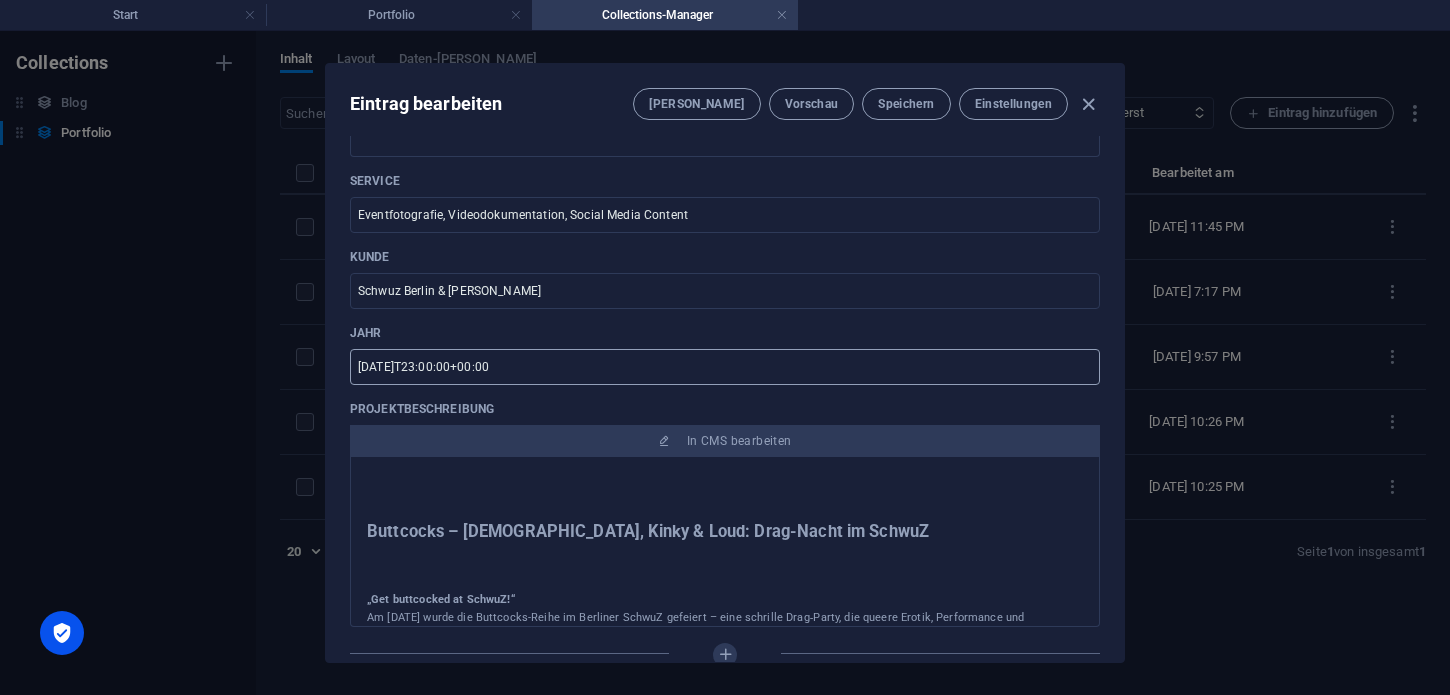click on "[DATE]T23:00:00+00:00" at bounding box center (725, 367) 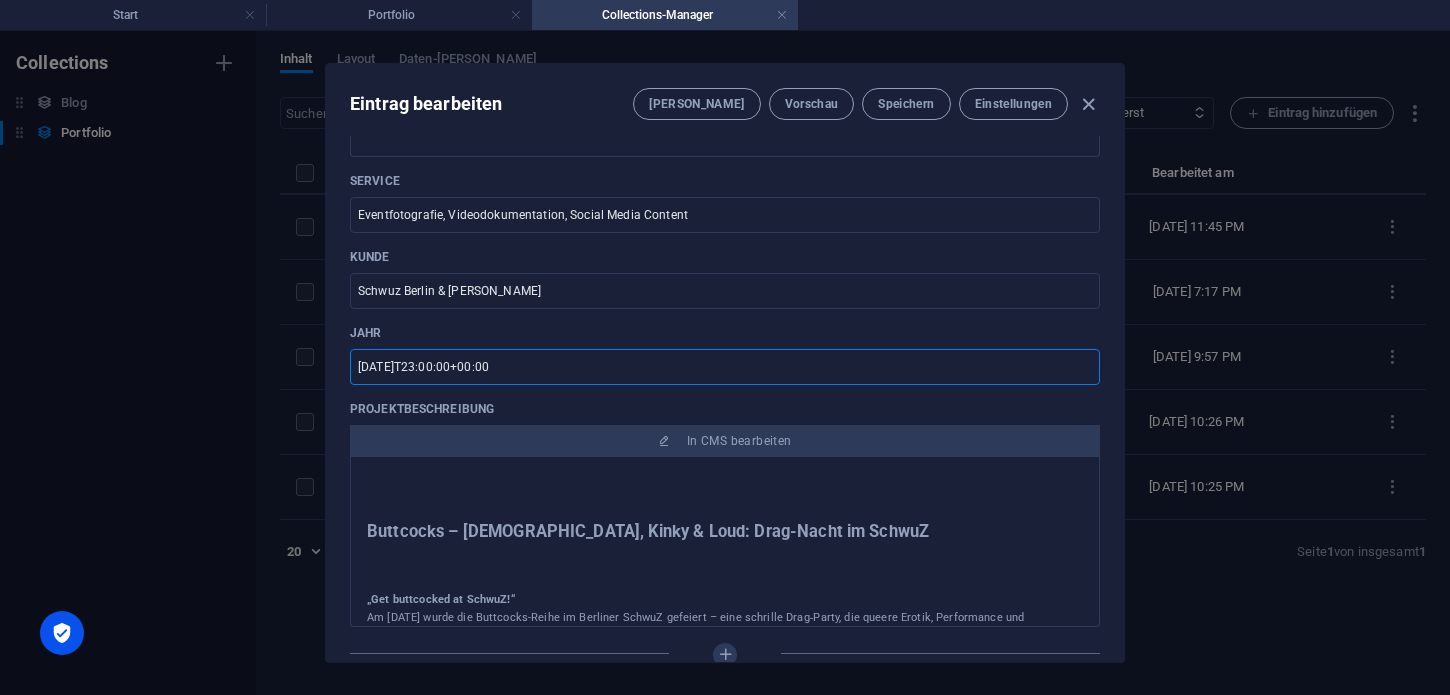 click on "[DATE]T23:00:00+00:00" at bounding box center (725, 367) 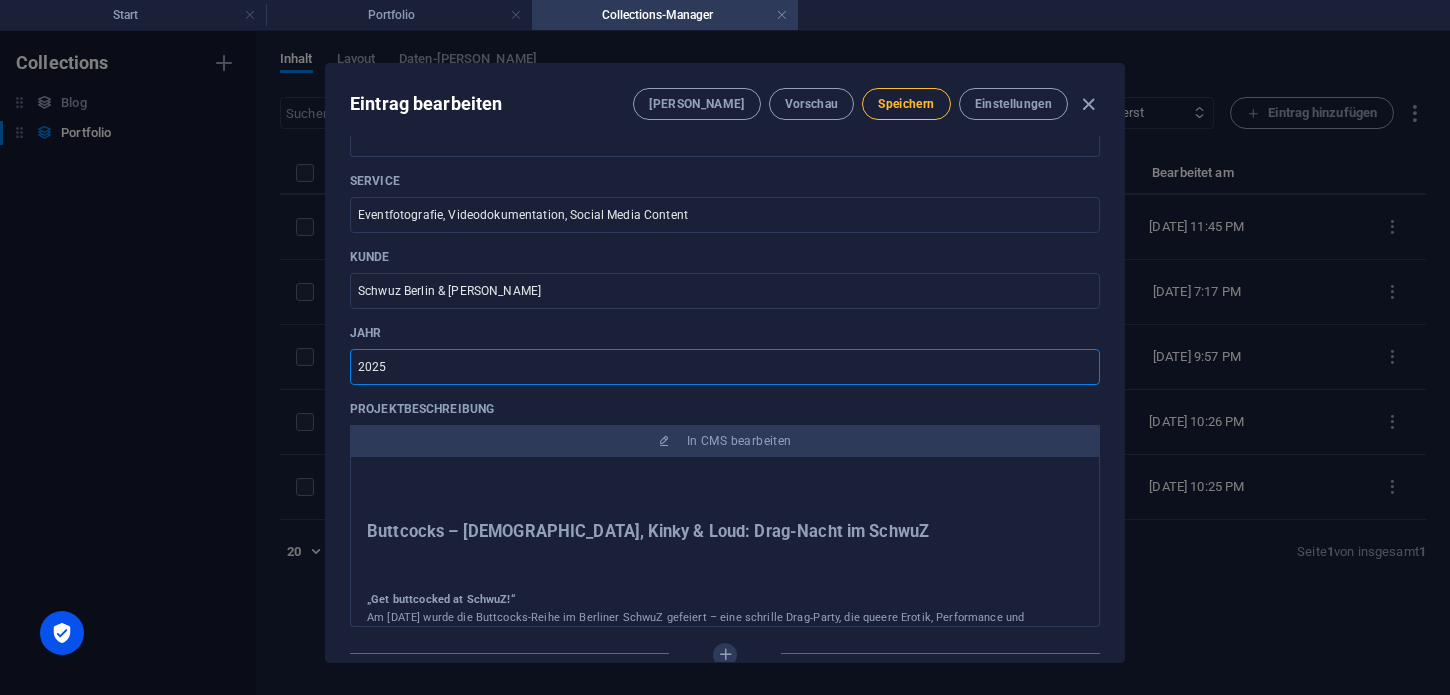 type on "2025" 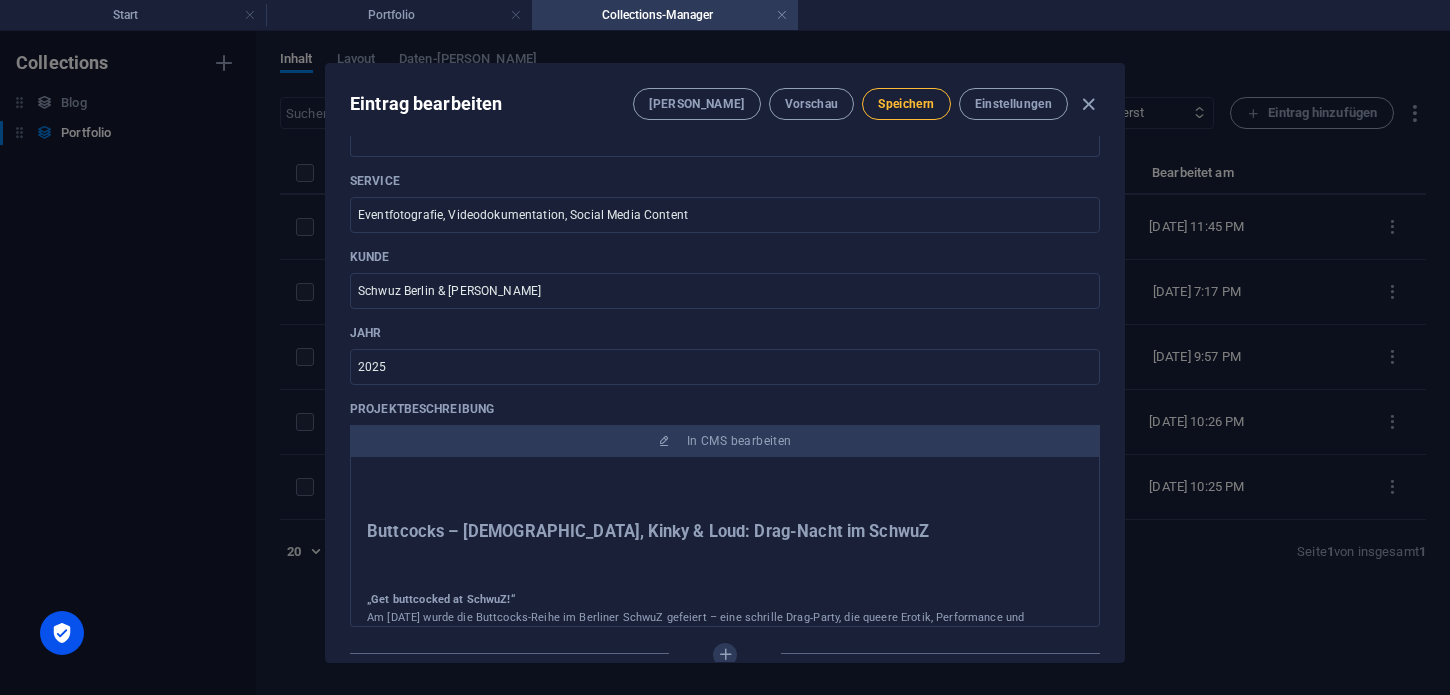 click on "Speichern" at bounding box center (906, 104) 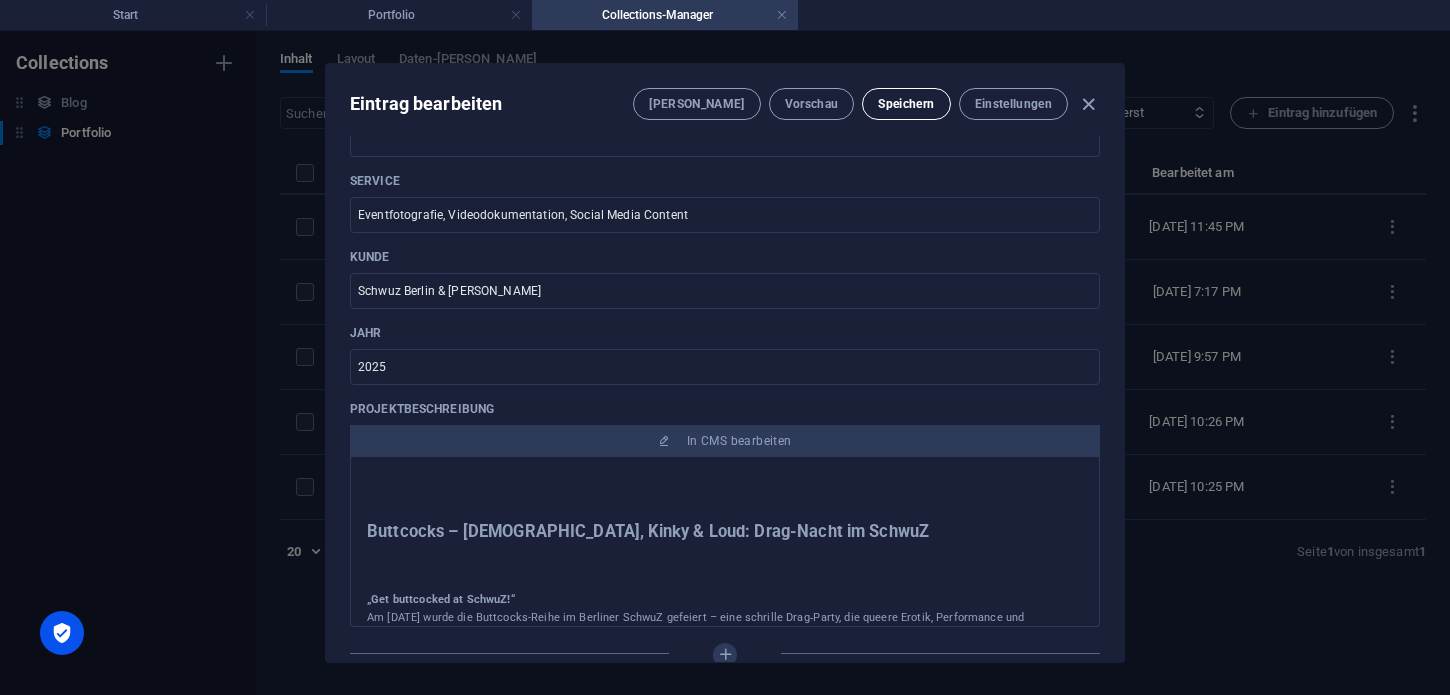 click on "Speichern" at bounding box center [906, 104] 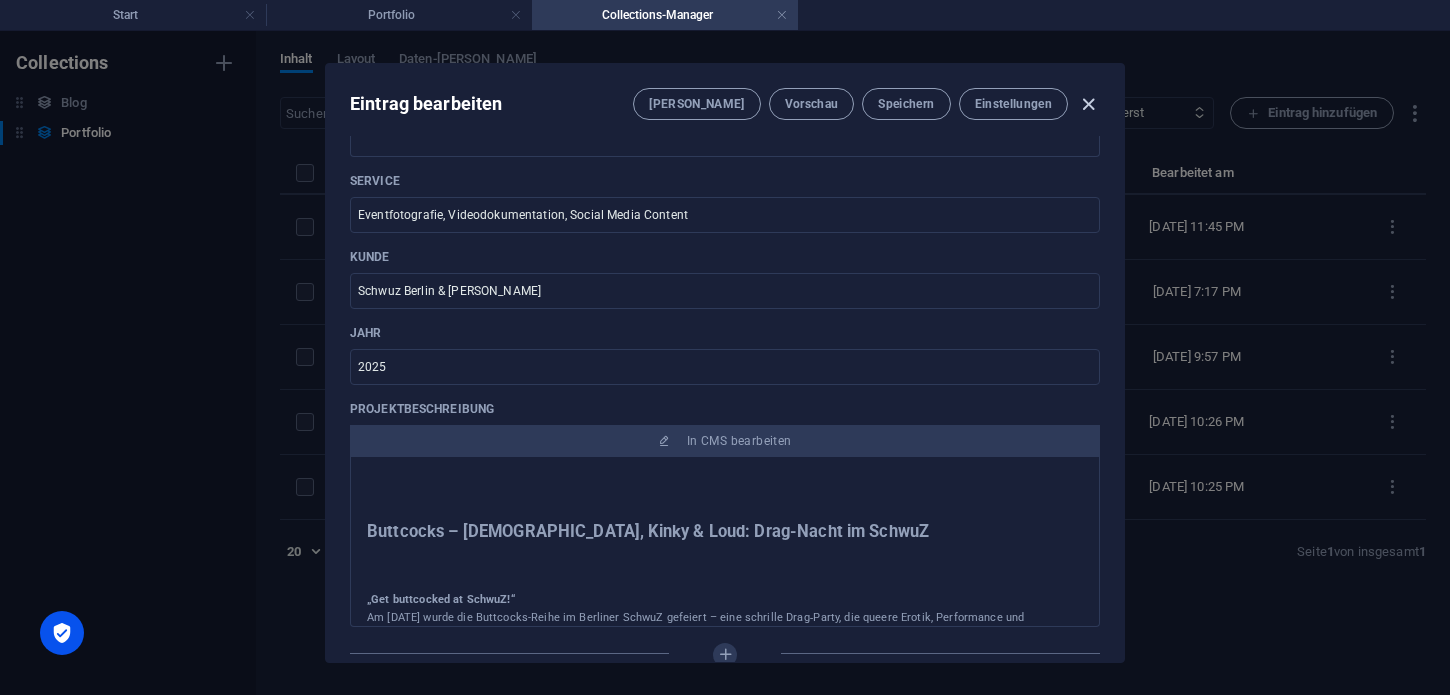 click at bounding box center (1088, 104) 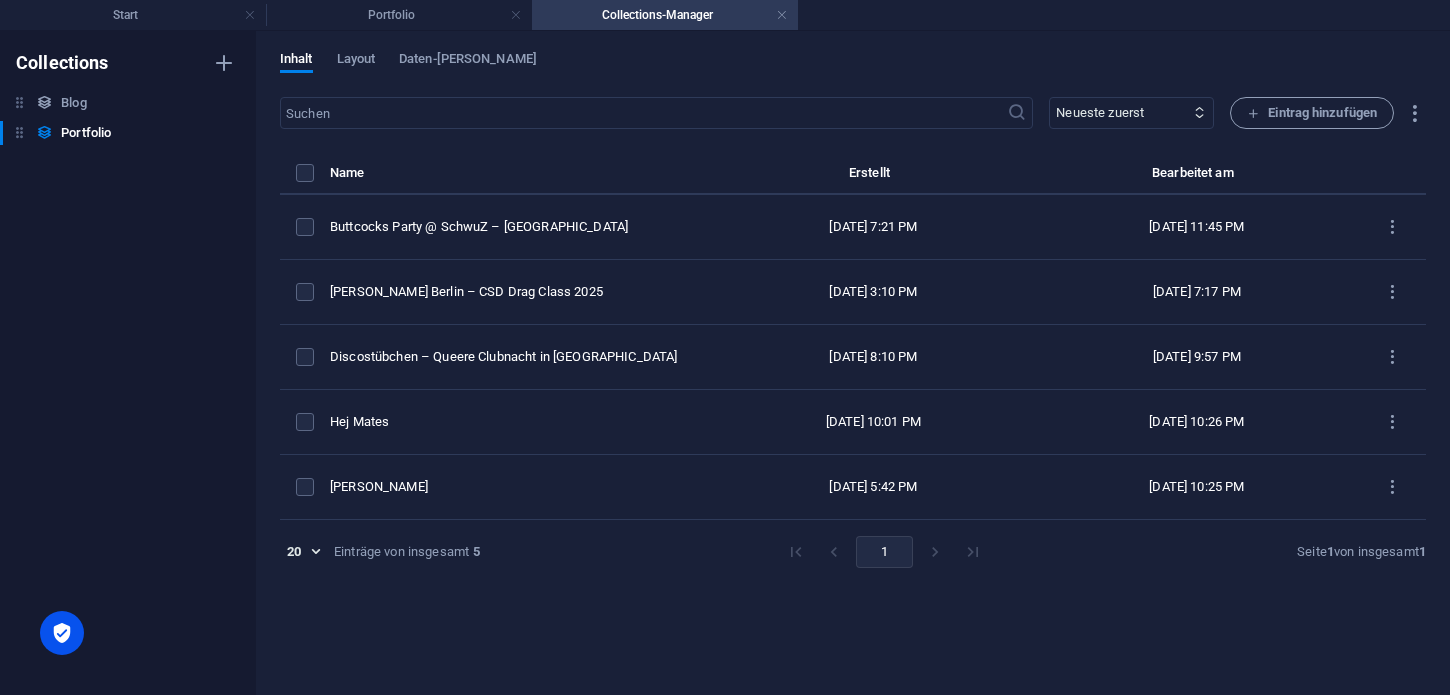 scroll, scrollTop: 546, scrollLeft: 0, axis: vertical 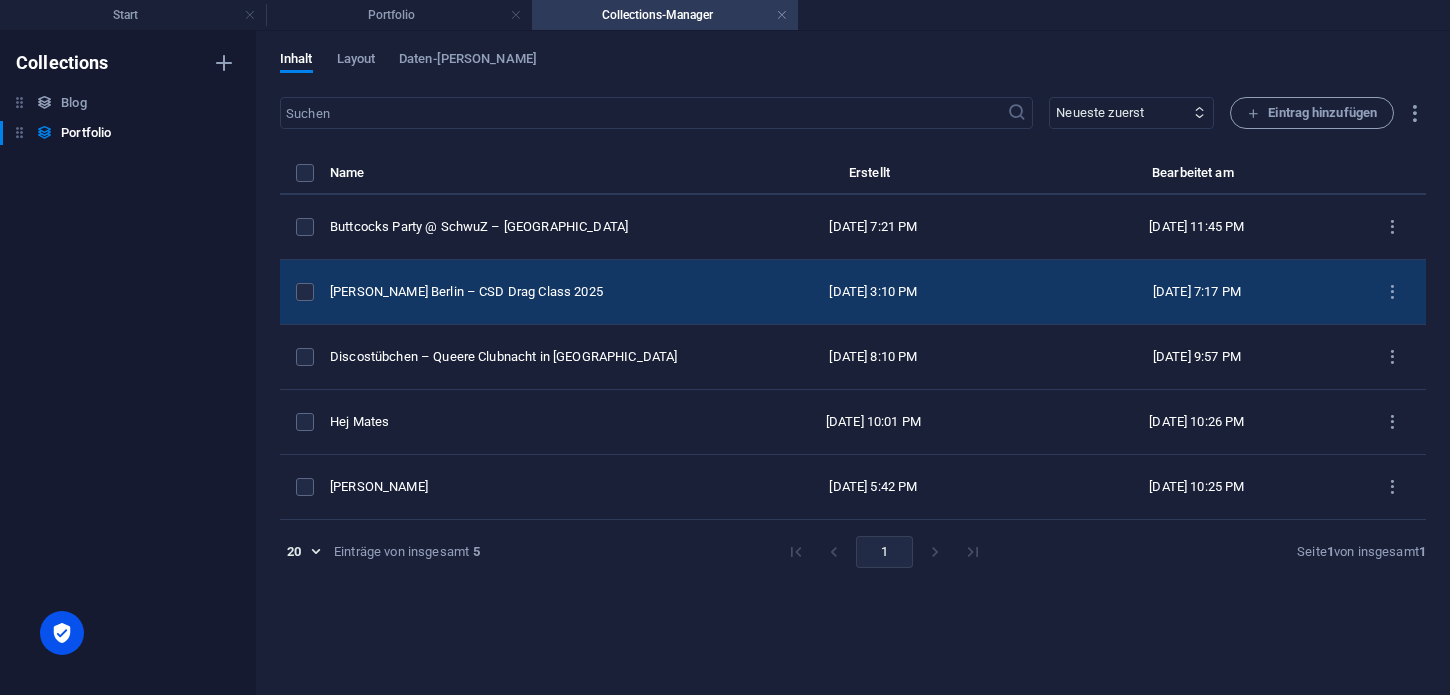 click on "[PERSON_NAME] Berlin – CSD Drag Class 2025" at bounding box center (521, 292) 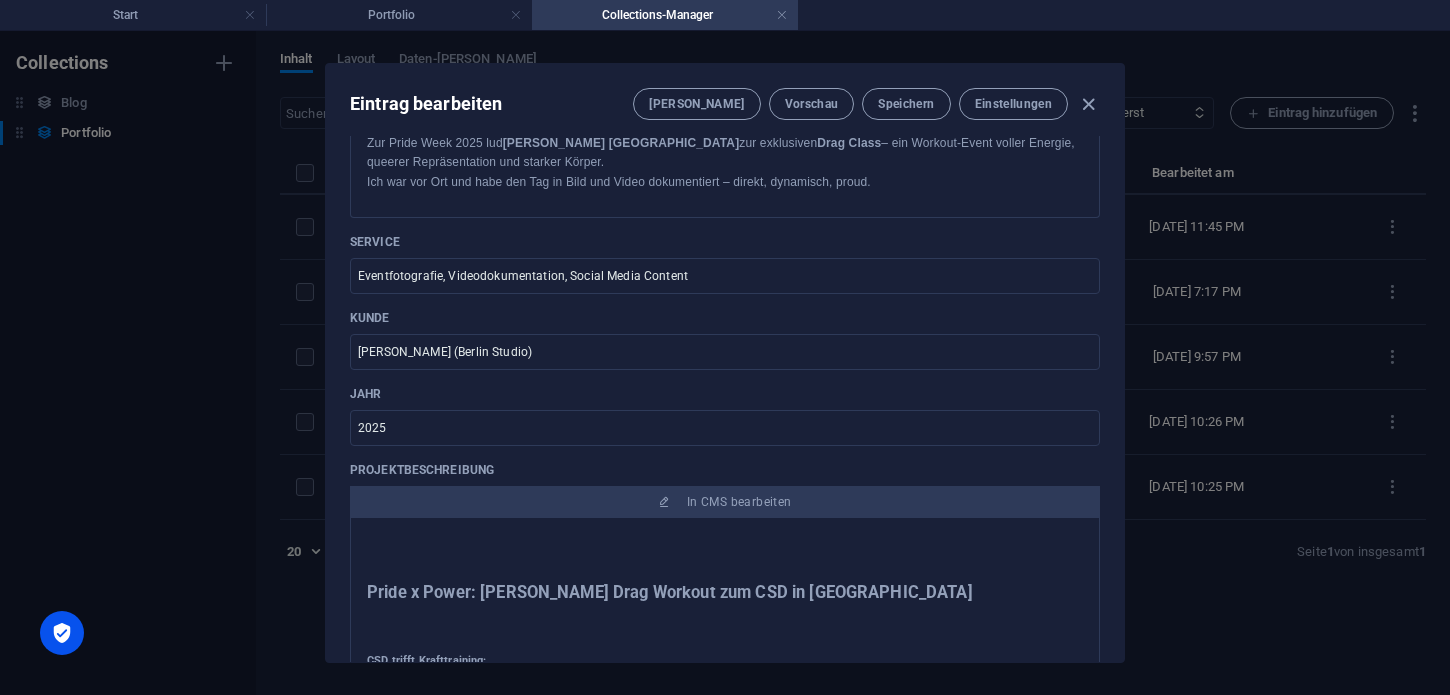 scroll, scrollTop: 565, scrollLeft: 0, axis: vertical 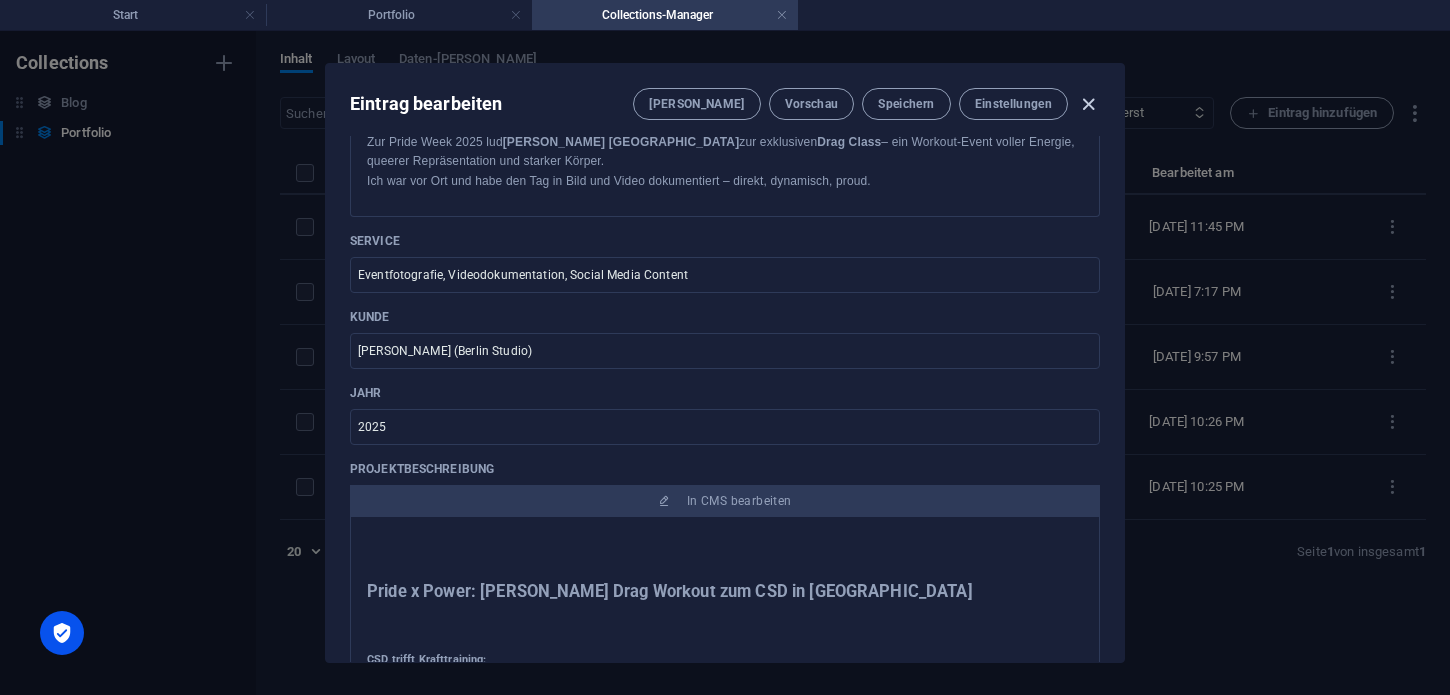 click at bounding box center [1088, 104] 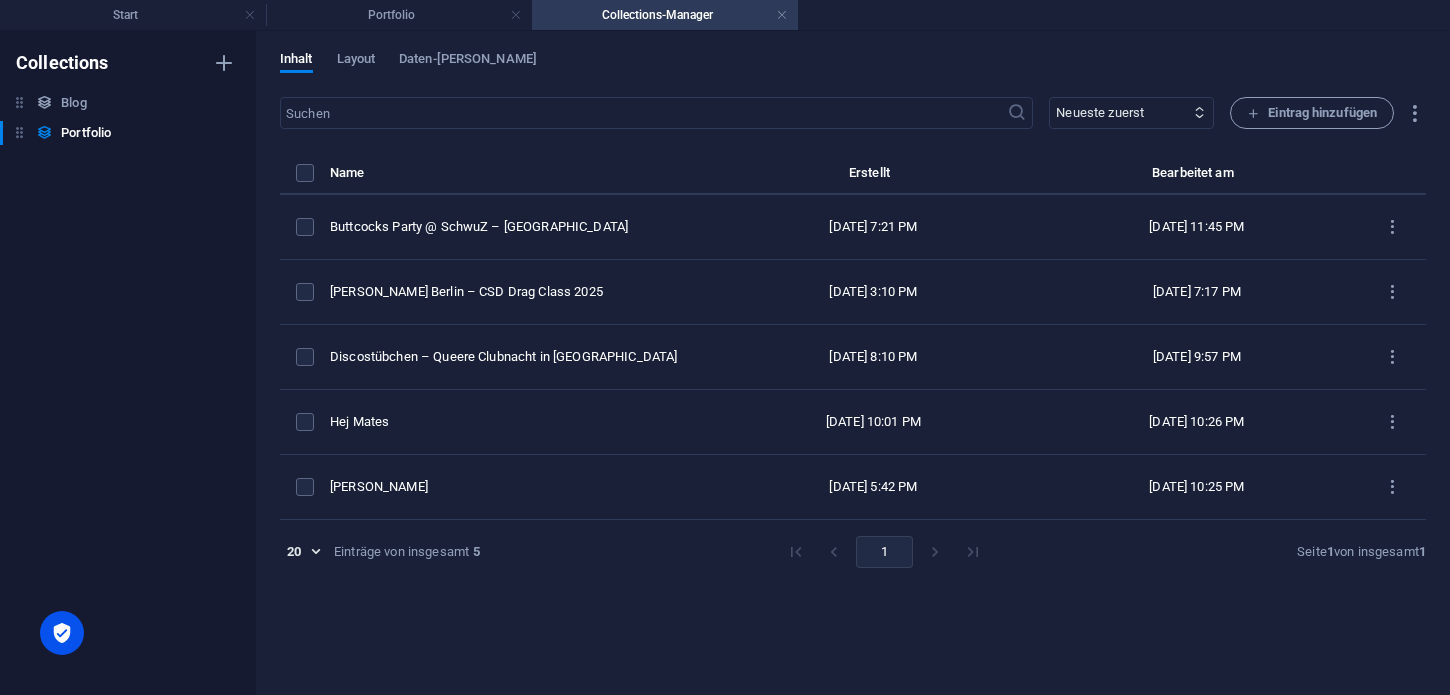 type 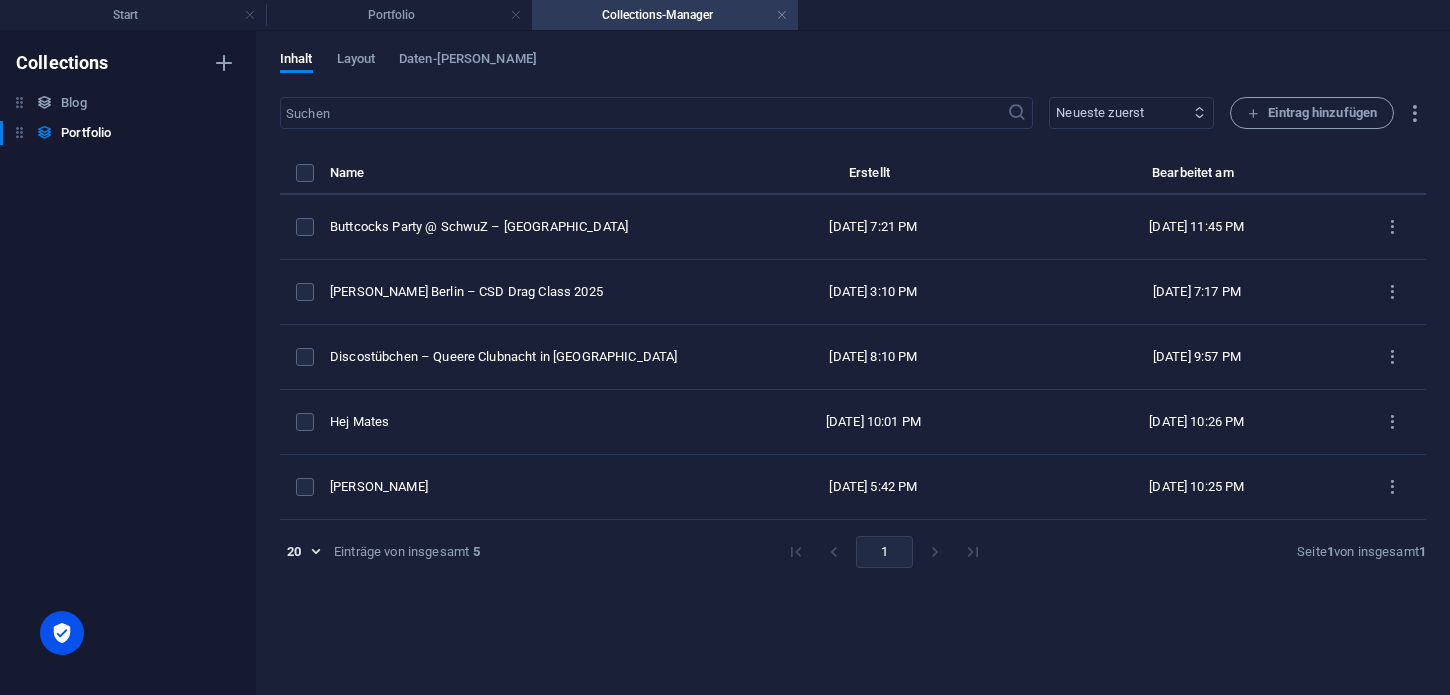 scroll, scrollTop: 486, scrollLeft: 0, axis: vertical 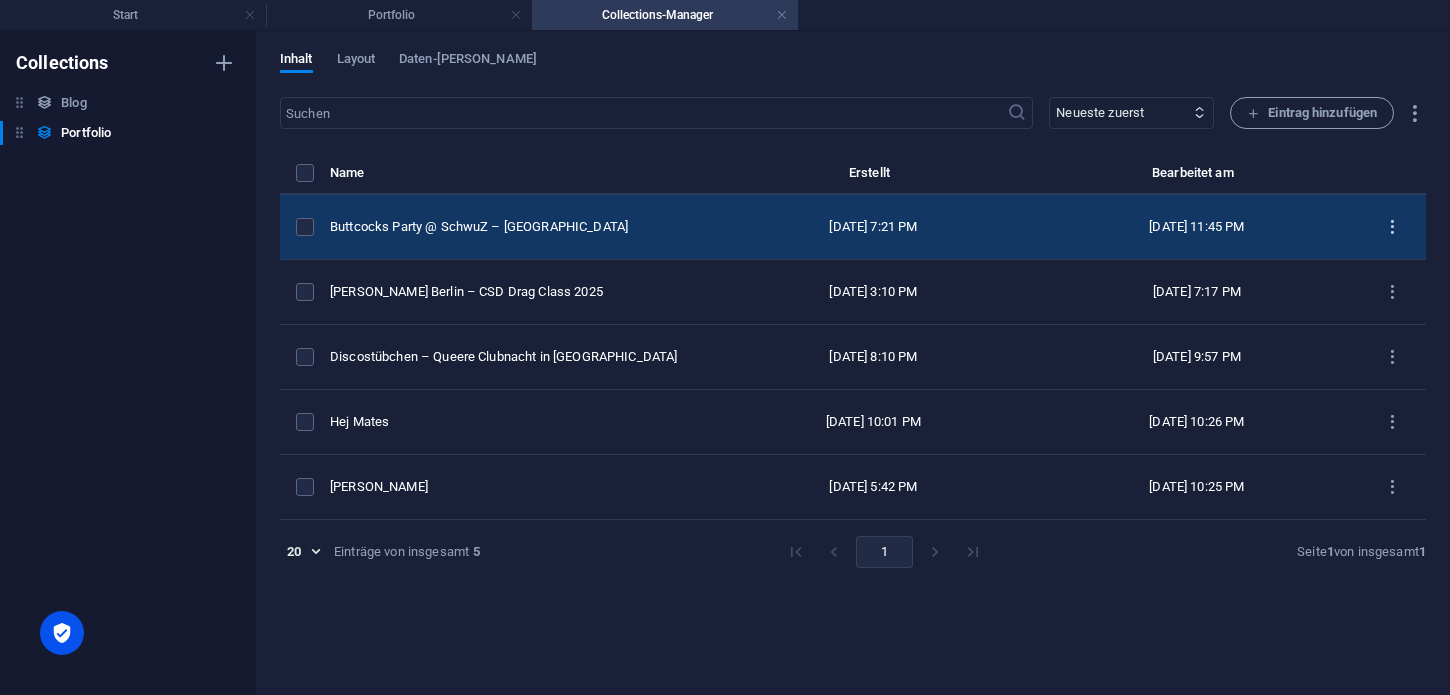 click at bounding box center [1392, 227] 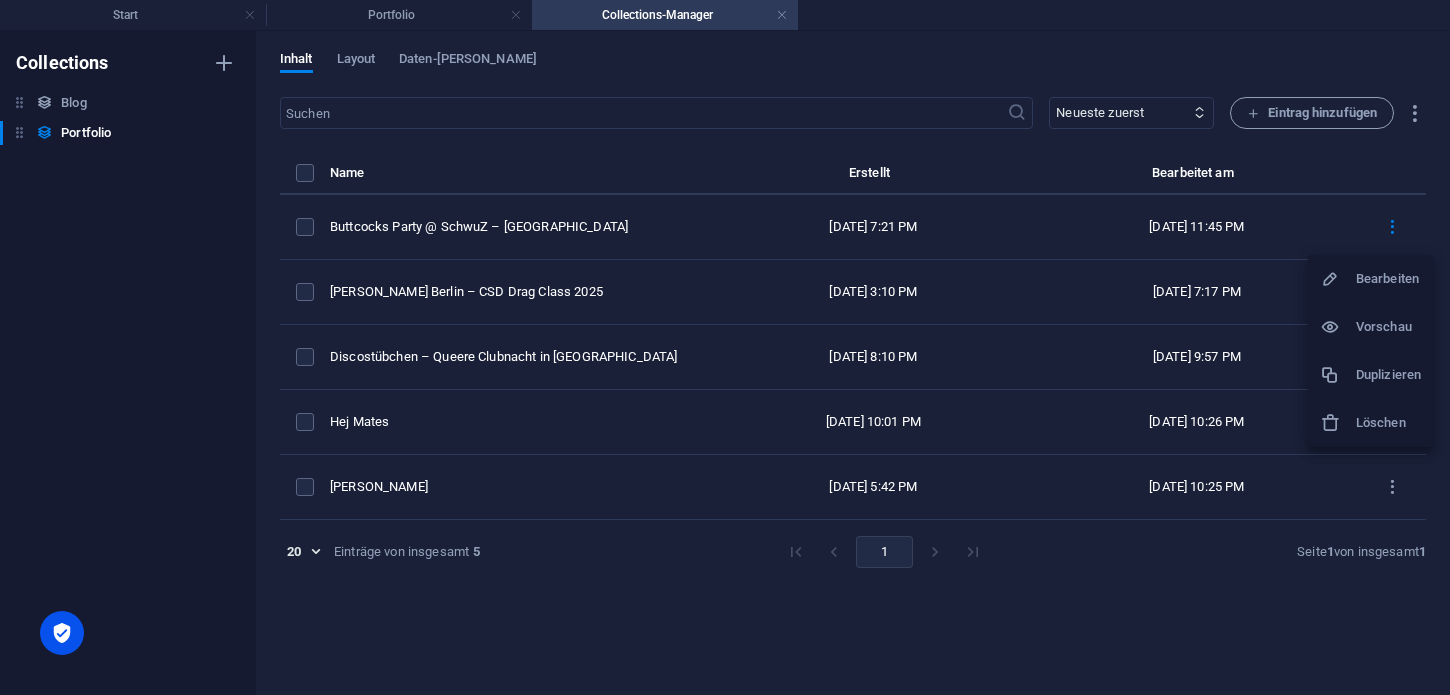 click on "Duplizieren" at bounding box center [1388, 375] 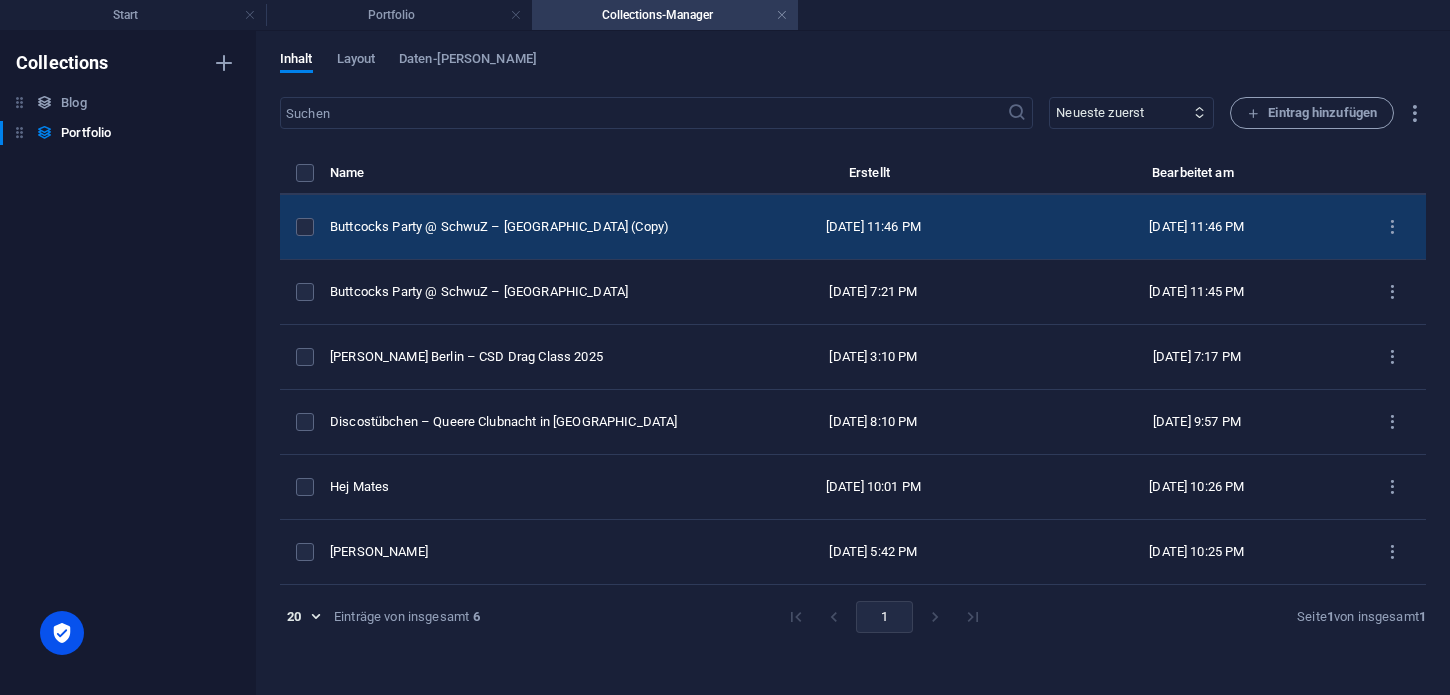 click on "Buttcocks Party @ SchwuZ – [GEOGRAPHIC_DATA] (Copy)" at bounding box center [521, 227] 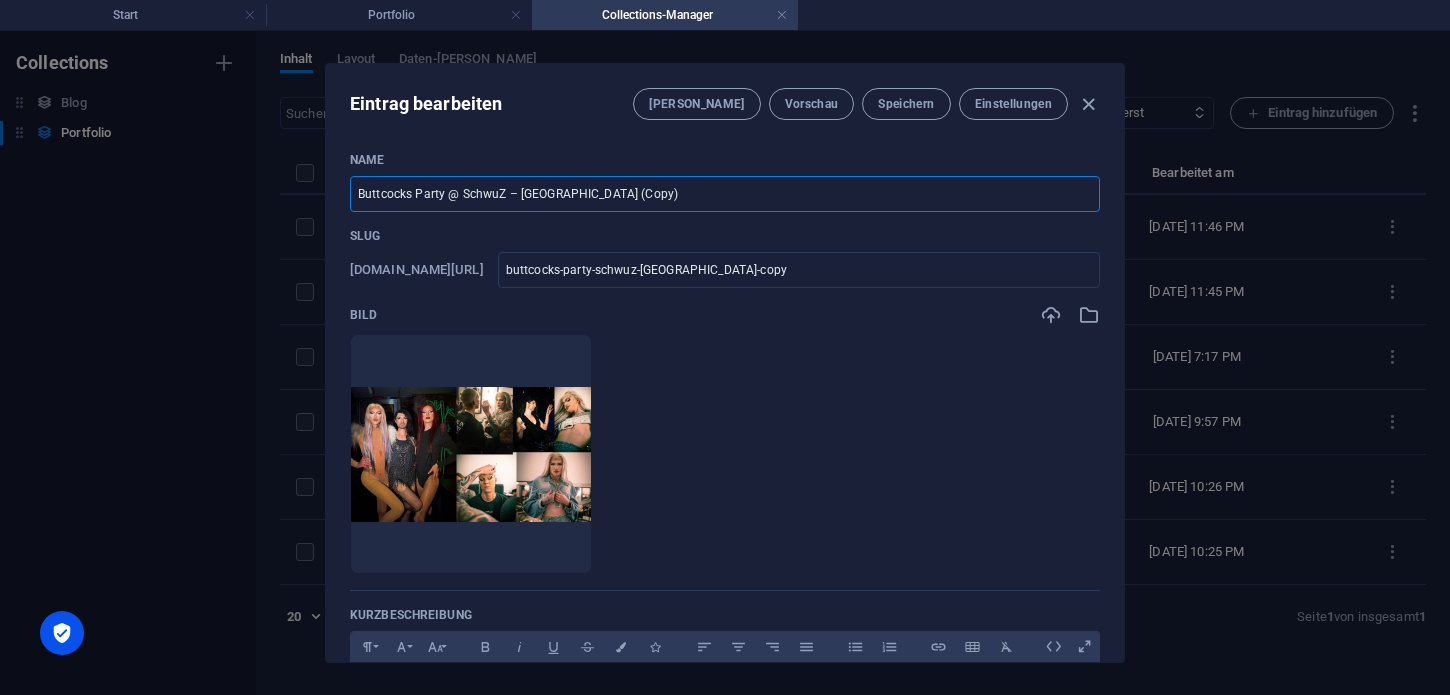 drag, startPoint x: 618, startPoint y: 195, endPoint x: 222, endPoint y: 192, distance: 396.01135 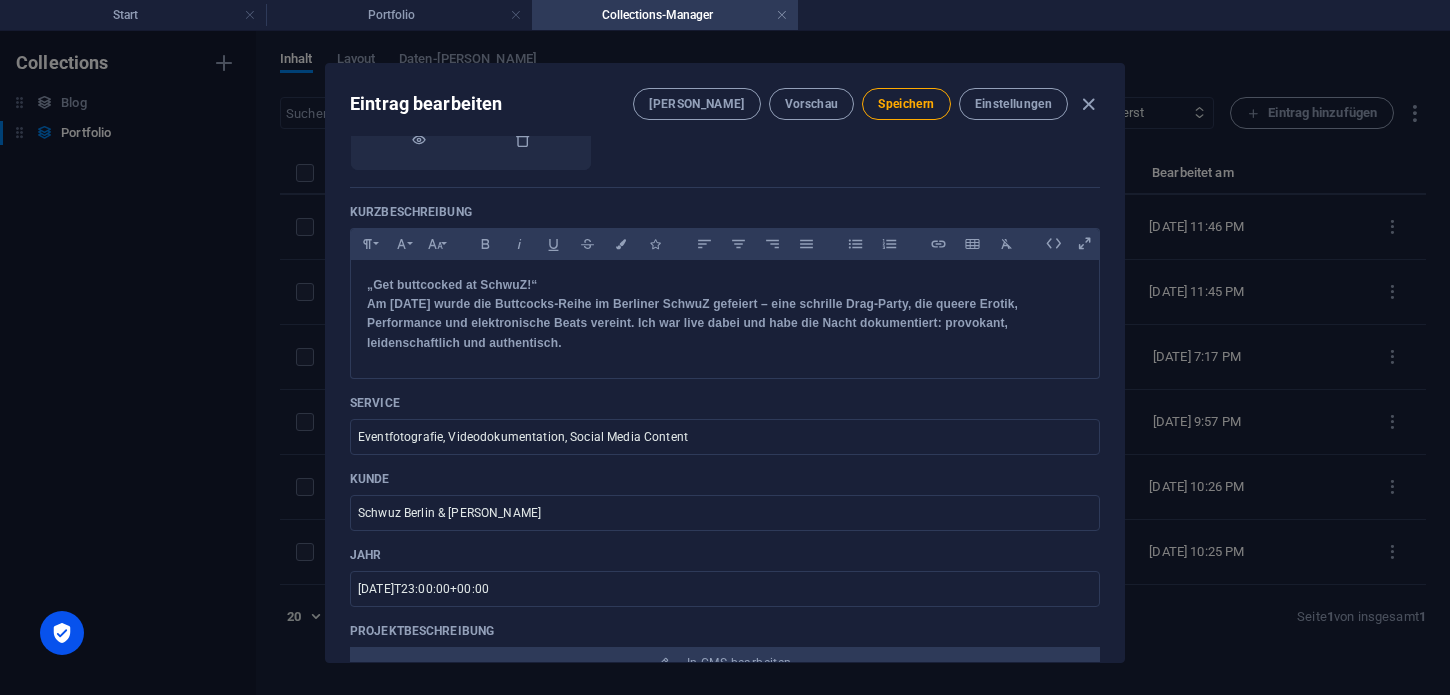 scroll, scrollTop: 245, scrollLeft: 0, axis: vertical 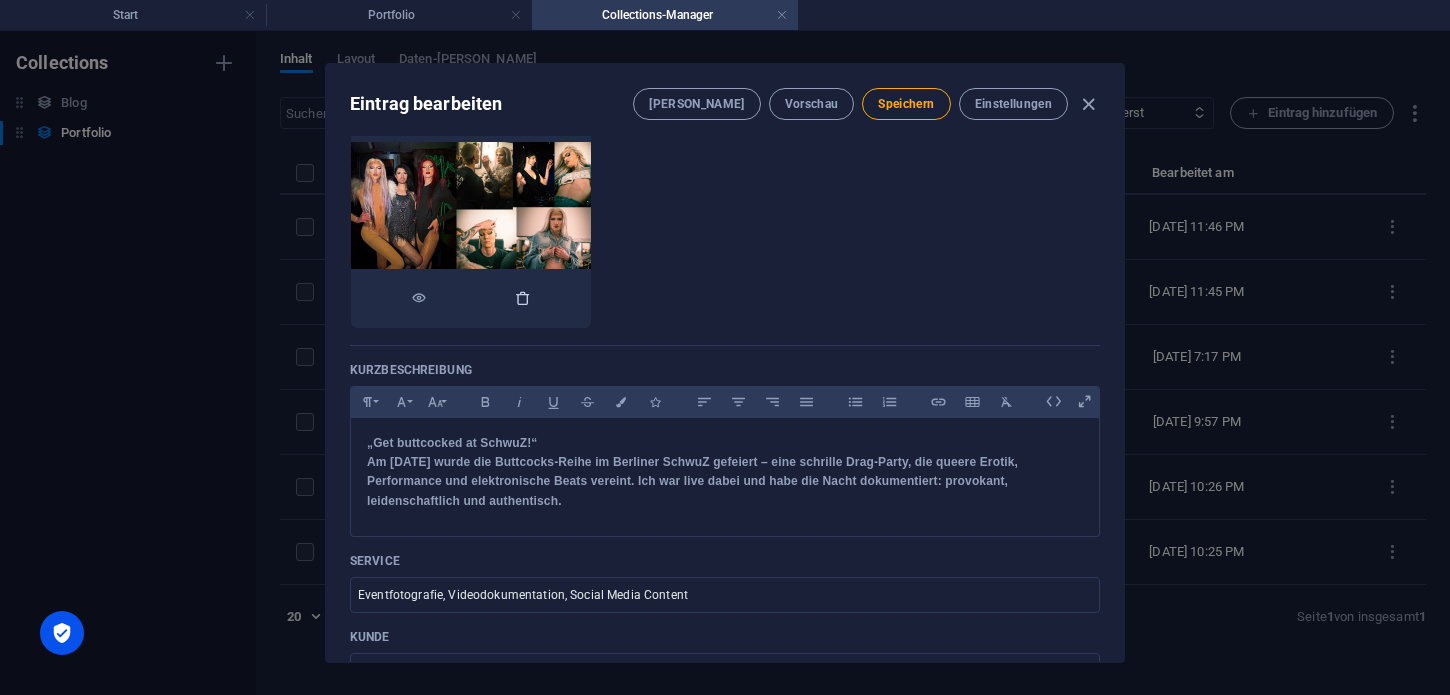 type on "Seven Sins – The 3rd Sin of 2025 @ [GEOGRAPHIC_DATA]" 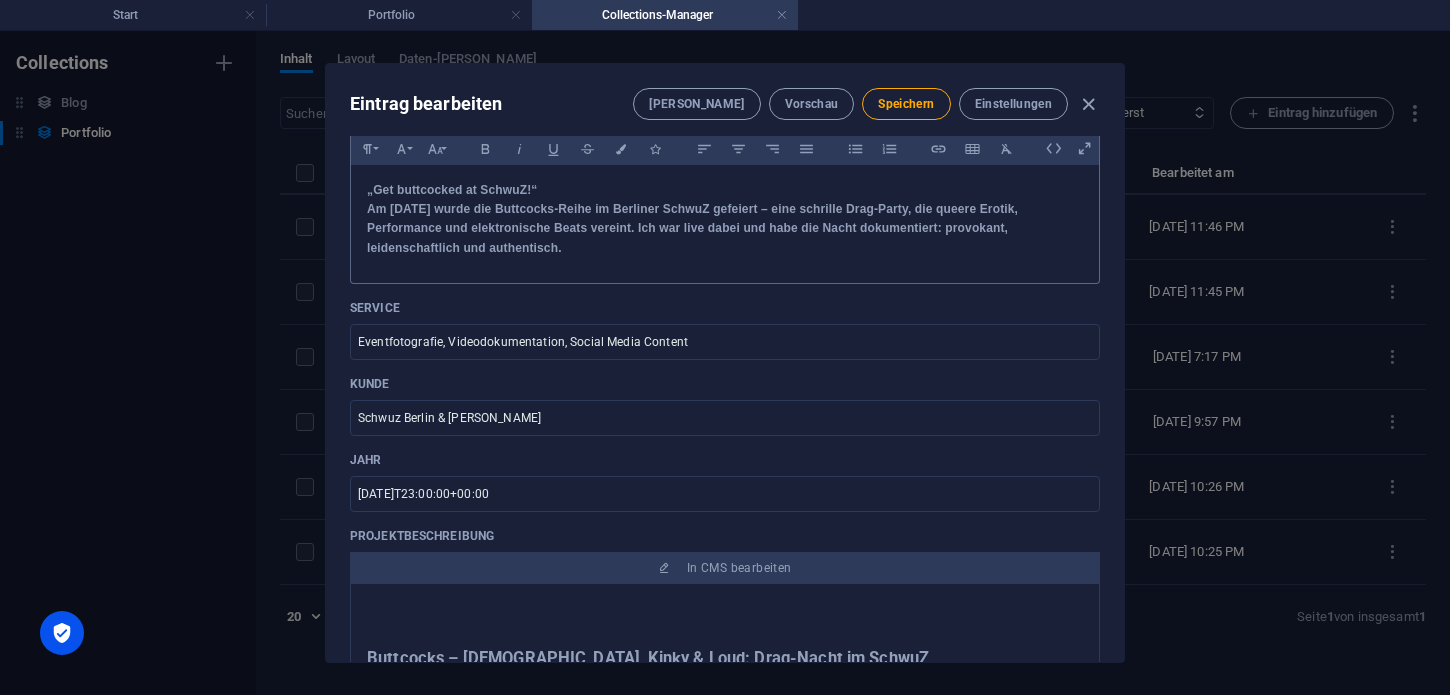 scroll, scrollTop: 420, scrollLeft: 0, axis: vertical 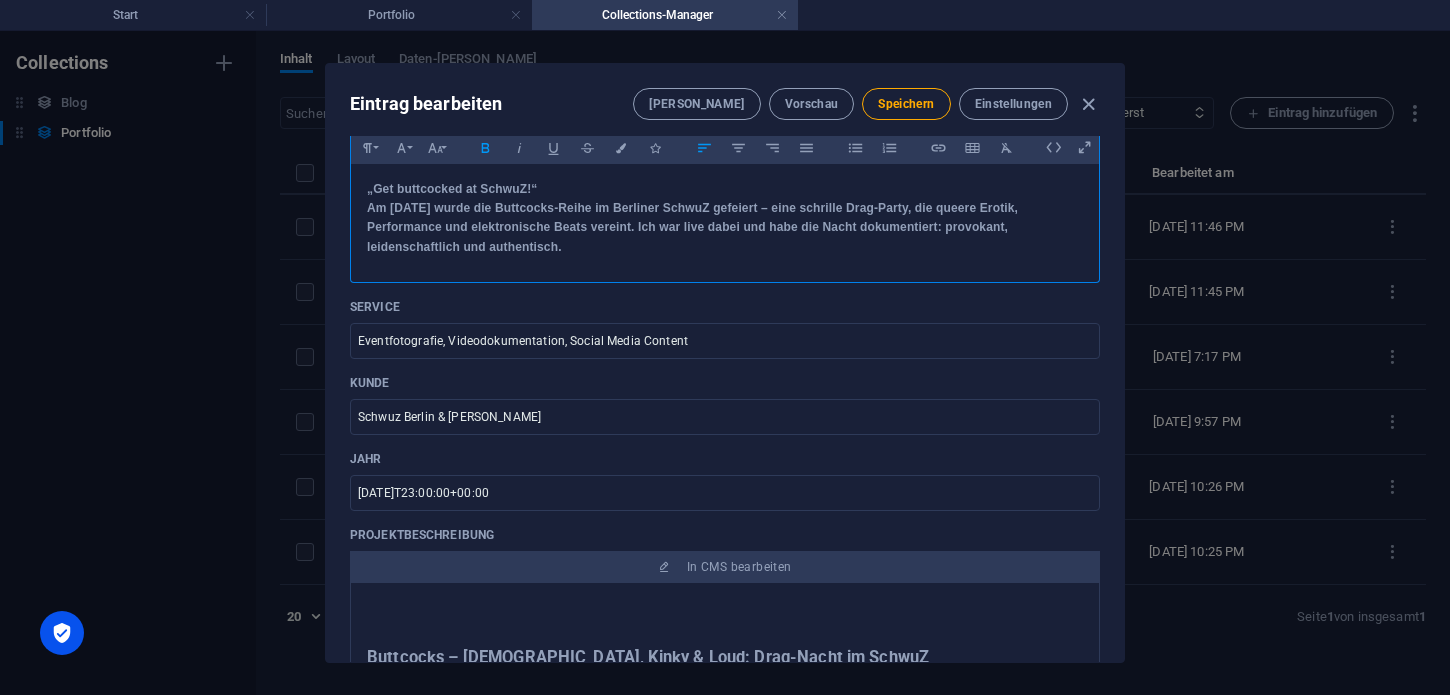 click on "„Get buttcocked at SchwuZ!“ Am [DATE] wurde die Buttcocks-Reihe im Berliner SchwuZ gefeiert – eine schrille Drag‑Party, die queere Erotik, Performance und elektronische Beats vereint. Ich war live dabei und habe die Nacht dokumentiert: provokant, leidenschaftlich und authentisch." at bounding box center [725, 218] 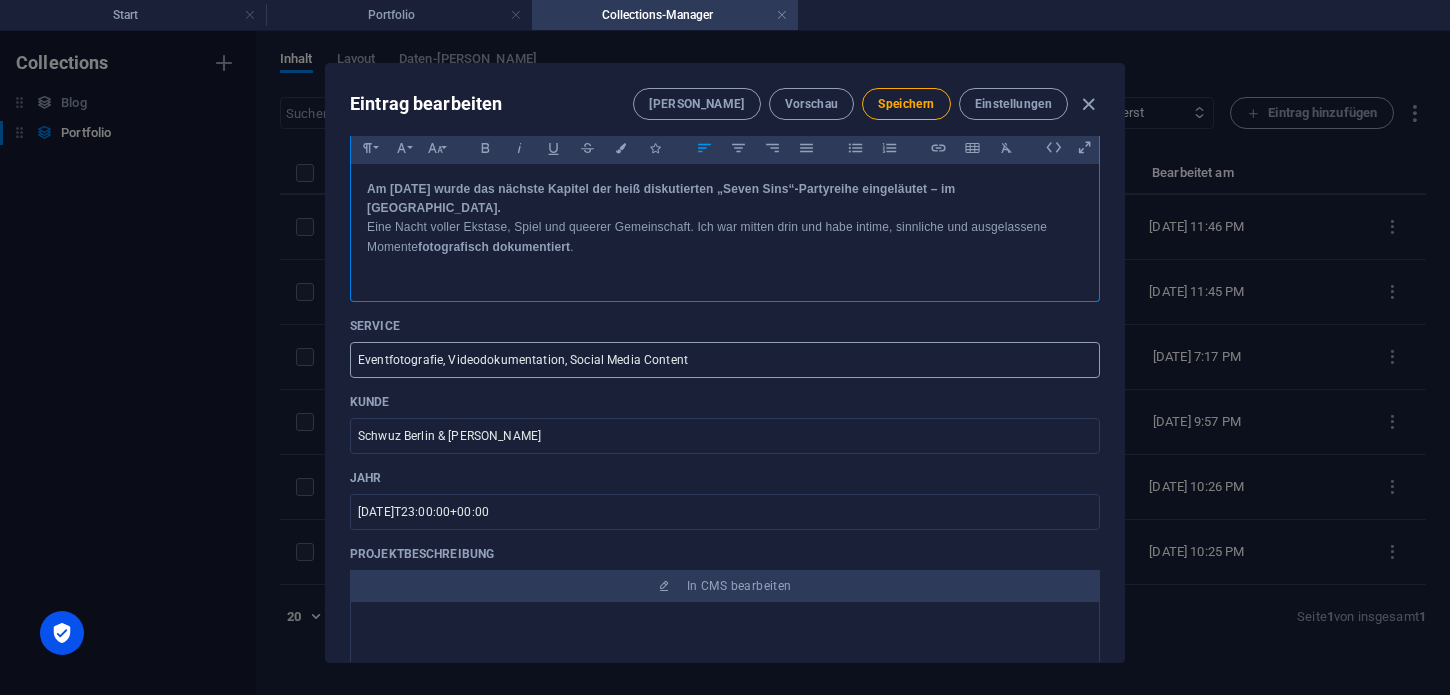 click on "Eventfotografie, Videodokumentation, Social Media Content" at bounding box center (725, 360) 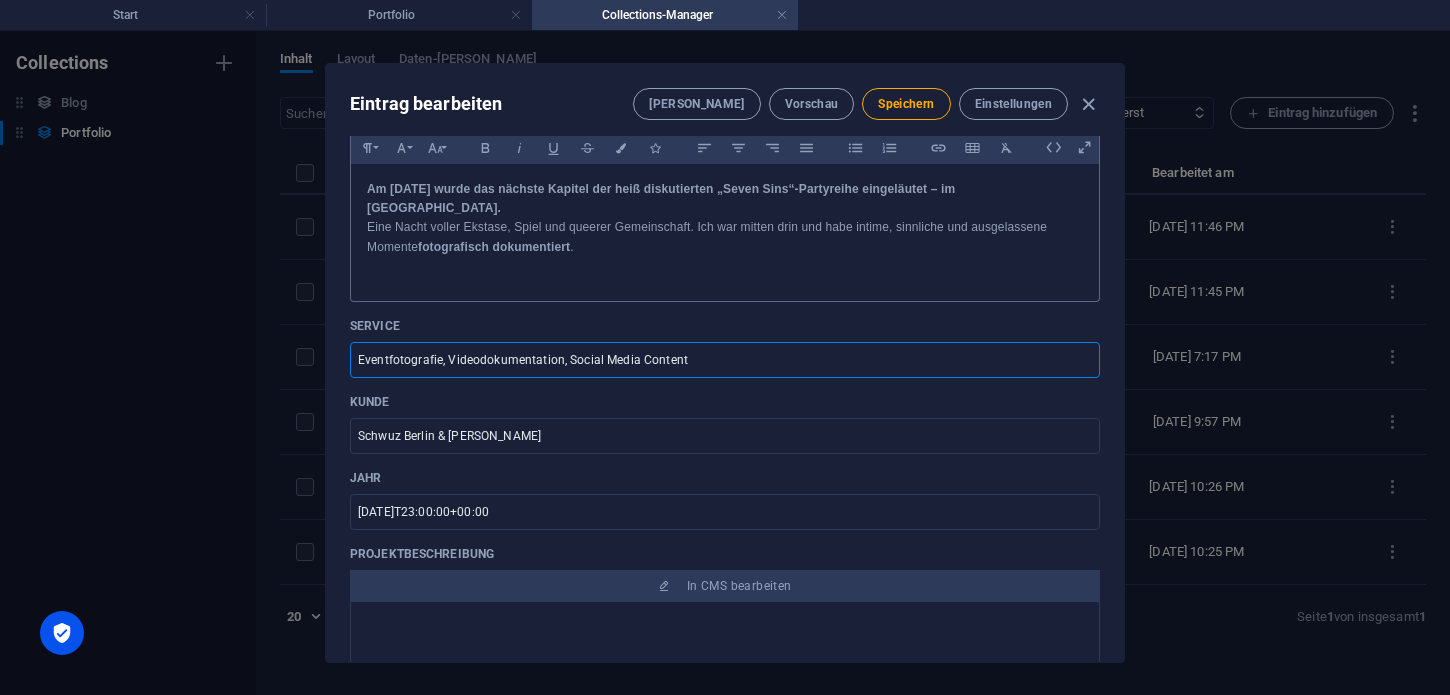 paste on "& Dokumentation der Partyatmosphäre" 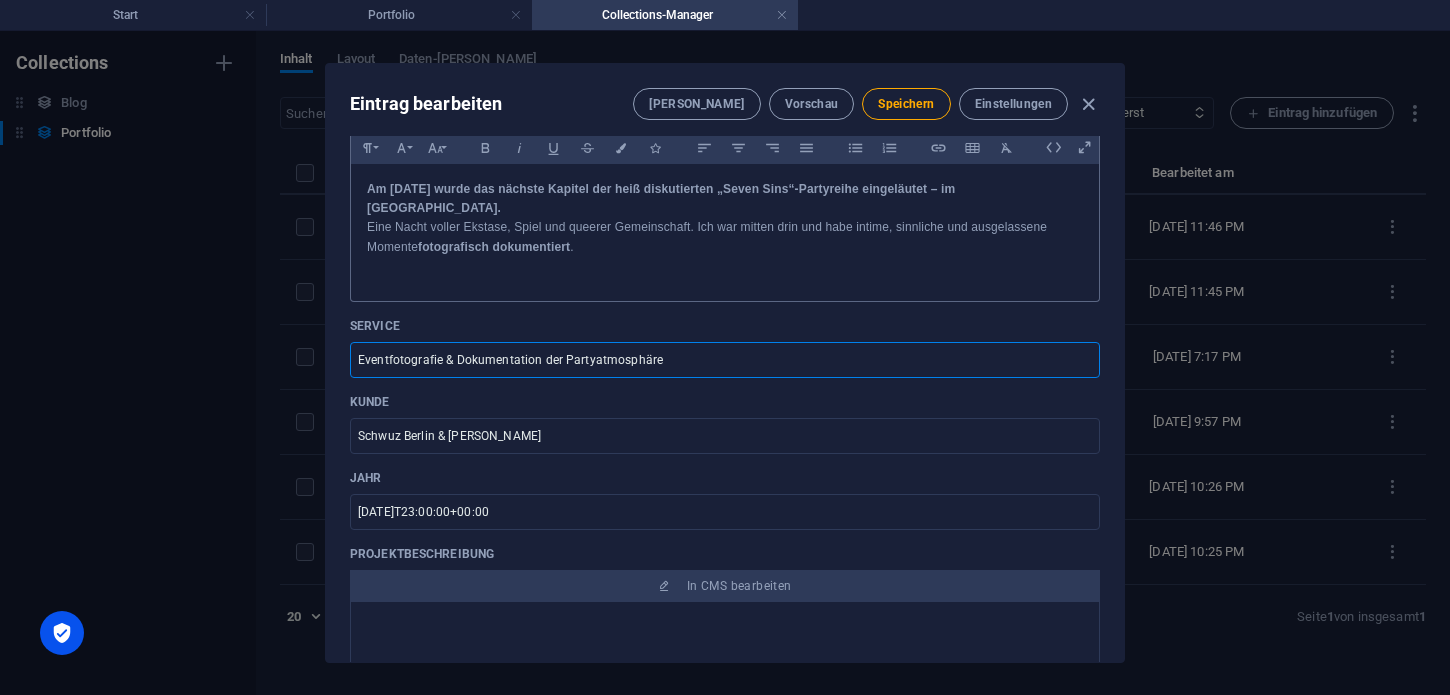 type on "Eventfotografie & Dokumentation der Partyatmosphäre" 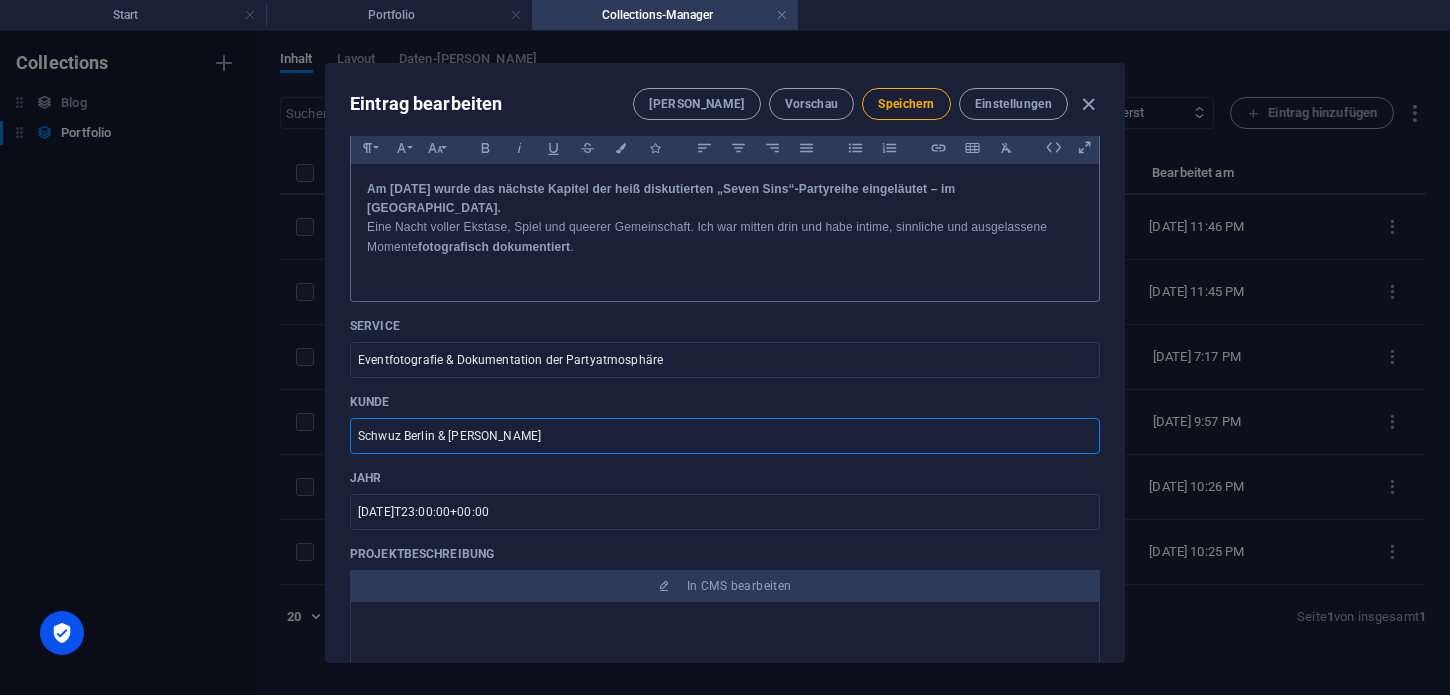 drag, startPoint x: 611, startPoint y: 436, endPoint x: 291, endPoint y: 431, distance: 320.03906 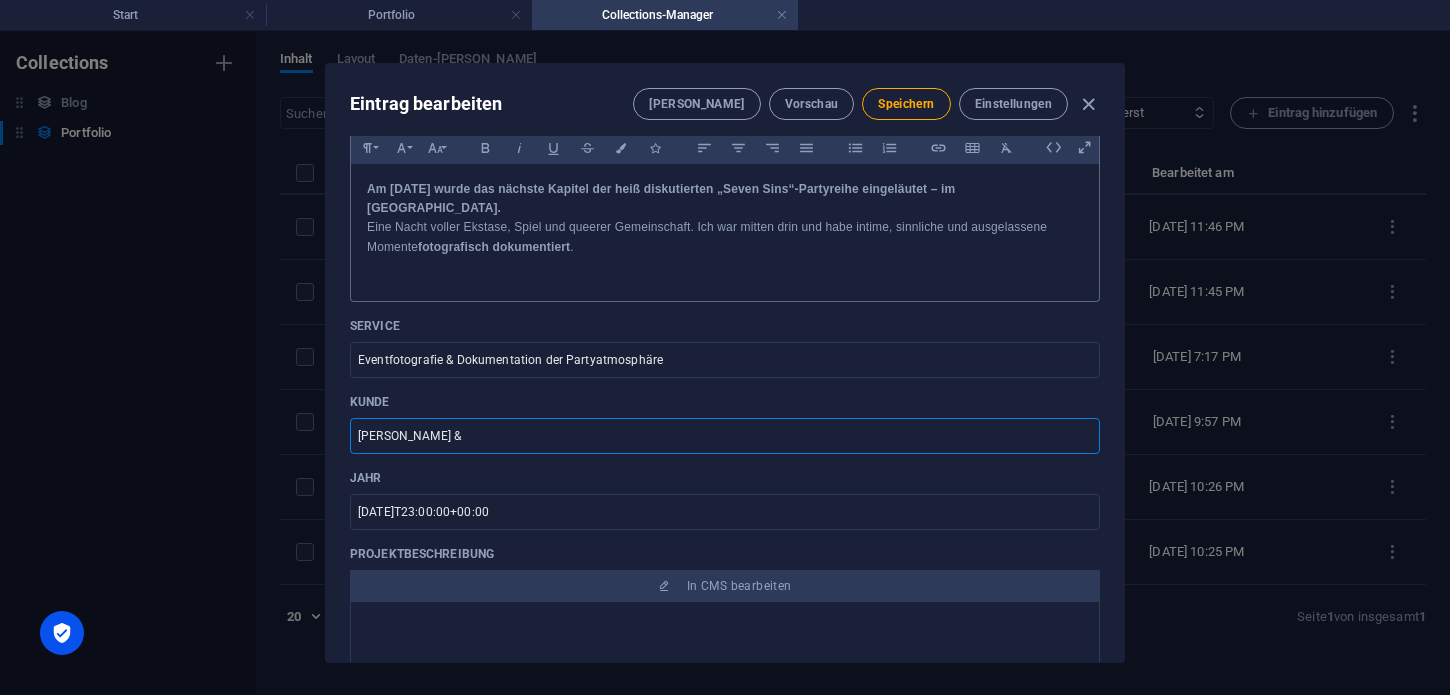 paste on "[PERSON_NAME]" 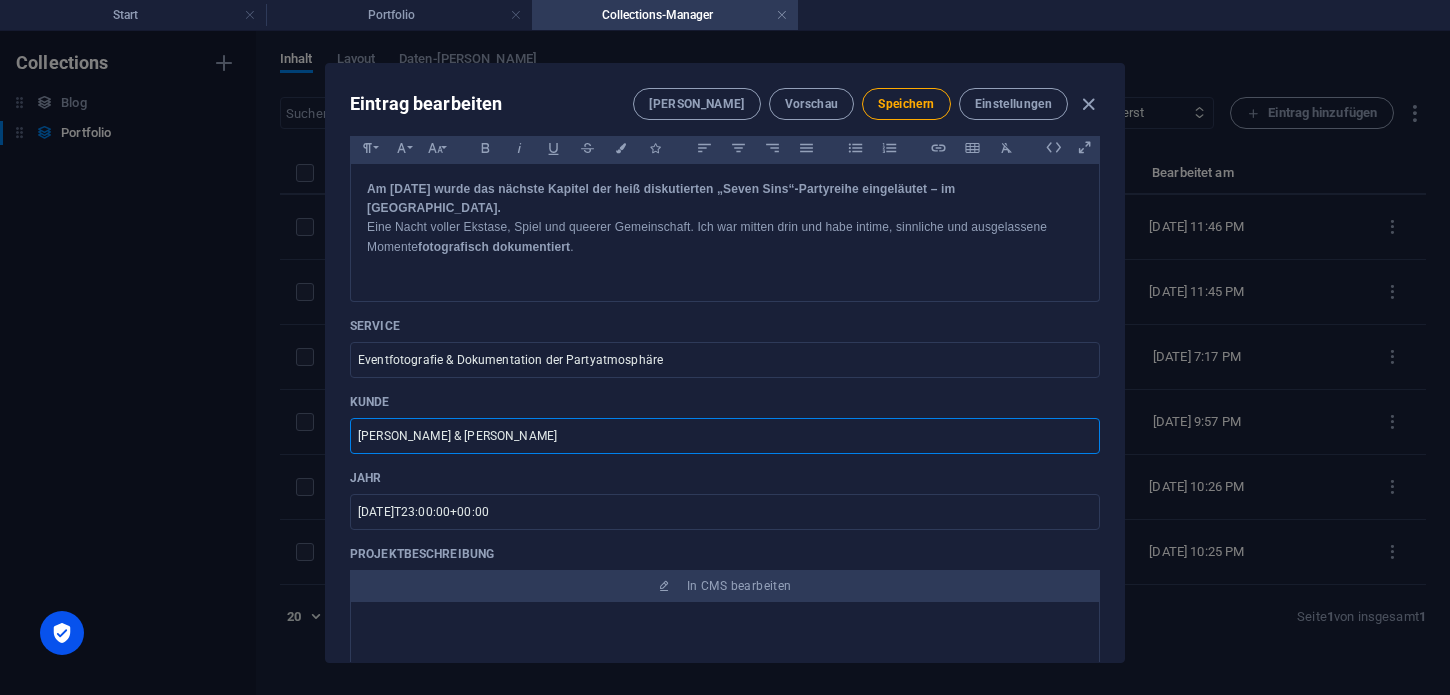 drag, startPoint x: 511, startPoint y: 436, endPoint x: 431, endPoint y: 433, distance: 80.05623 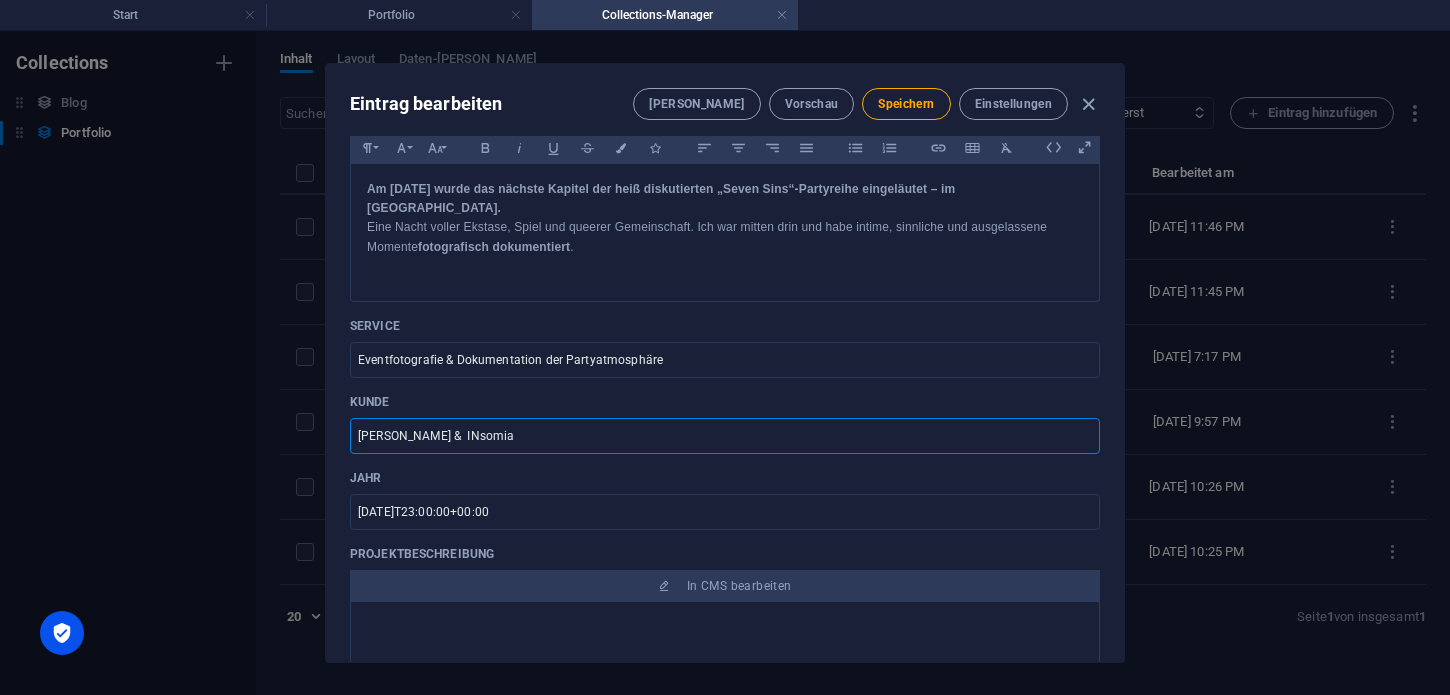 click on "[PERSON_NAME] &  INsomia" at bounding box center [725, 436] 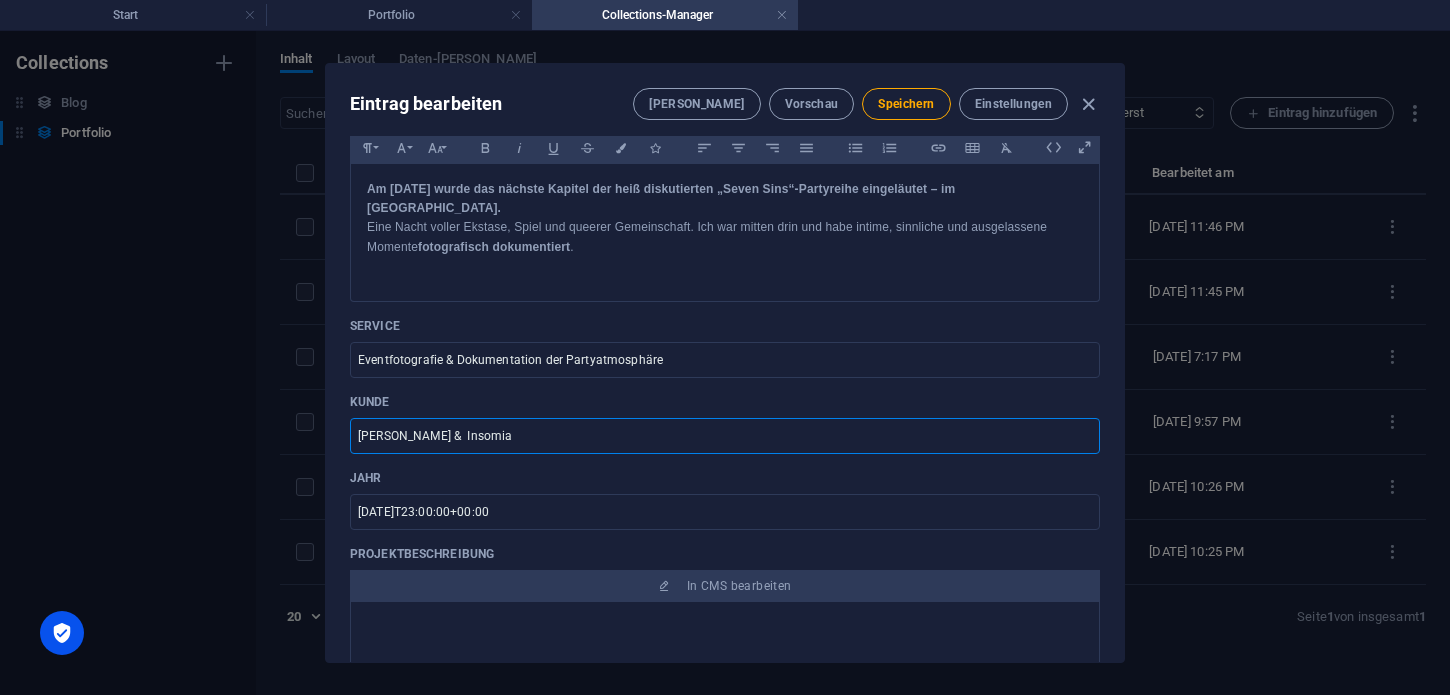 click on "[PERSON_NAME] &  Insomia" at bounding box center (725, 436) 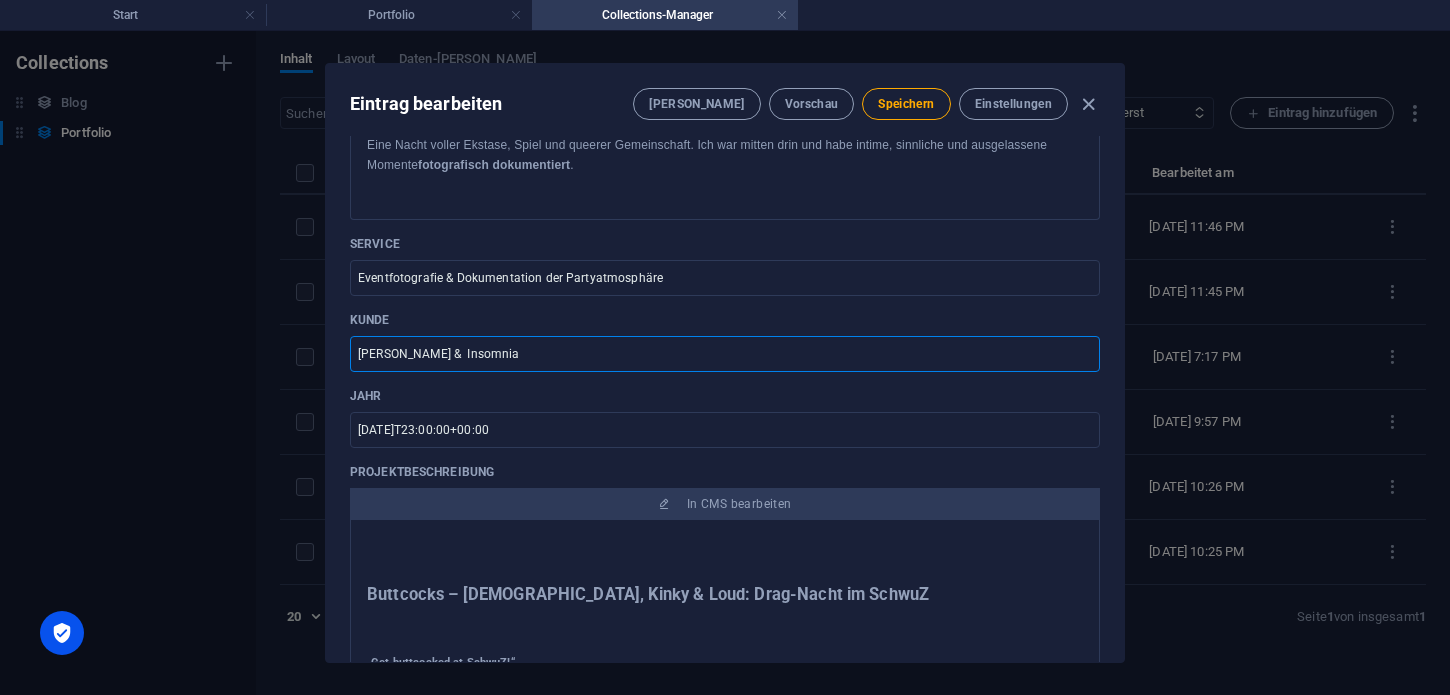 scroll, scrollTop: 513, scrollLeft: 0, axis: vertical 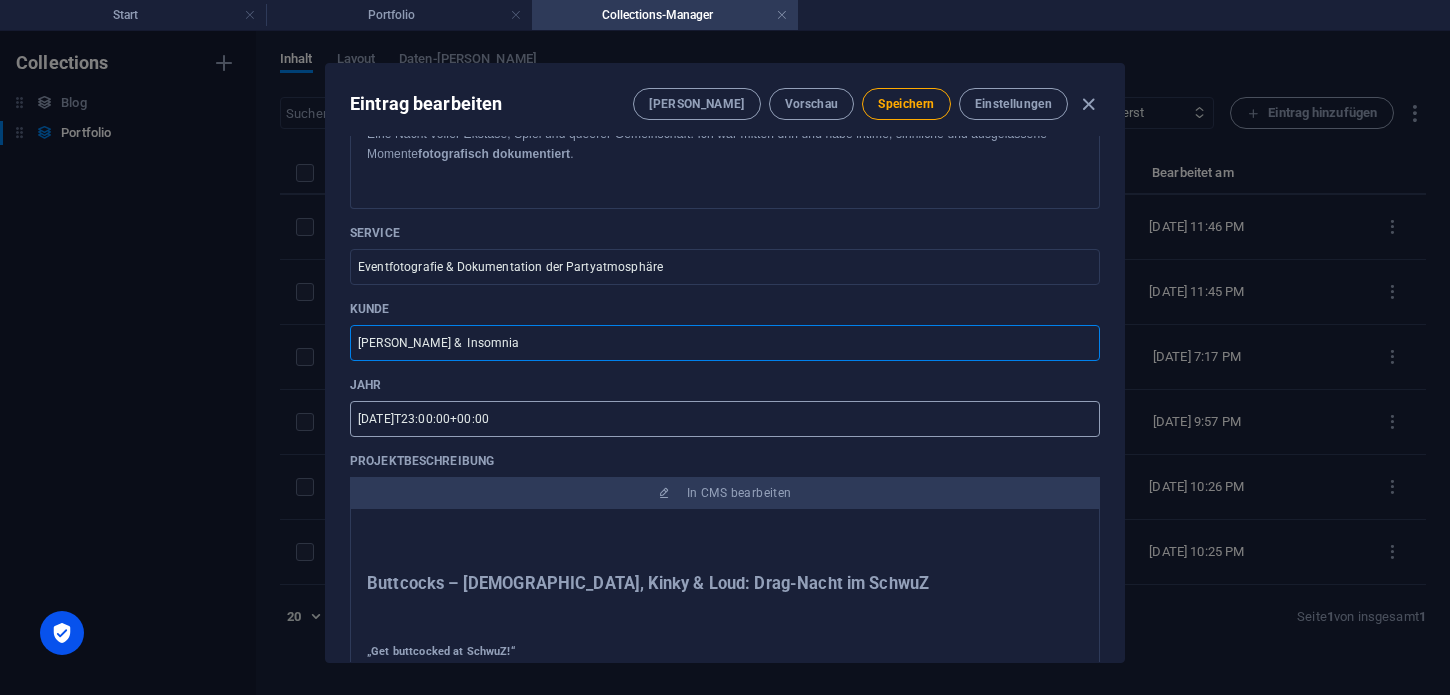 type on "[PERSON_NAME] &  Insomnia" 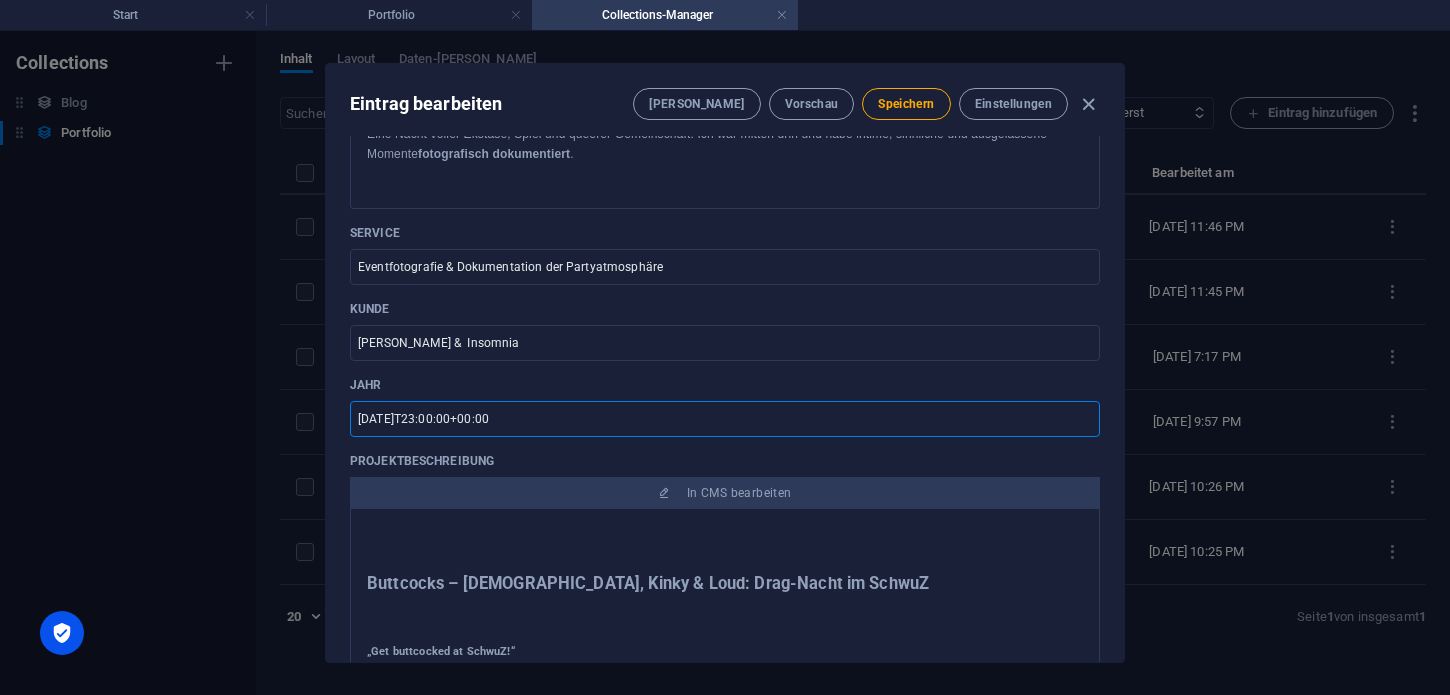click on "[DATE]T23:00:00+00:00" at bounding box center [725, 419] 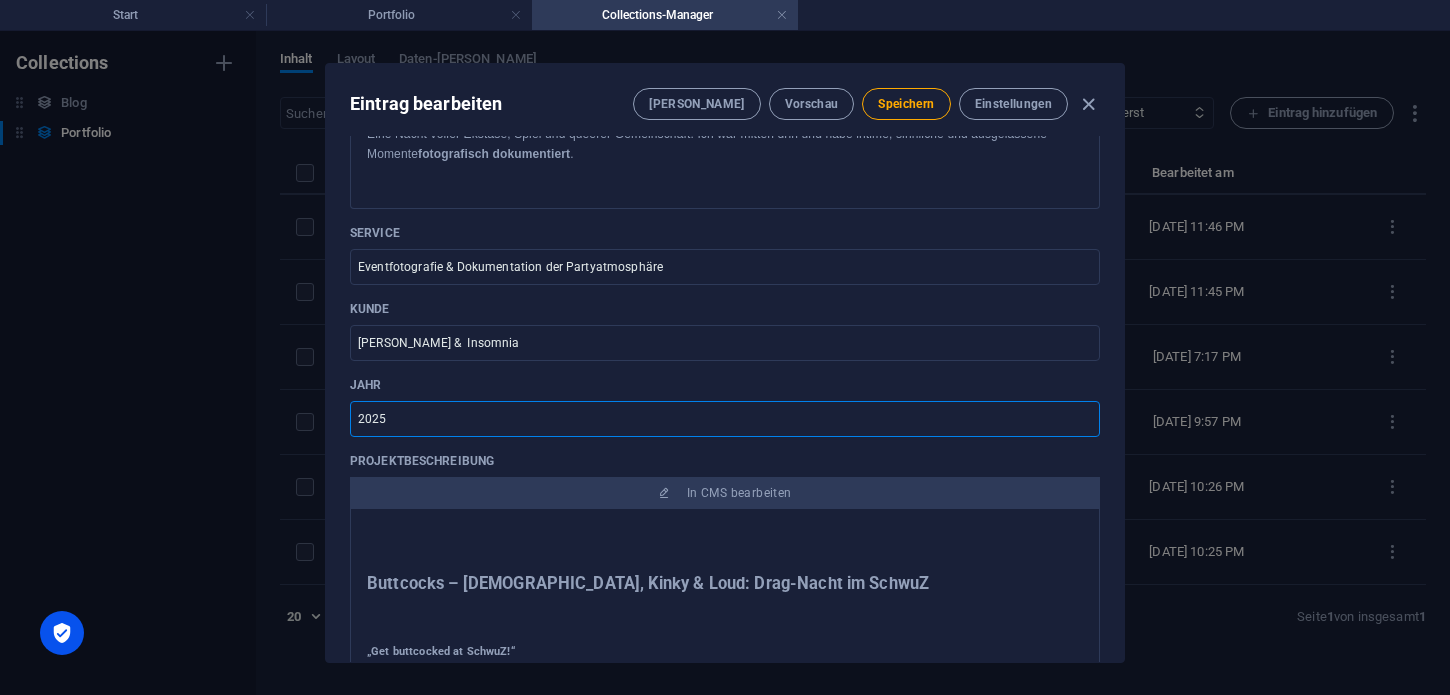 type on "2025" 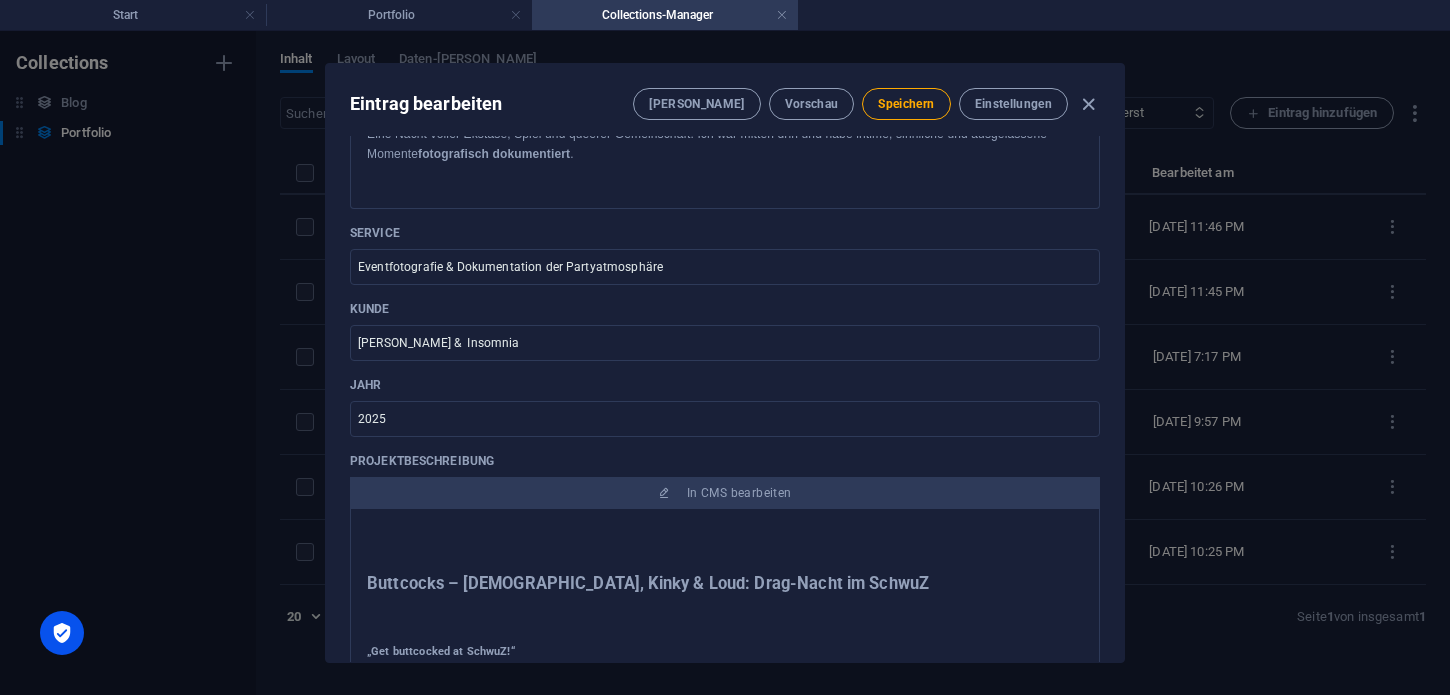 click on "Jahr" at bounding box center (725, 385) 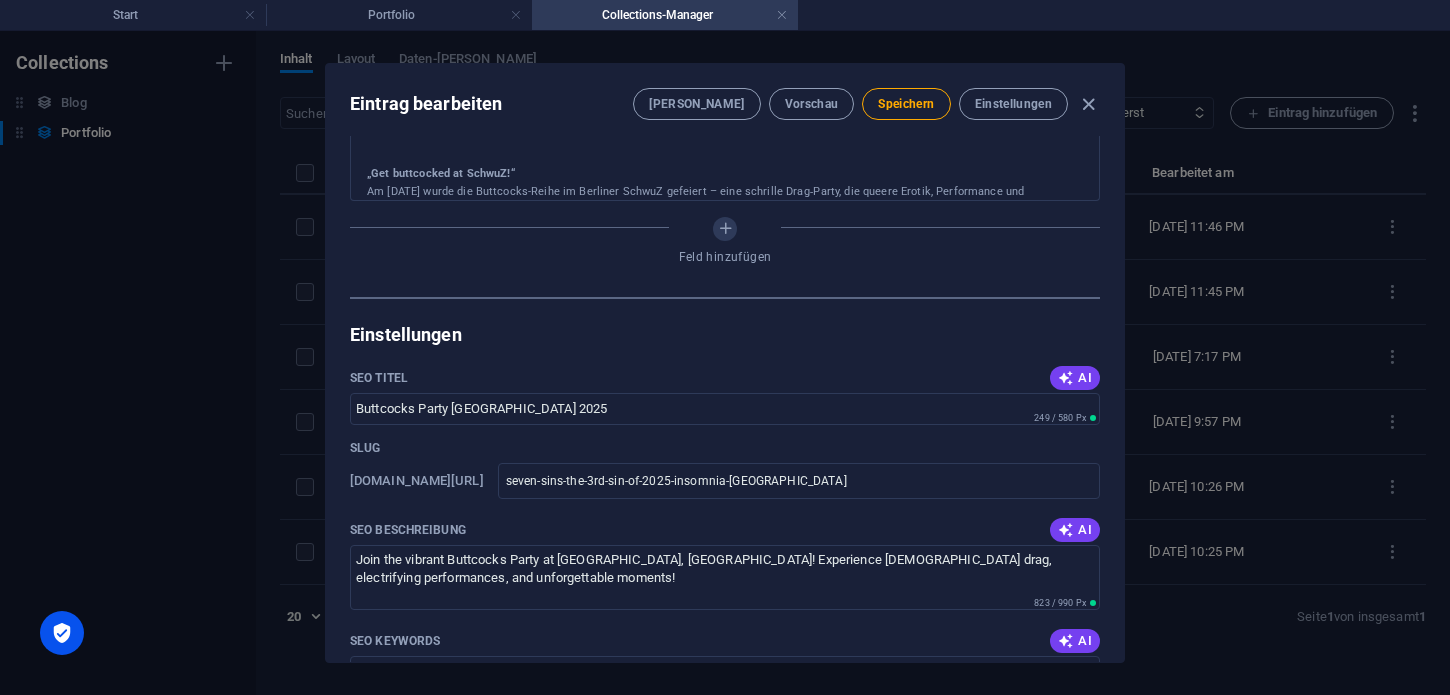 scroll, scrollTop: 998, scrollLeft: 0, axis: vertical 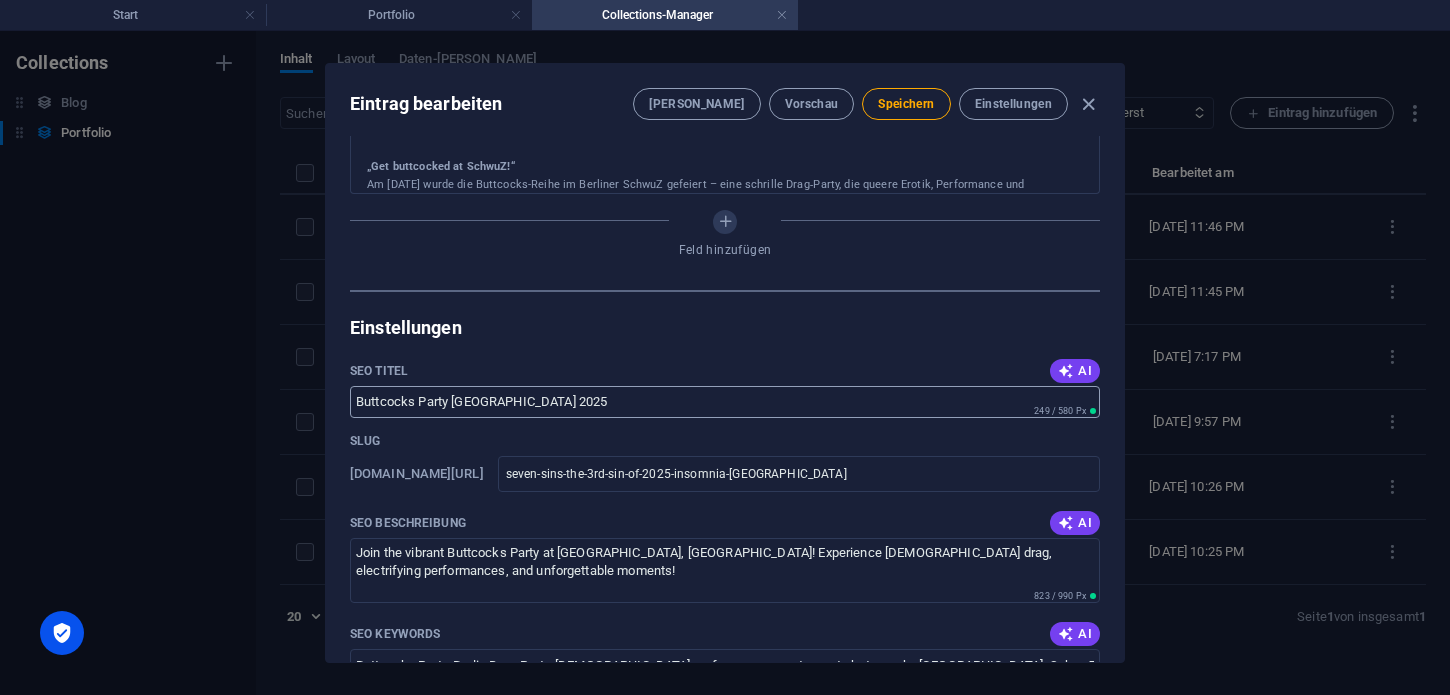click on "Buttcocks Party [GEOGRAPHIC_DATA] 2025" at bounding box center (725, 402) 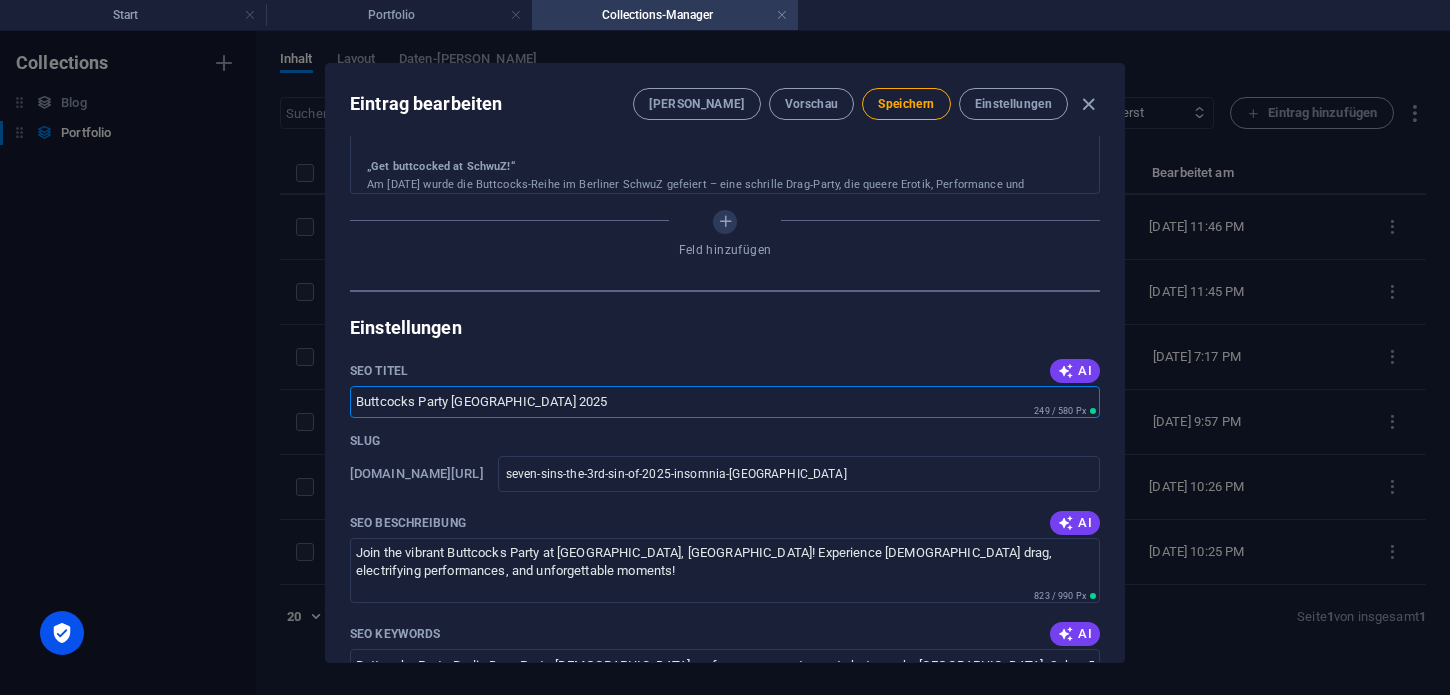 paste on "Seven Sins – Sexpositive Play Ritual im Insomnia [GEOGRAPHIC_DATA] [[DATE]]" 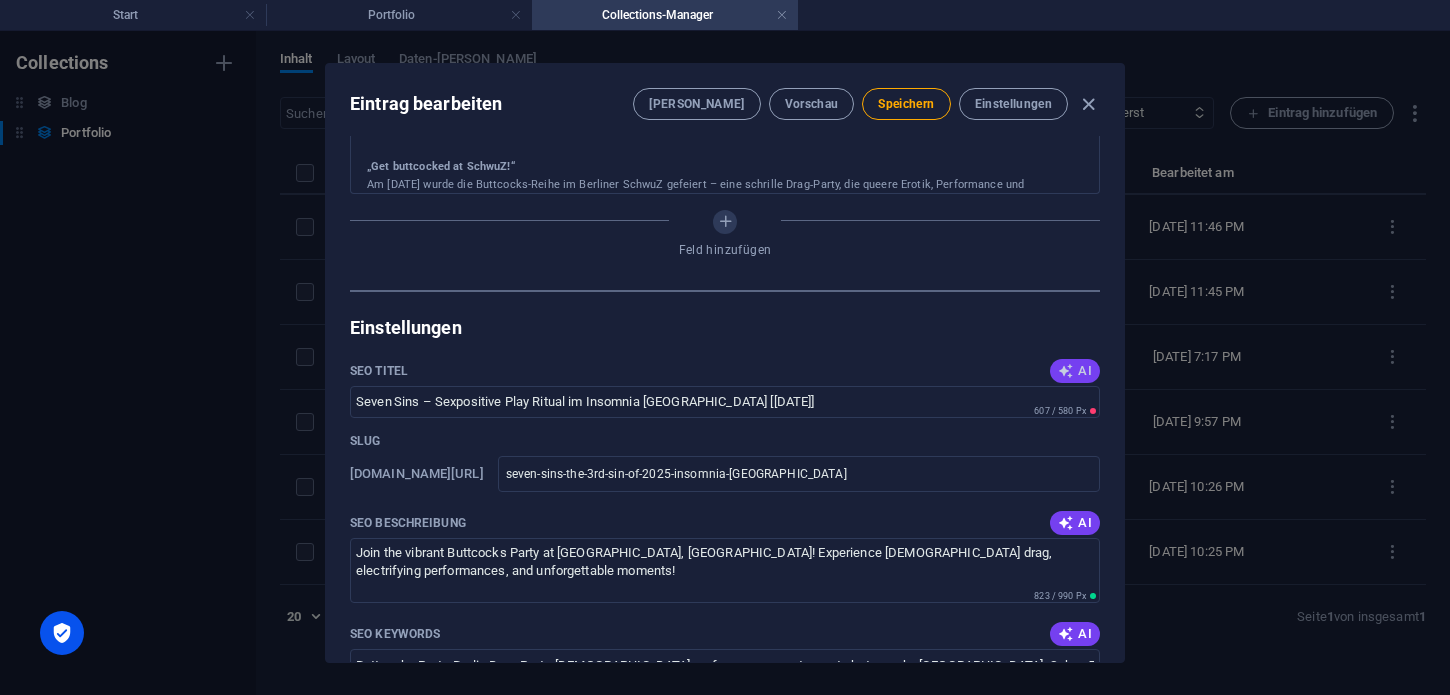 click on "AI" at bounding box center [1075, 371] 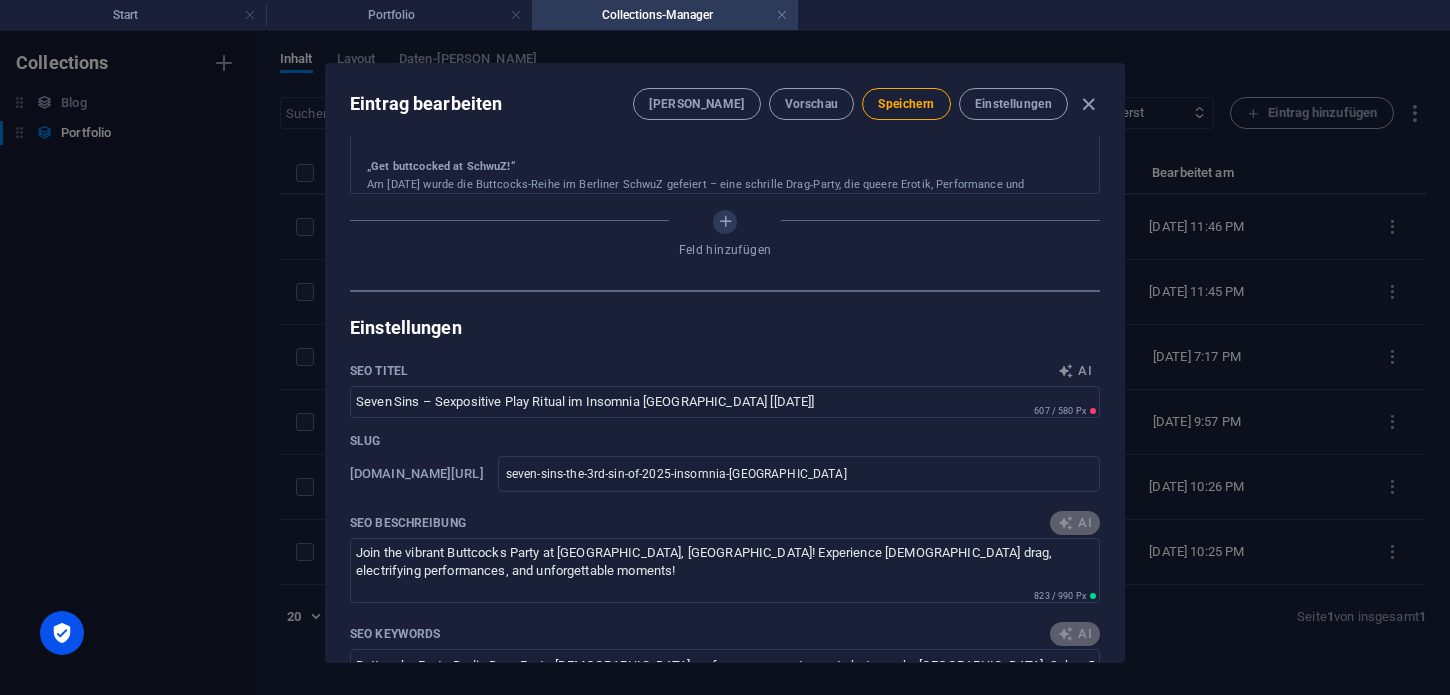 type on "Seven Sins: Party in [GEOGRAPHIC_DATA] 2025" 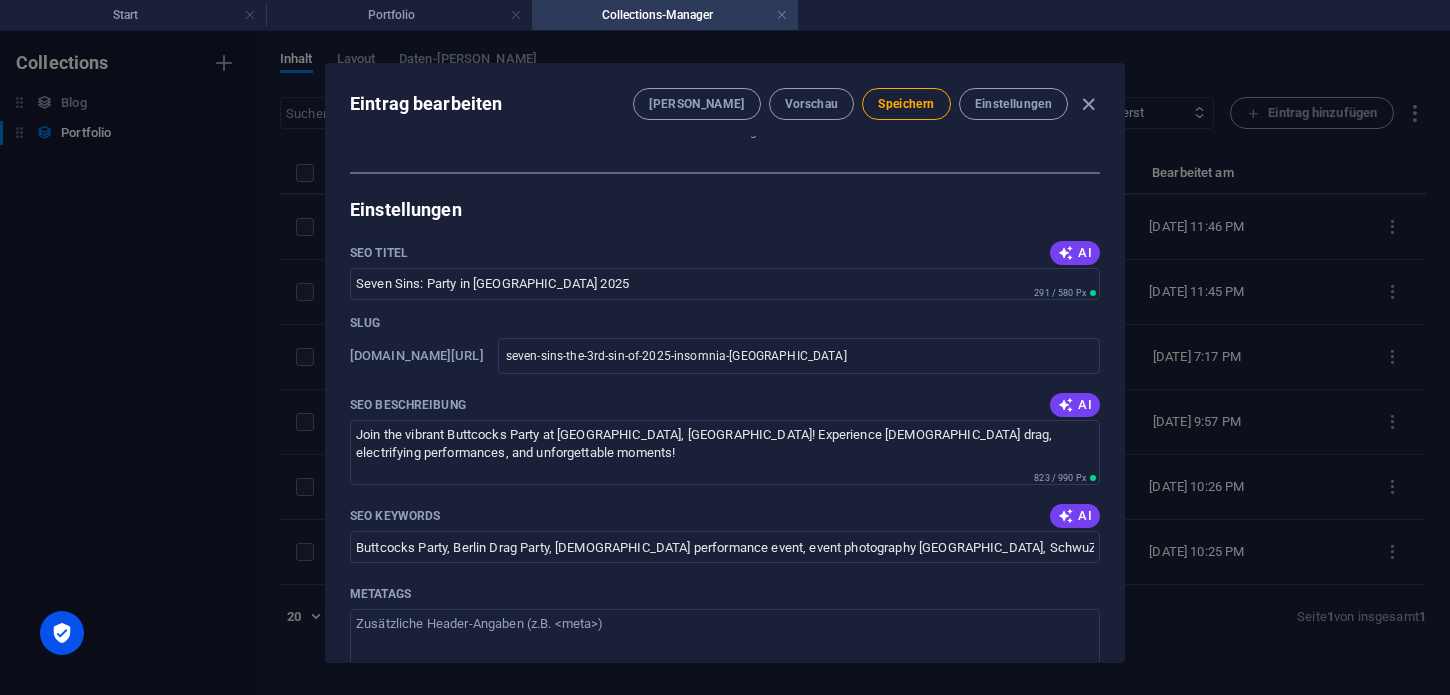 scroll, scrollTop: 1154, scrollLeft: 0, axis: vertical 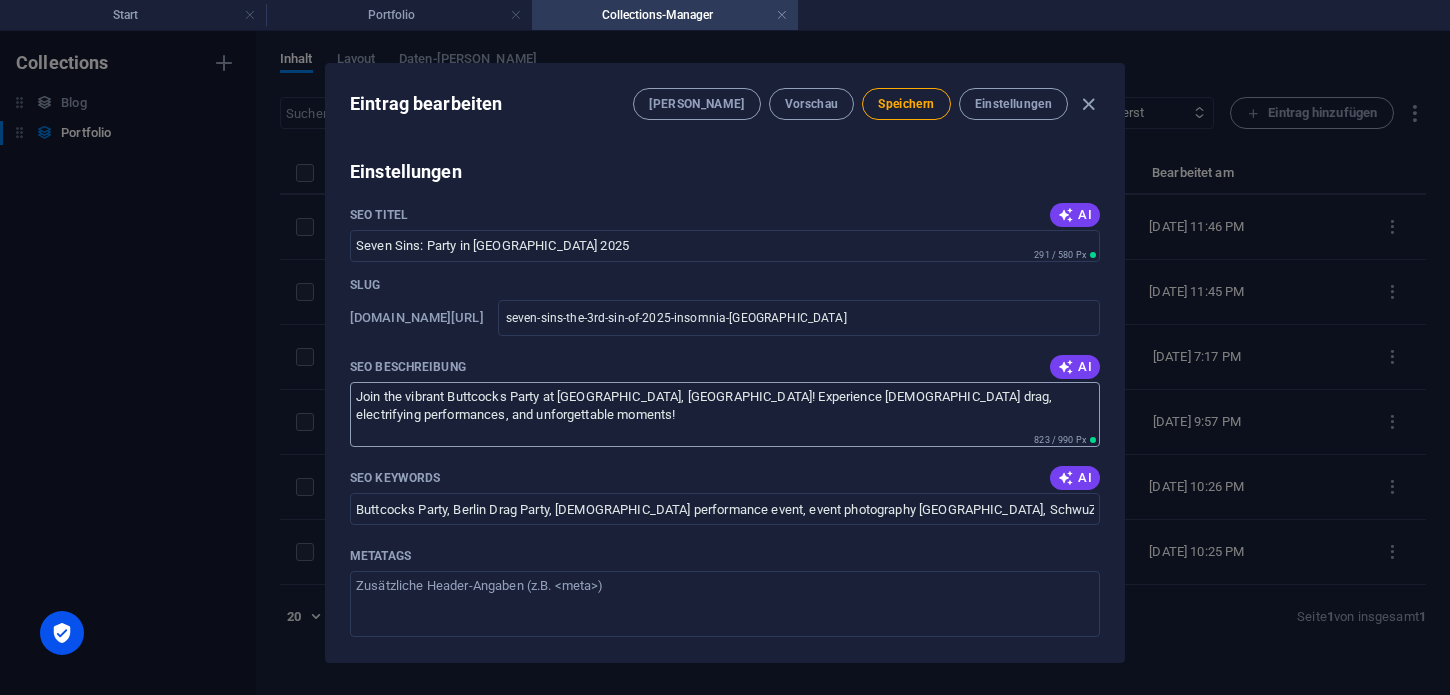 click on "Join the vibrant Buttcocks Party at [GEOGRAPHIC_DATA], [GEOGRAPHIC_DATA]! Experience [DEMOGRAPHIC_DATA] drag, electrifying performances, and unforgettable moments!" at bounding box center (725, 414) 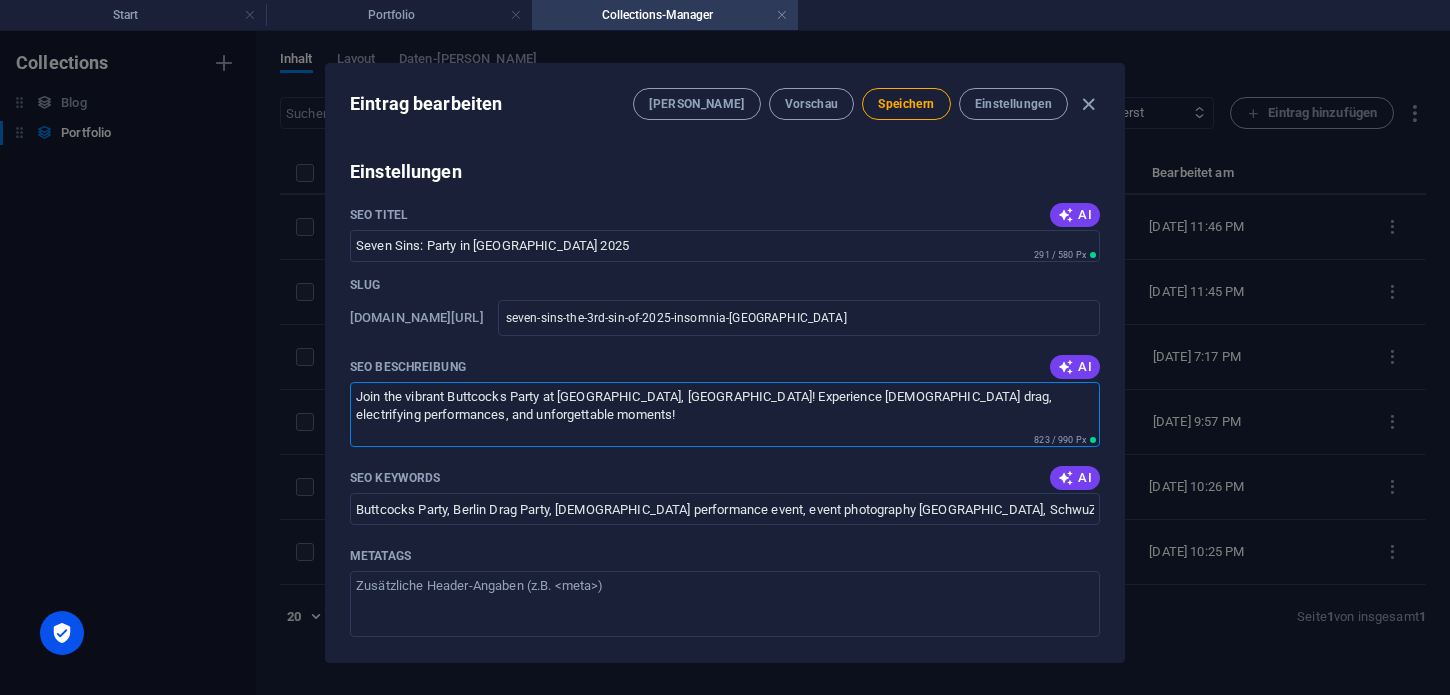 paste on "Am [DATE] dokumentierte ich die "Seven Sins – The 3rd Sin" im Insomnia [GEOGRAPHIC_DATA]: eine sinnlich-queere Nacht voller Nähe, Tanz und Gemeinschaft." 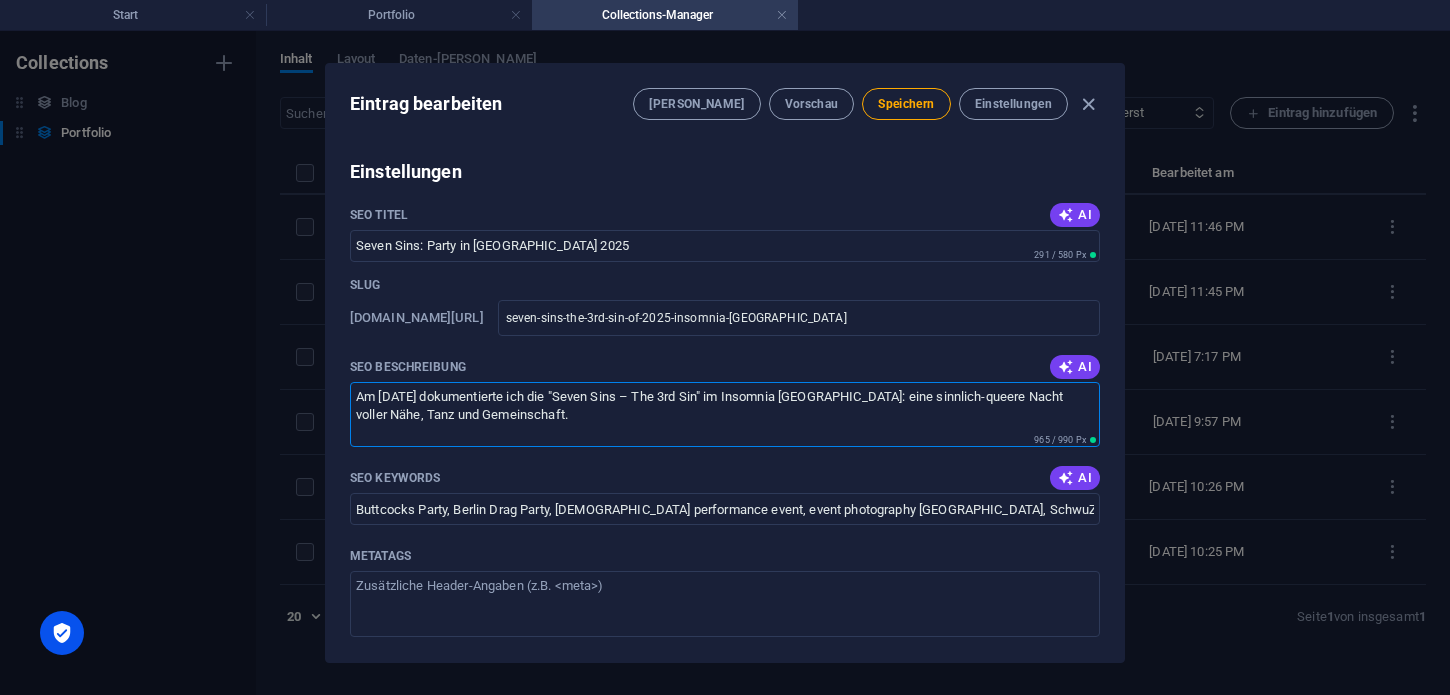 click on "SEO Beschreibung AI" at bounding box center [725, 367] 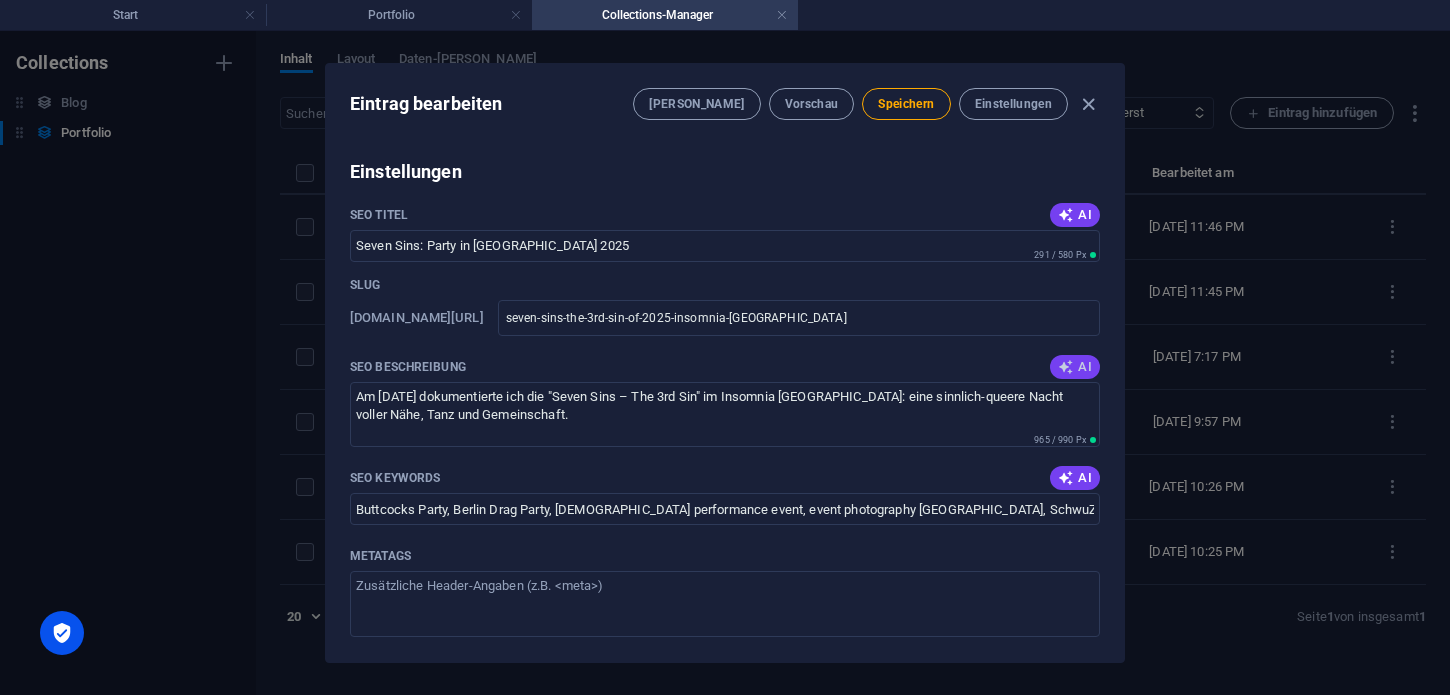 click on "AI" at bounding box center [1075, 367] 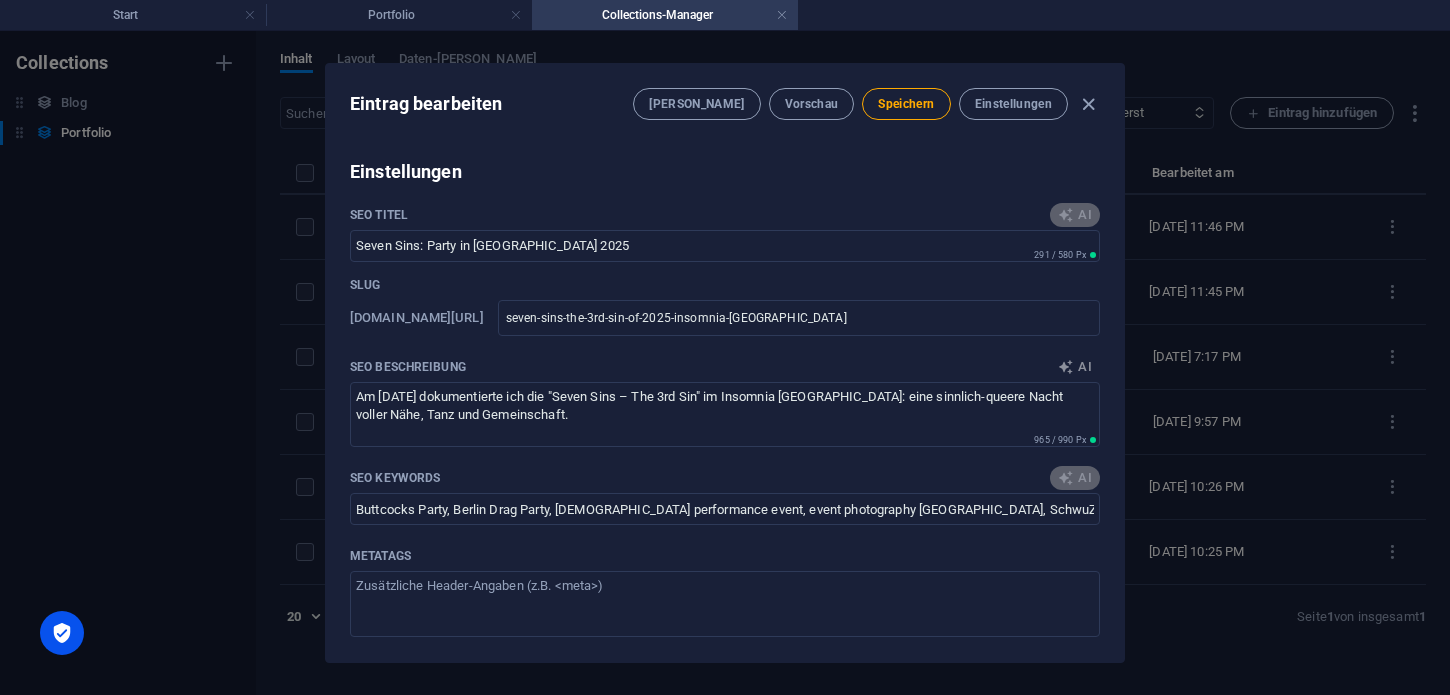 type on "Join the vibrant Seven Sins party at [GEOGRAPHIC_DATA] on [DATE], for a night of [DEMOGRAPHIC_DATA] ecstasy and unforgettable moments!" 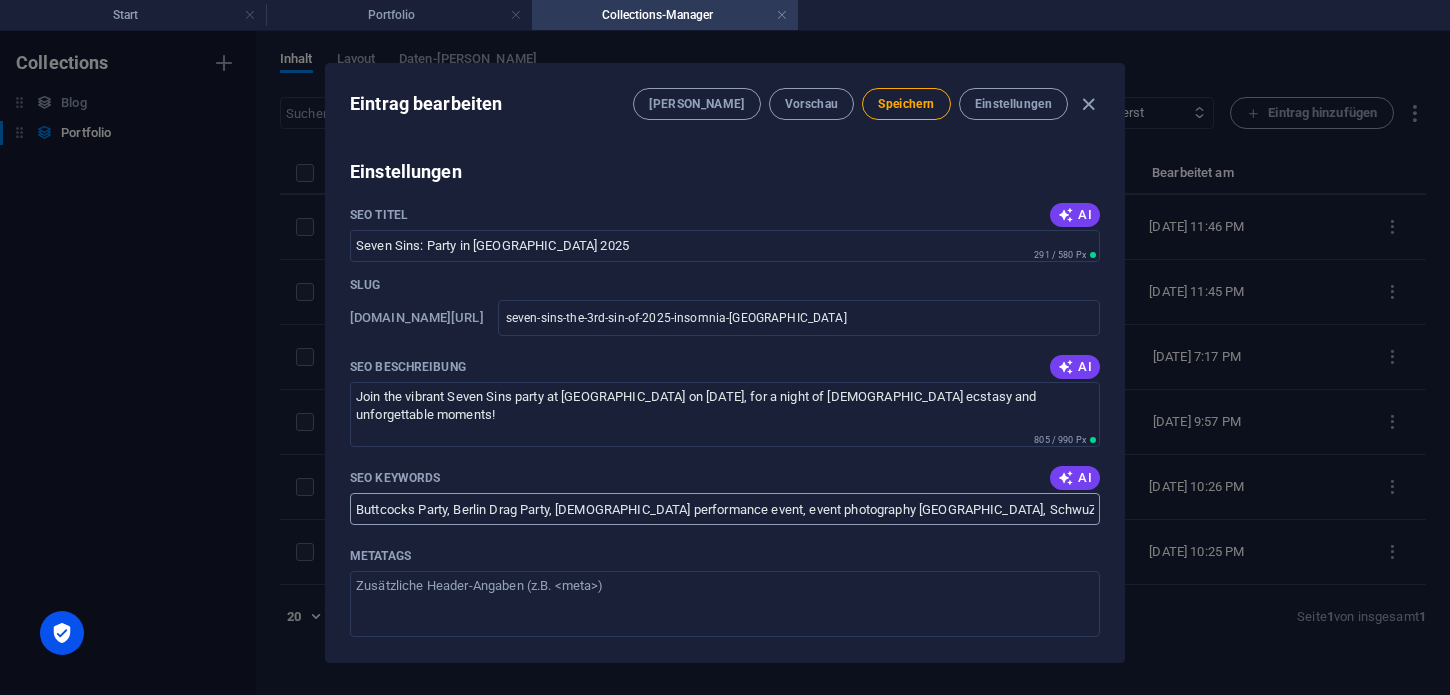click on "Buttcocks Party, Berlin Drag Party, [DEMOGRAPHIC_DATA] performance event, event photography [GEOGRAPHIC_DATA], SchwuZ nightlife, Pride workout class" at bounding box center (725, 509) 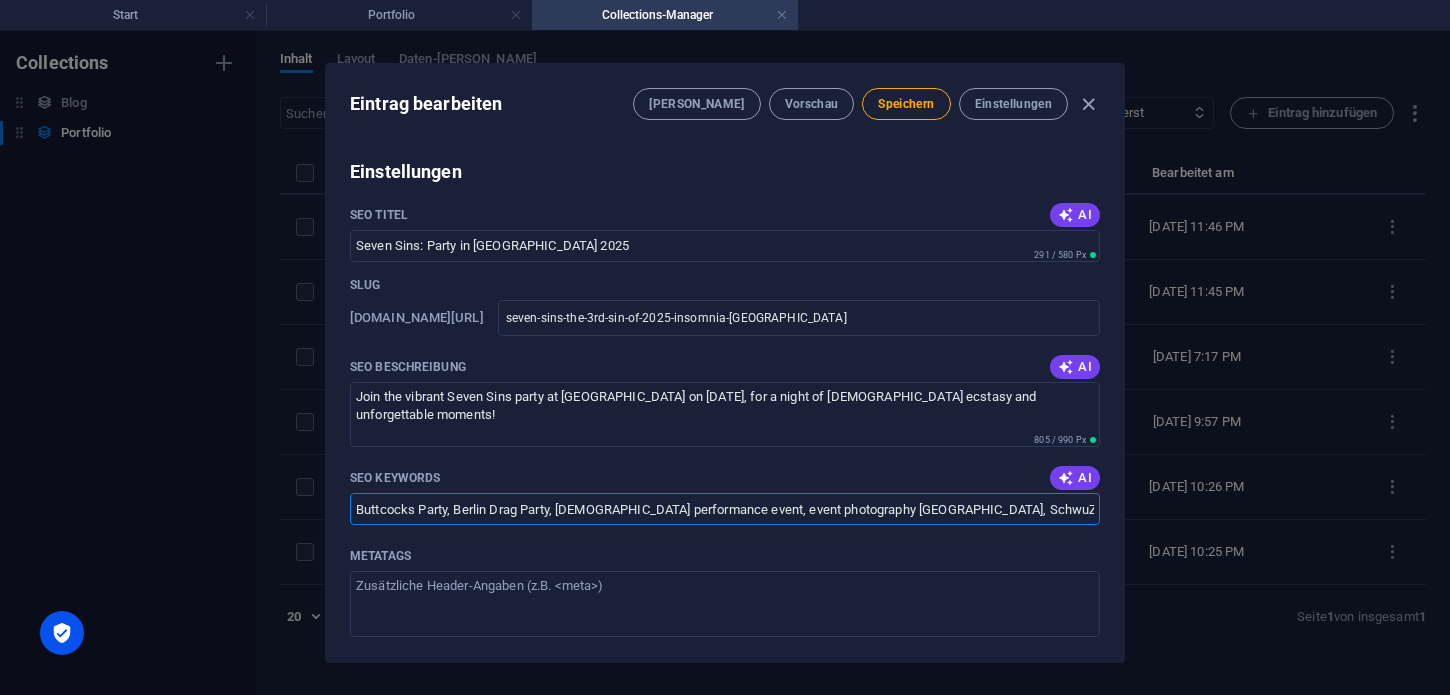 paste on "Seven Sins [GEOGRAPHIC_DATA]  Insomnia [GEOGRAPHIC_DATA] Event  Sexpositive Party Berlin  [DEMOGRAPHIC_DATA] Play Night  Clubfotografie [GEOGRAPHIC_DATA]  Fetisch Event Dokumentation  Dance & Play Berlin  Queere Ekstase Party  3rd Sin Insomnia" 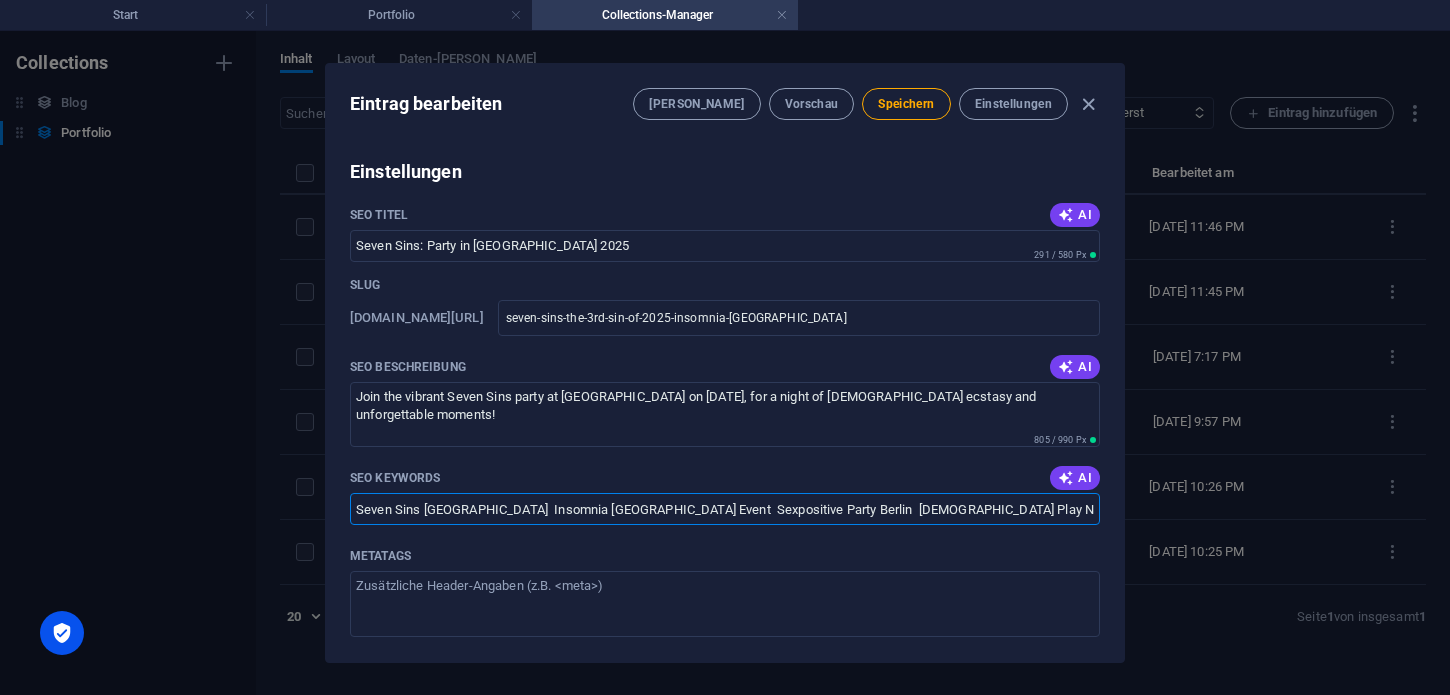 scroll, scrollTop: 0, scrollLeft: 420, axis: horizontal 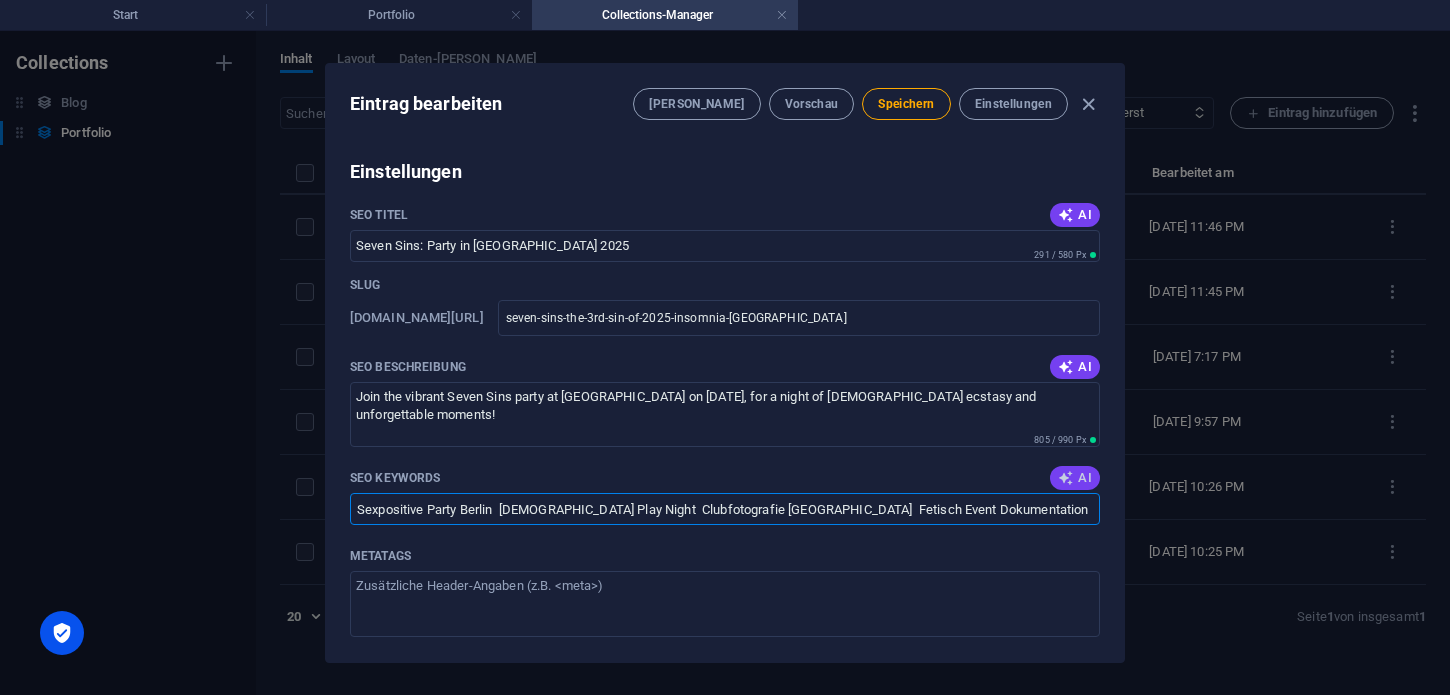 click at bounding box center [1066, 478] 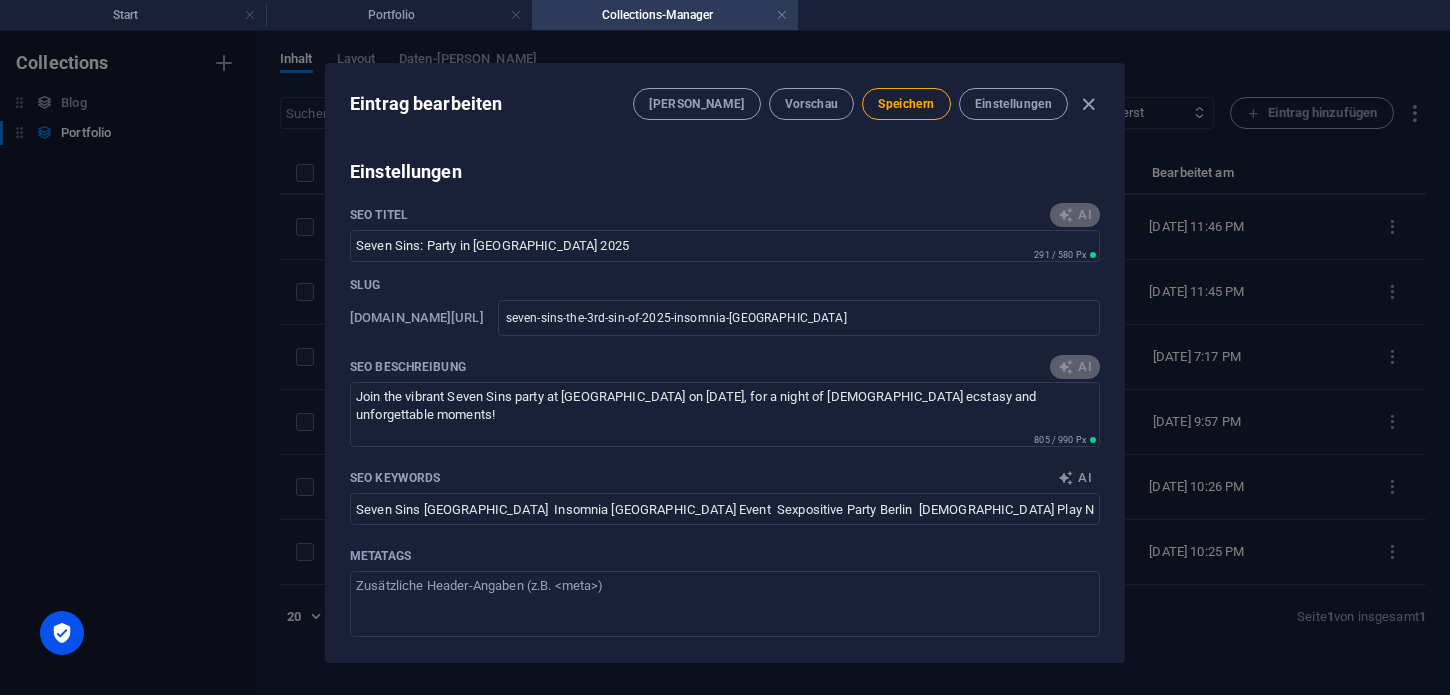 type on "Seven Sins Berlin, Eventfotografie, [DEMOGRAPHIC_DATA] Party Insomnia, Drag-Nacht SchwuZ, Kinky Electro Party, Dokumentation Party Atmosphäre" 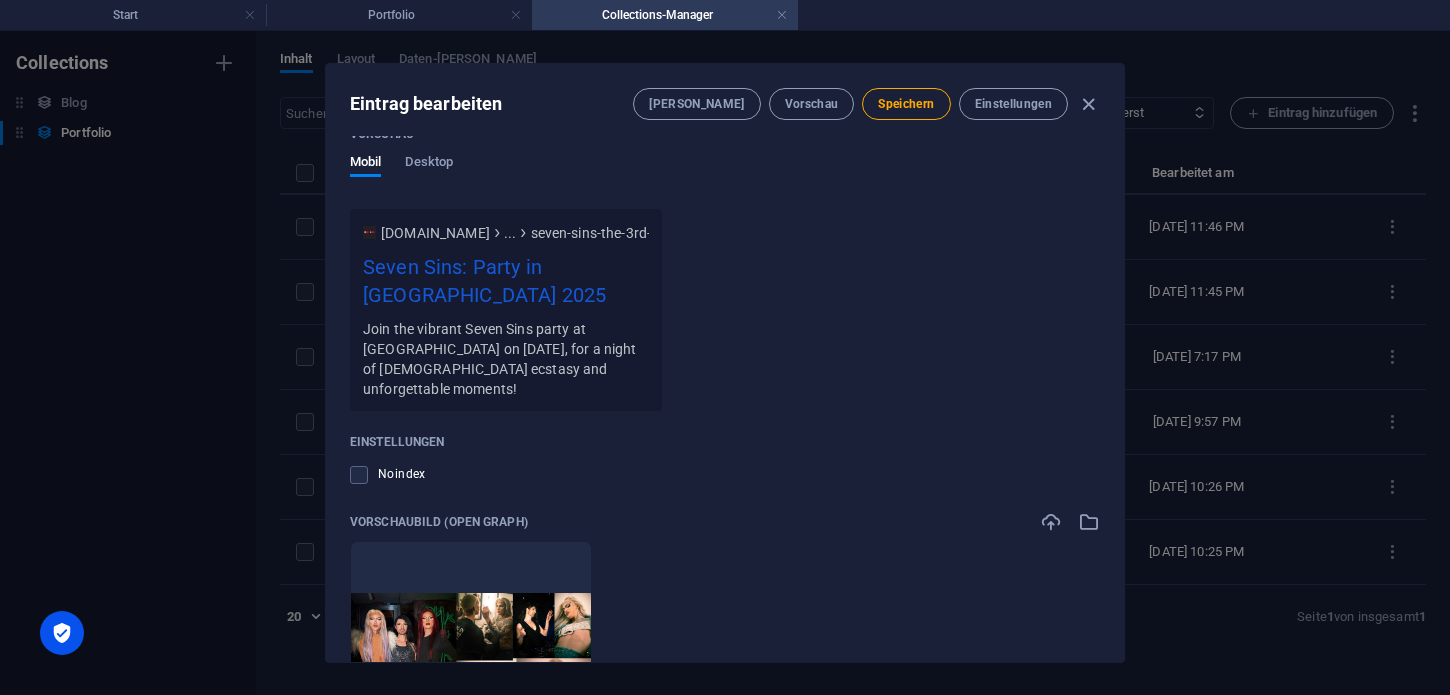 scroll, scrollTop: 1847, scrollLeft: 0, axis: vertical 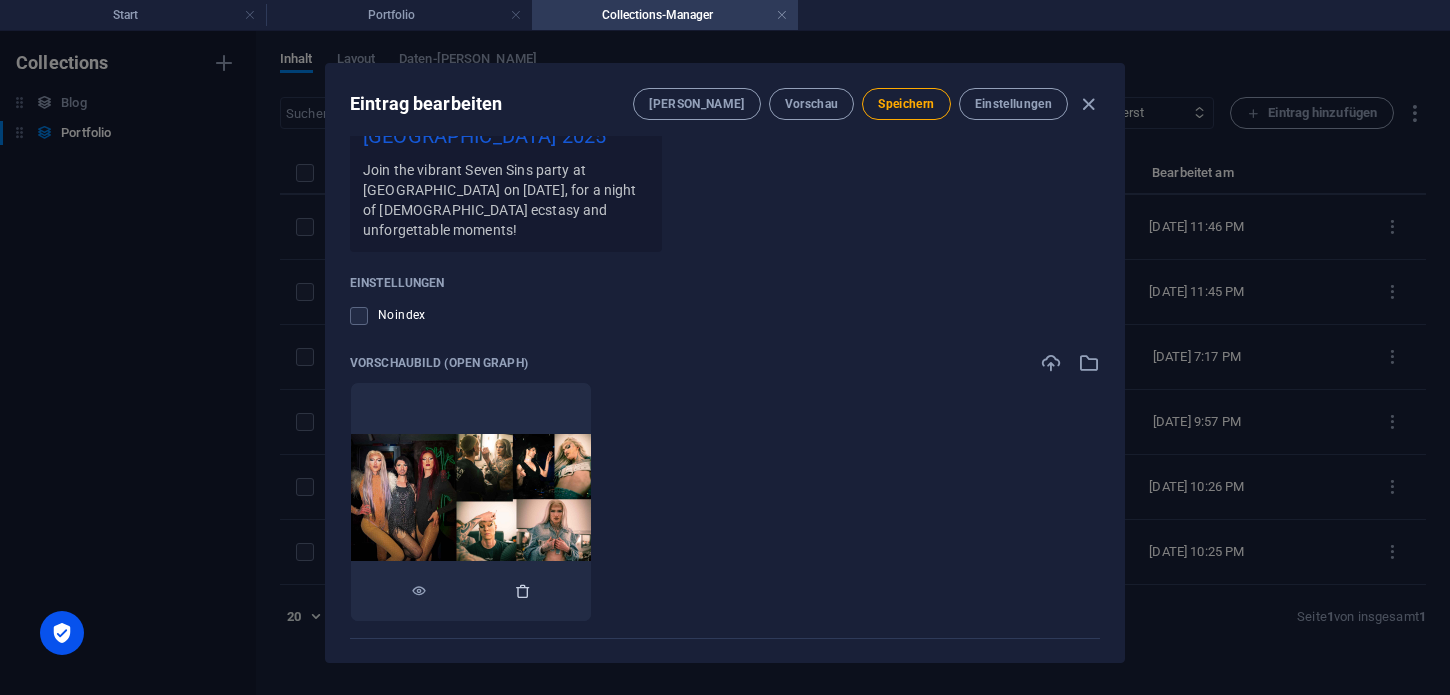 click at bounding box center (523, 591) 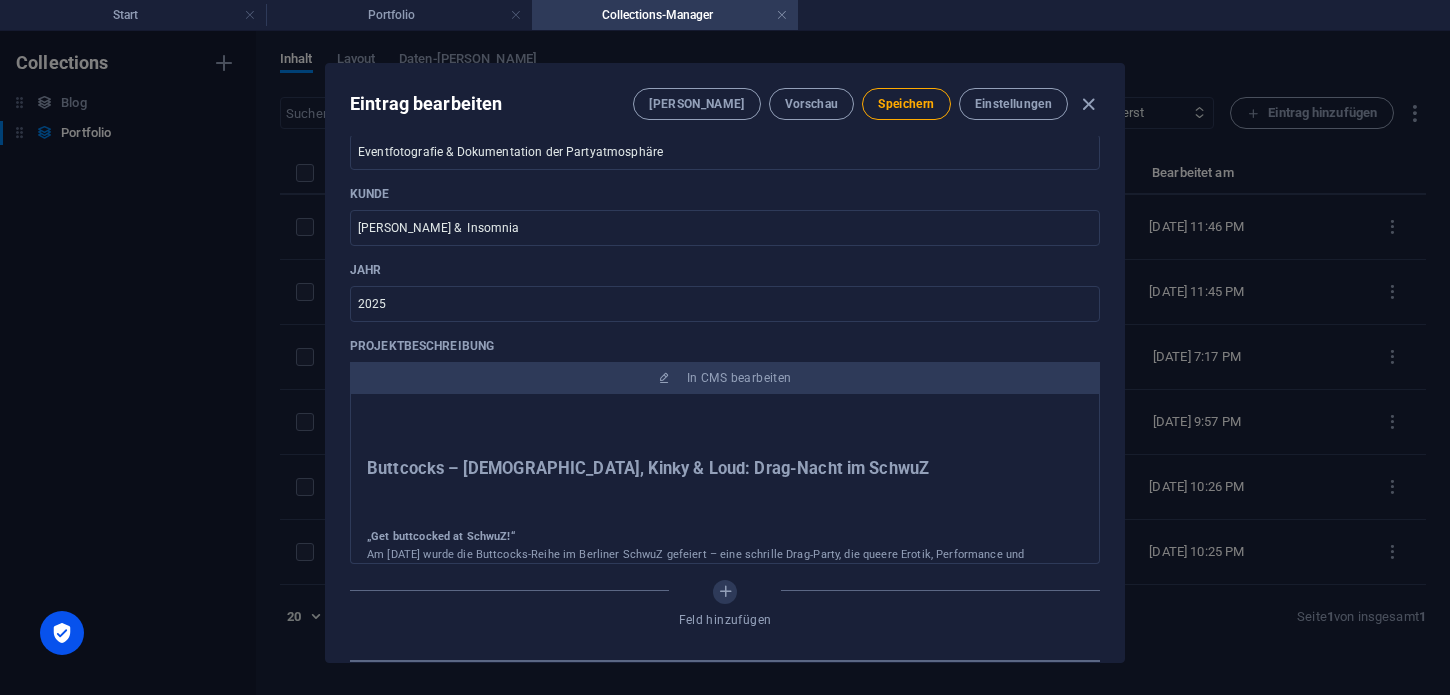 scroll, scrollTop: 638, scrollLeft: 0, axis: vertical 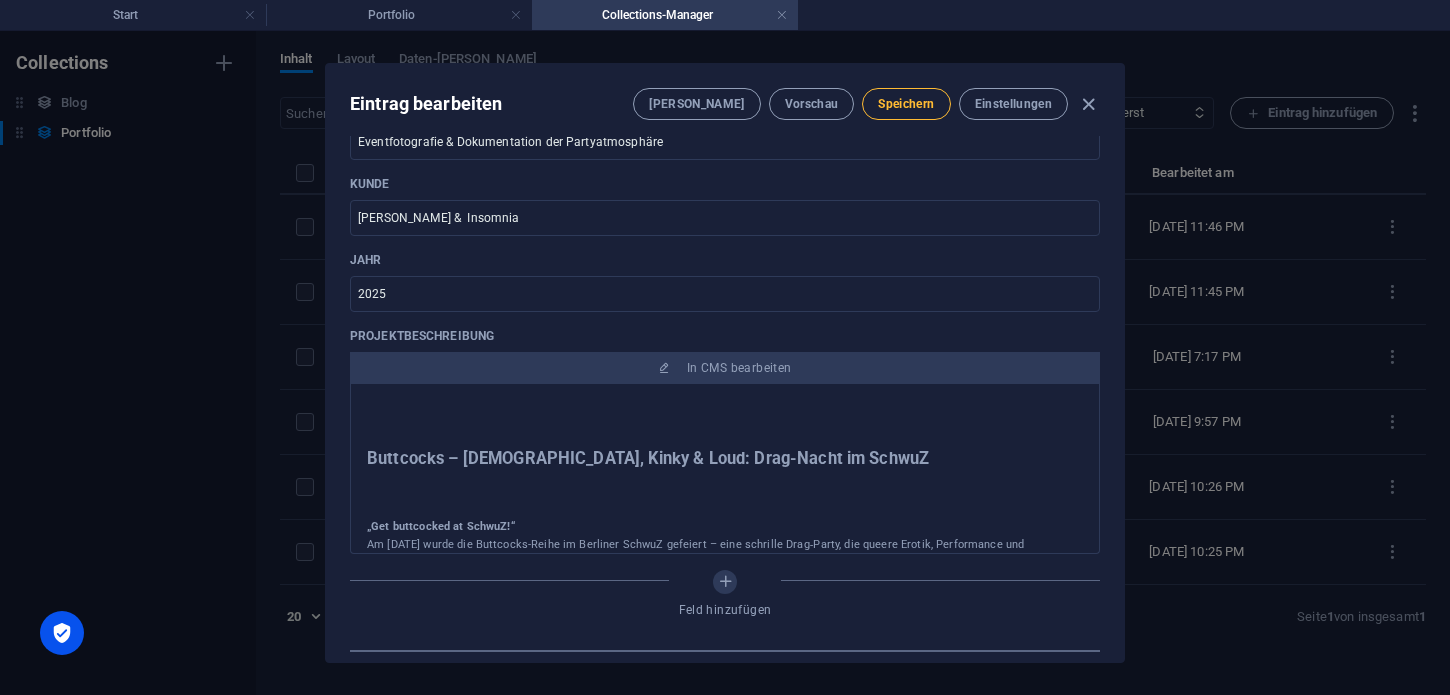 click on "Speichern" at bounding box center (906, 104) 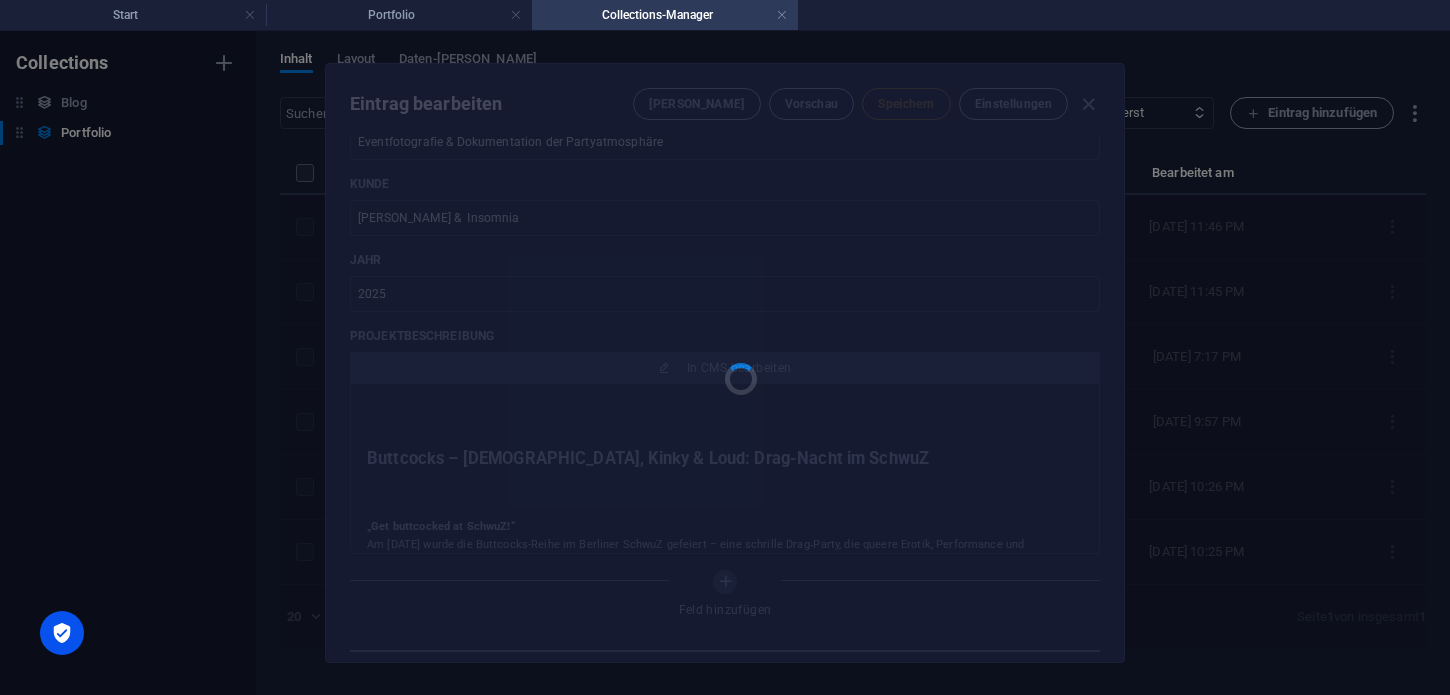 type on "seven-sins-the-3rd-sin-of-2025-insomnia-[GEOGRAPHIC_DATA]" 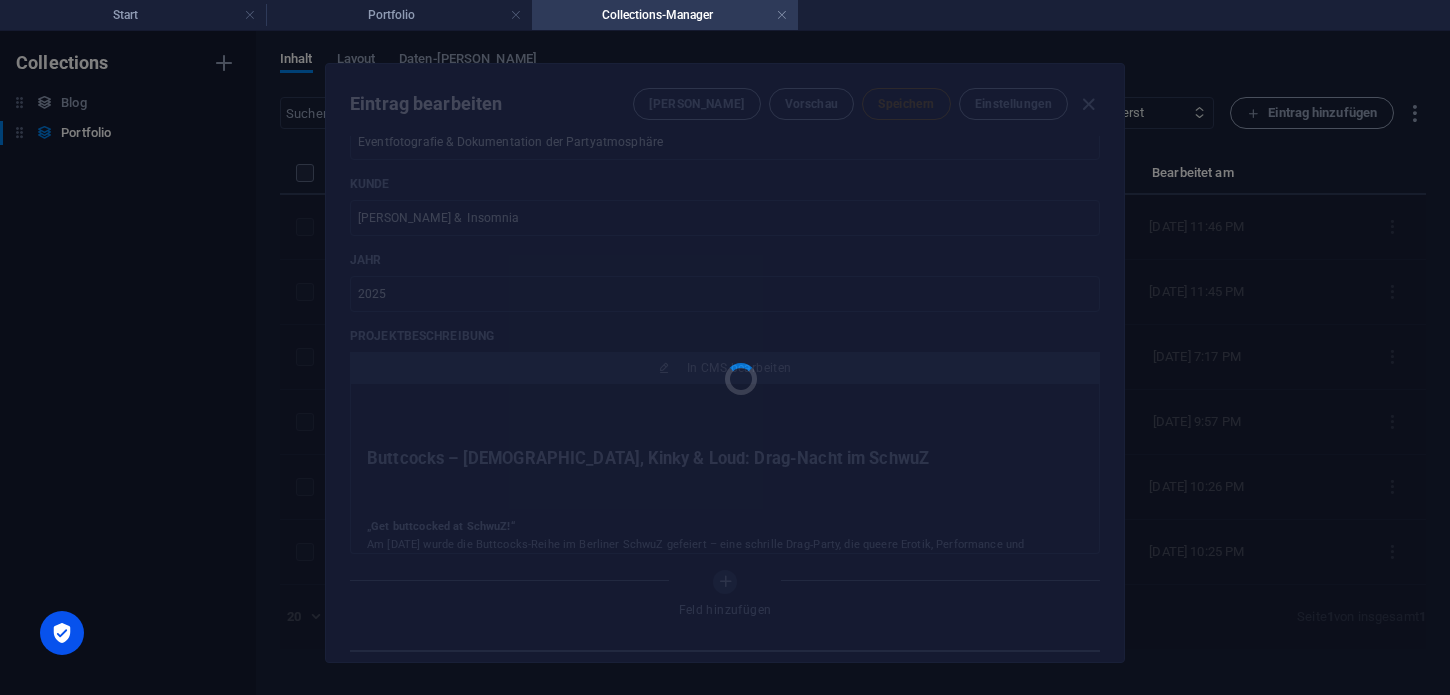 scroll, scrollTop: 638, scrollLeft: 0, axis: vertical 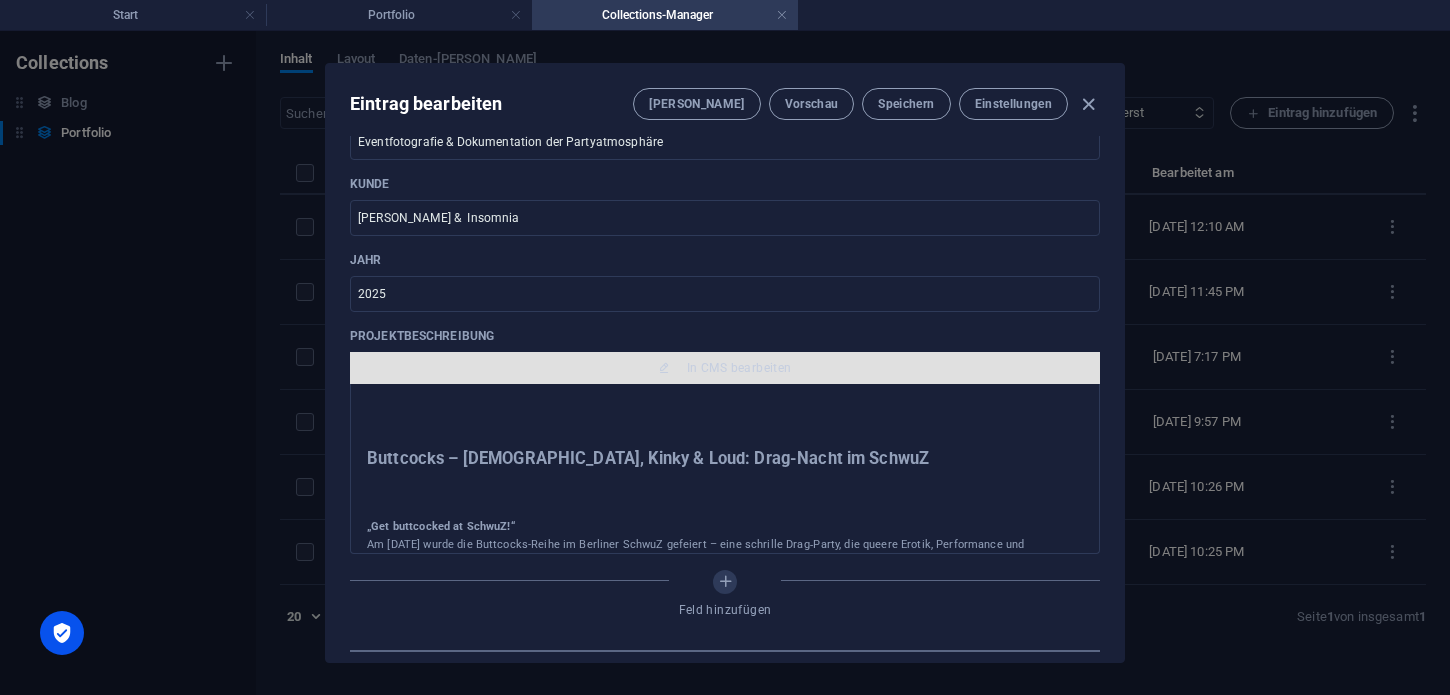 click on "In CMS bearbeiten" at bounding box center [725, 368] 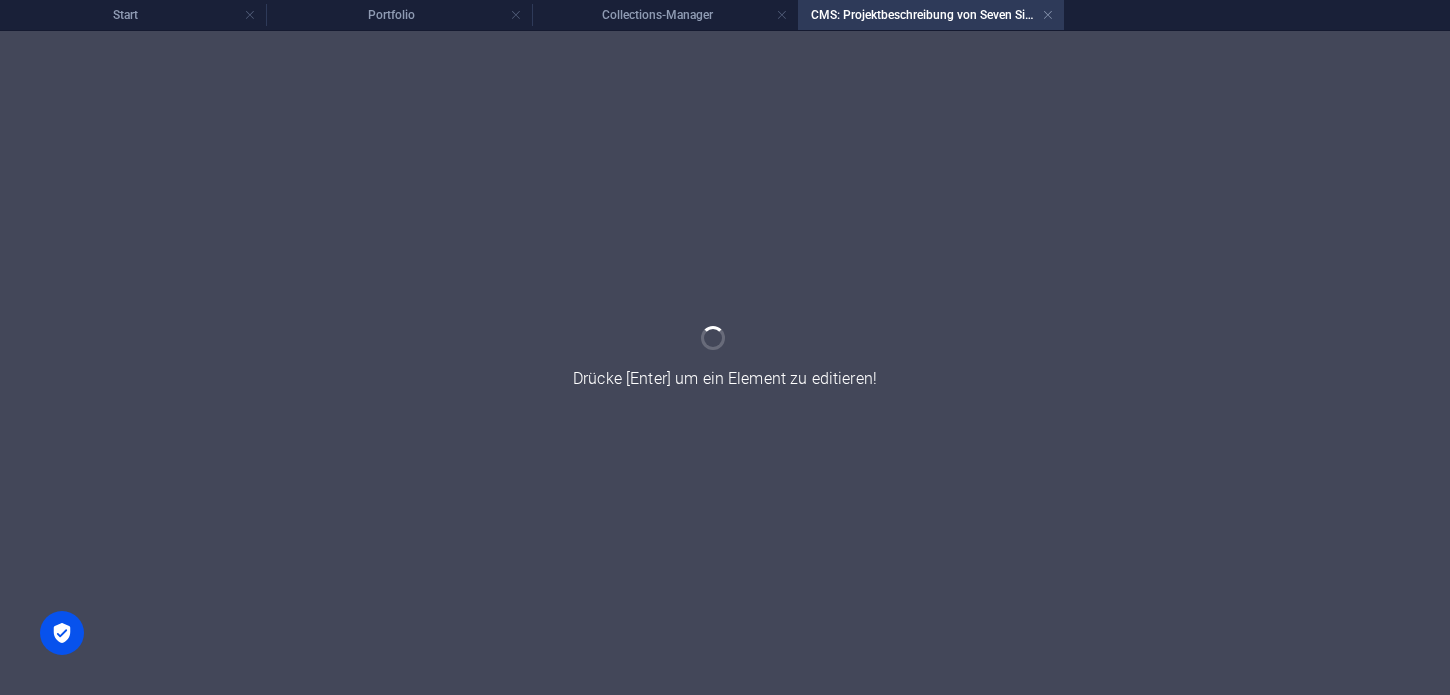 scroll, scrollTop: 0, scrollLeft: 0, axis: both 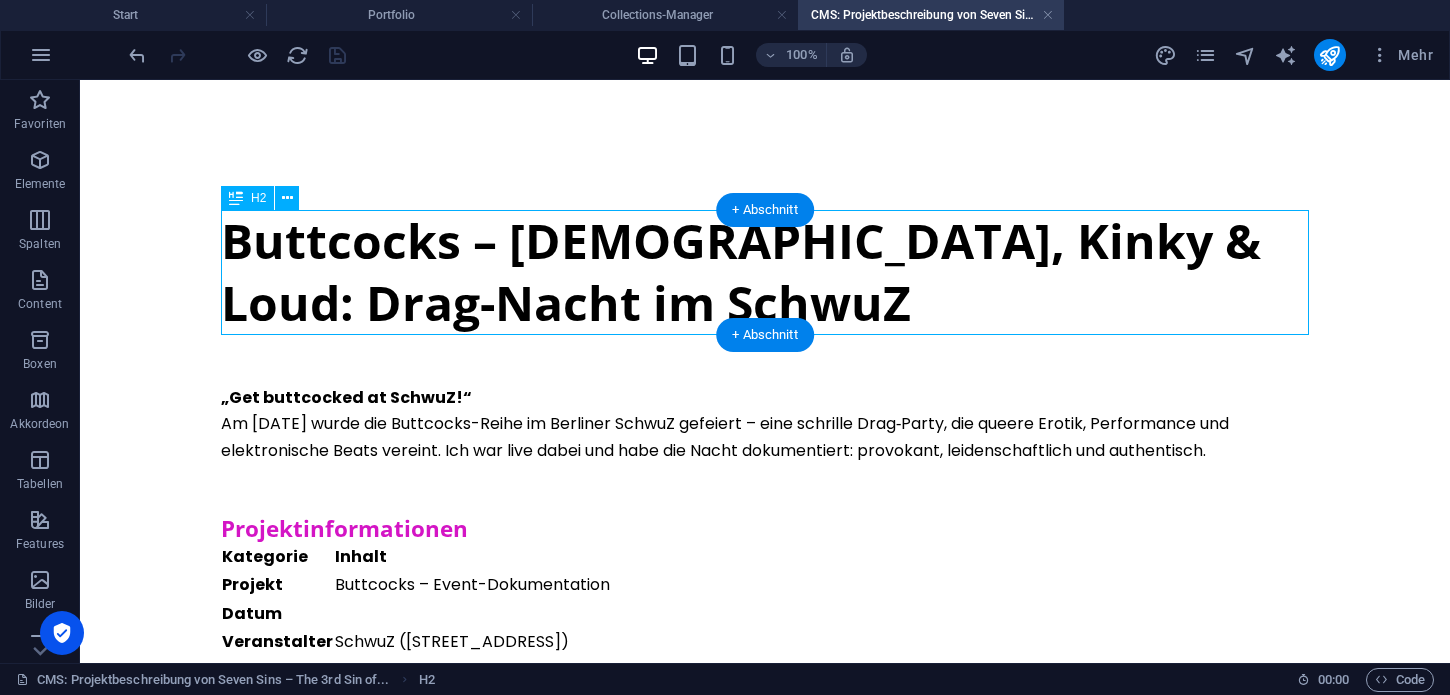 click on "Buttcocks – [DEMOGRAPHIC_DATA], Kinky & Loud: Drag-Nacht im SchwuZ" at bounding box center (765, 272) 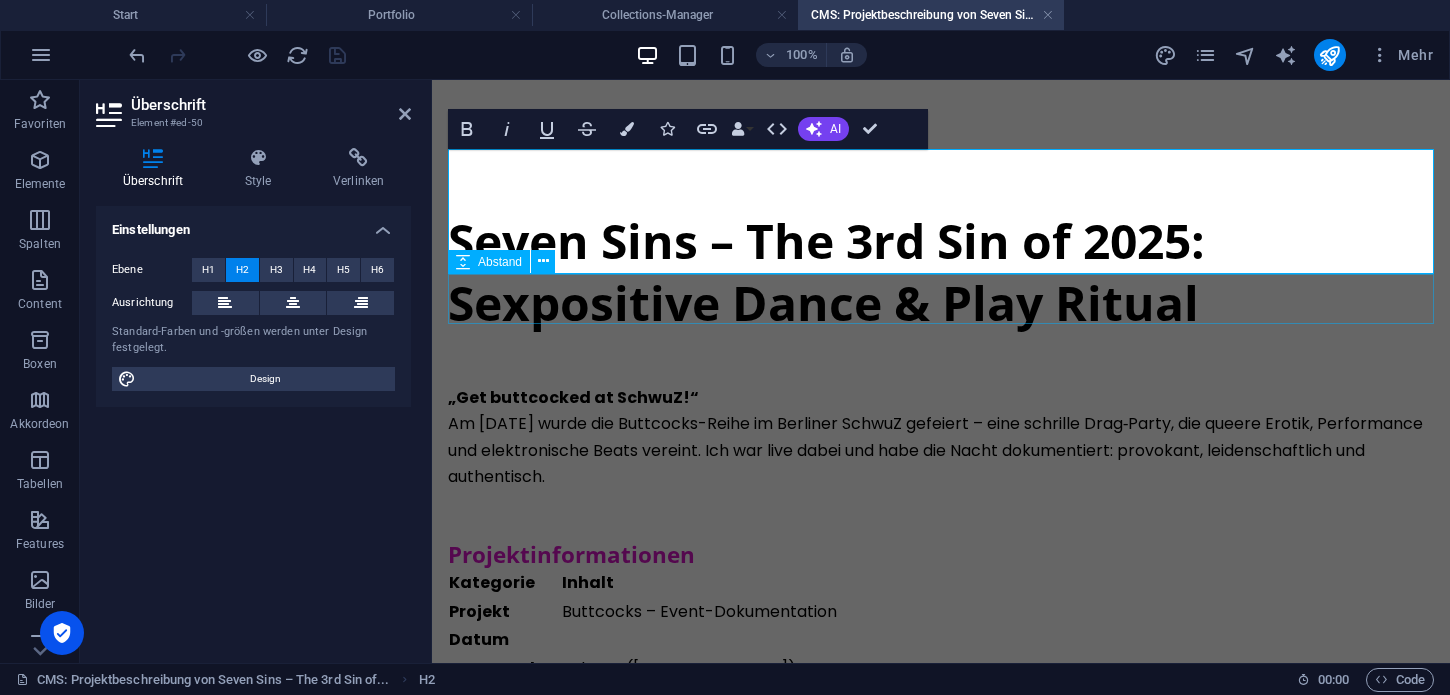 scroll, scrollTop: 128, scrollLeft: 0, axis: vertical 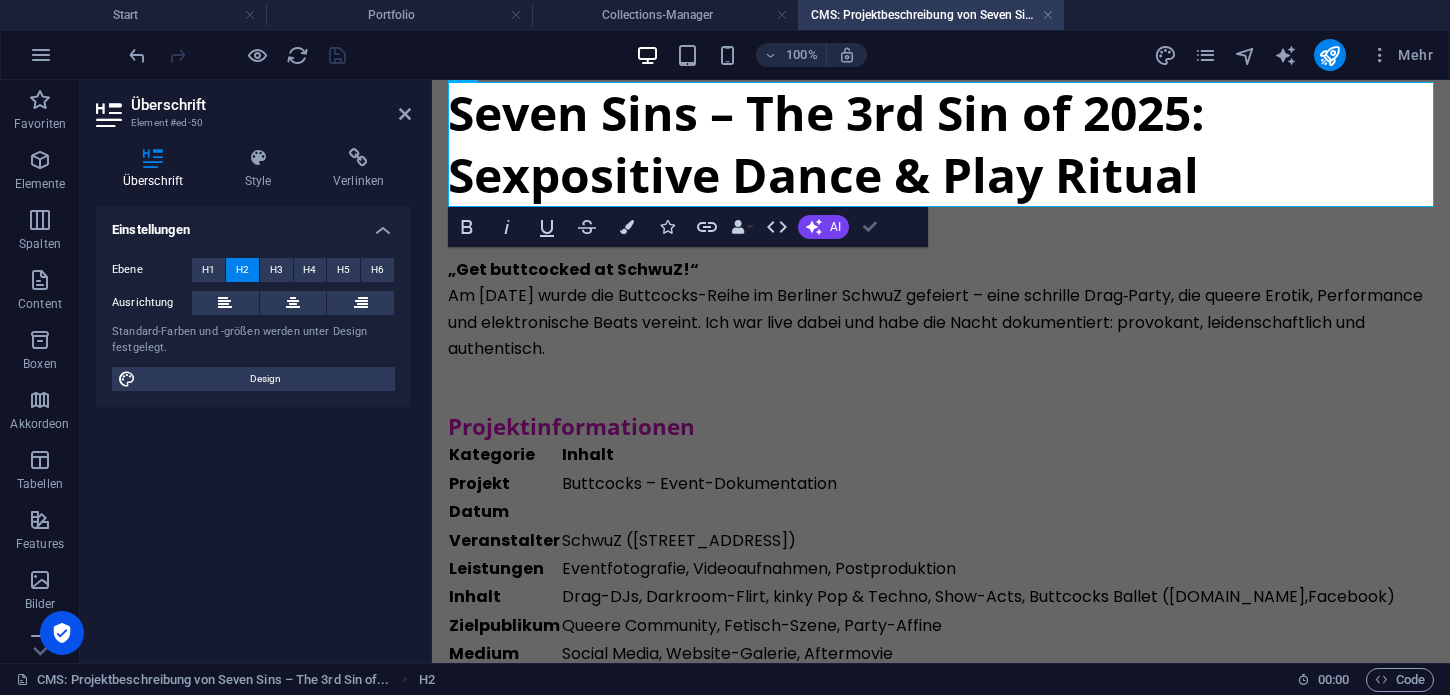 drag, startPoint x: 869, startPoint y: 225, endPoint x: 779, endPoint y: 147, distance: 119.096596 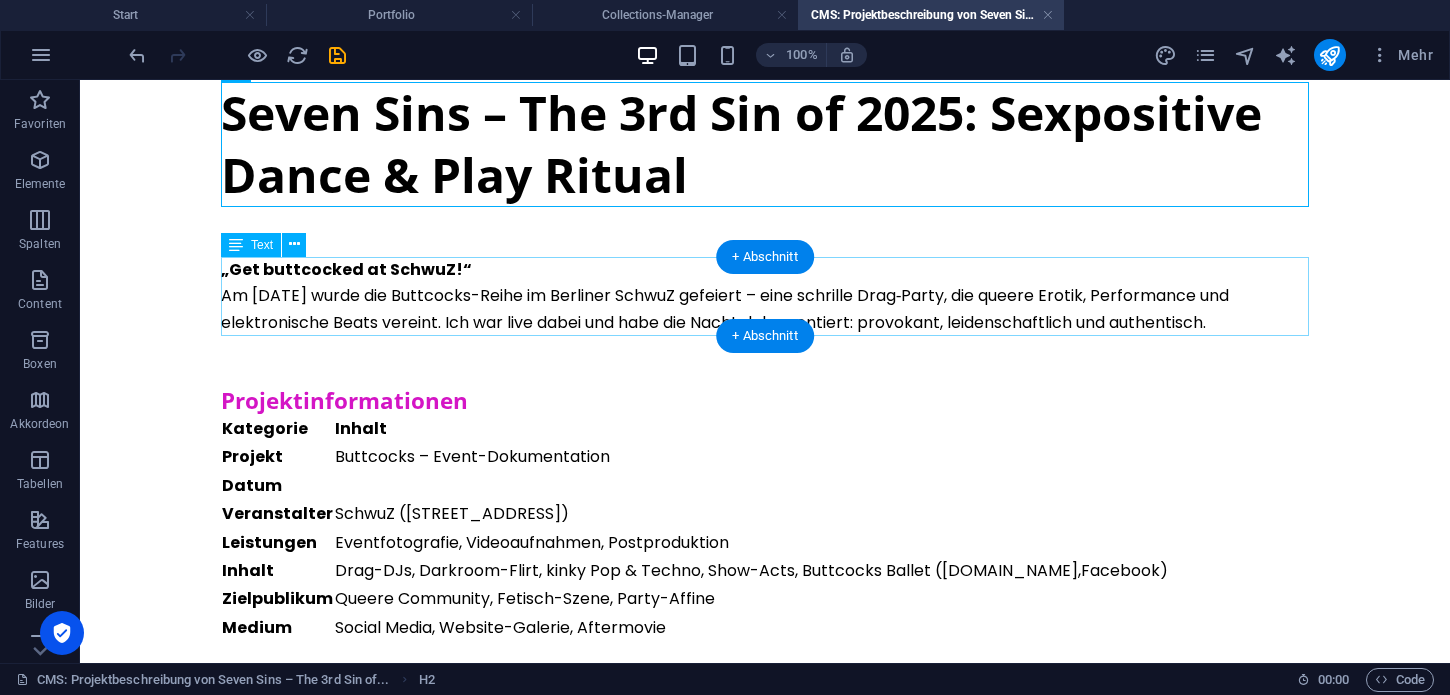 click on "„Get buttcocked at SchwuZ!“ Am [DATE] wurde die Buttcocks-Reihe im Berliner SchwuZ gefeiert – eine schrille Drag‑Party, die queere Erotik, Performance und elektronische Beats vereint. Ich war live dabei und habe die Nacht dokumentiert: provokant, leidenschaftlich und authentisch." at bounding box center (765, 296) 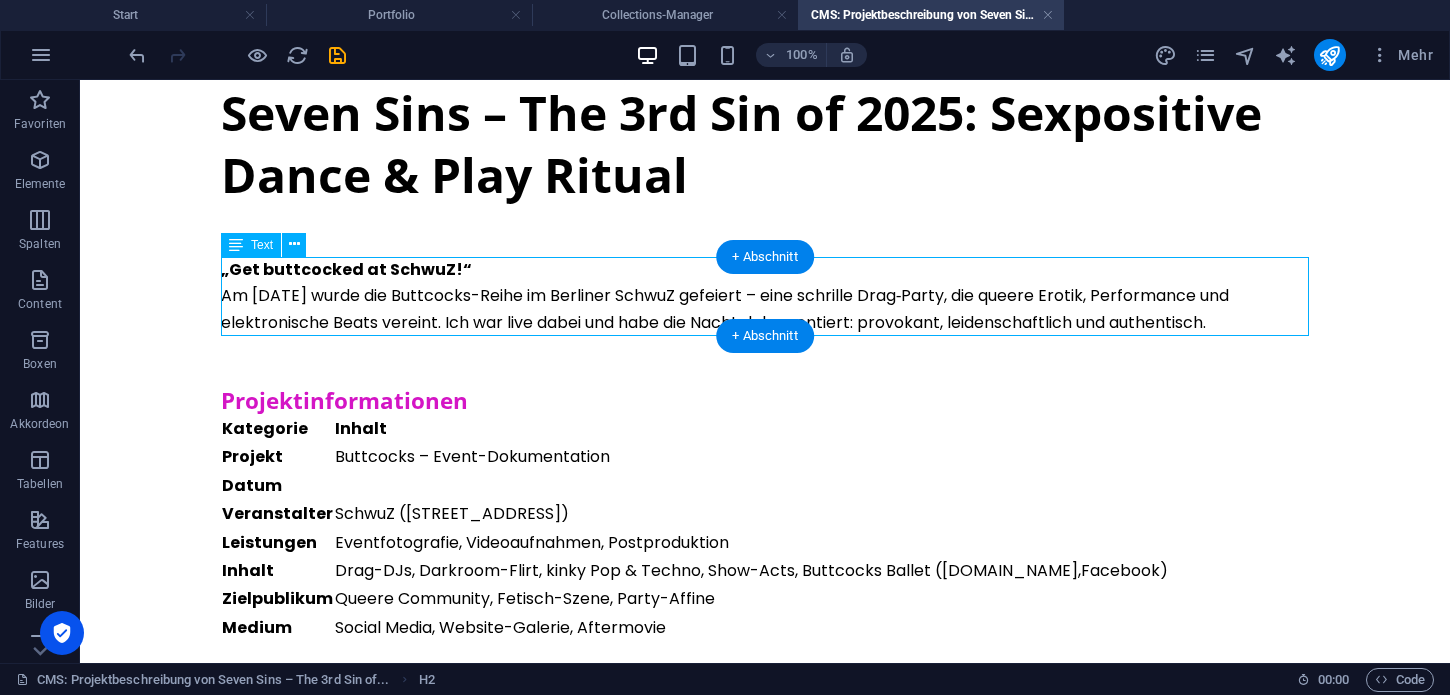 click on "„Get buttcocked at SchwuZ!“ Am [DATE] wurde die Buttcocks-Reihe im Berliner SchwuZ gefeiert – eine schrille Drag‑Party, die queere Erotik, Performance und elektronische Beats vereint. Ich war live dabei und habe die Nacht dokumentiert: provokant, leidenschaftlich und authentisch." at bounding box center (765, 296) 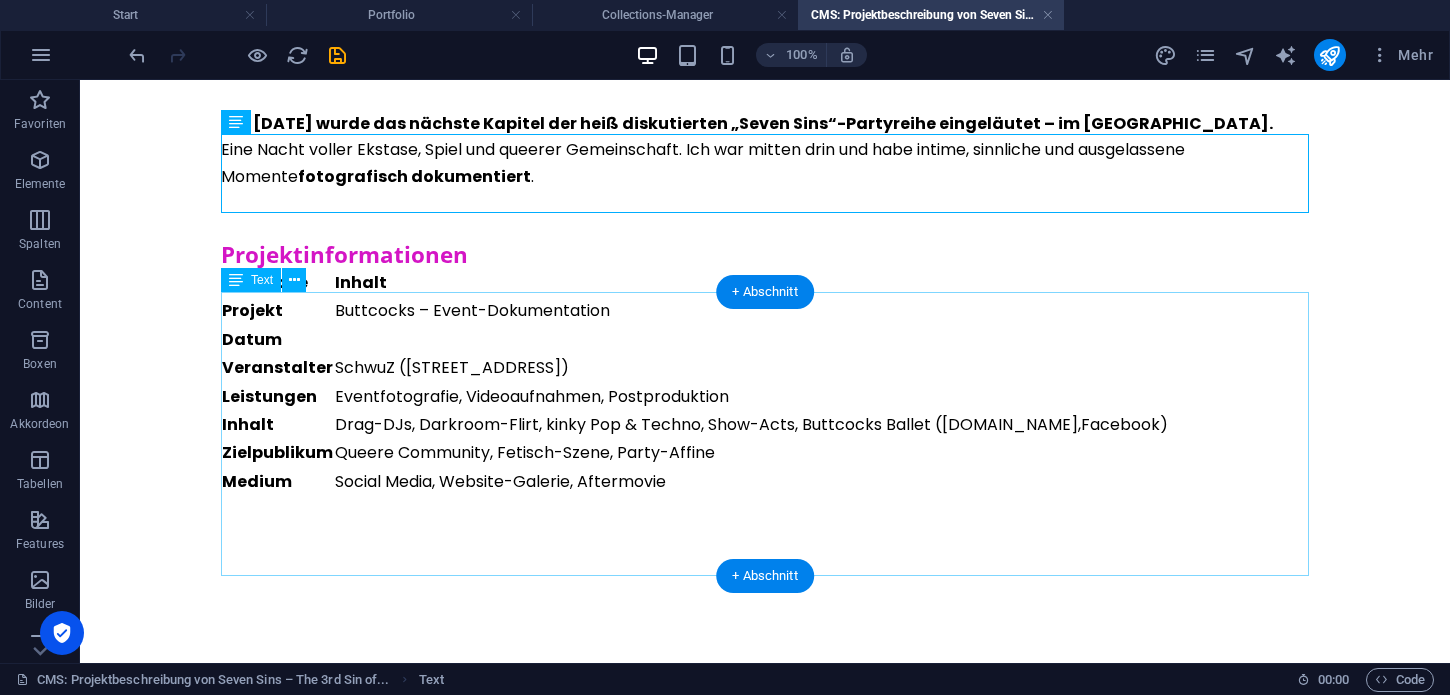 scroll, scrollTop: 275, scrollLeft: 0, axis: vertical 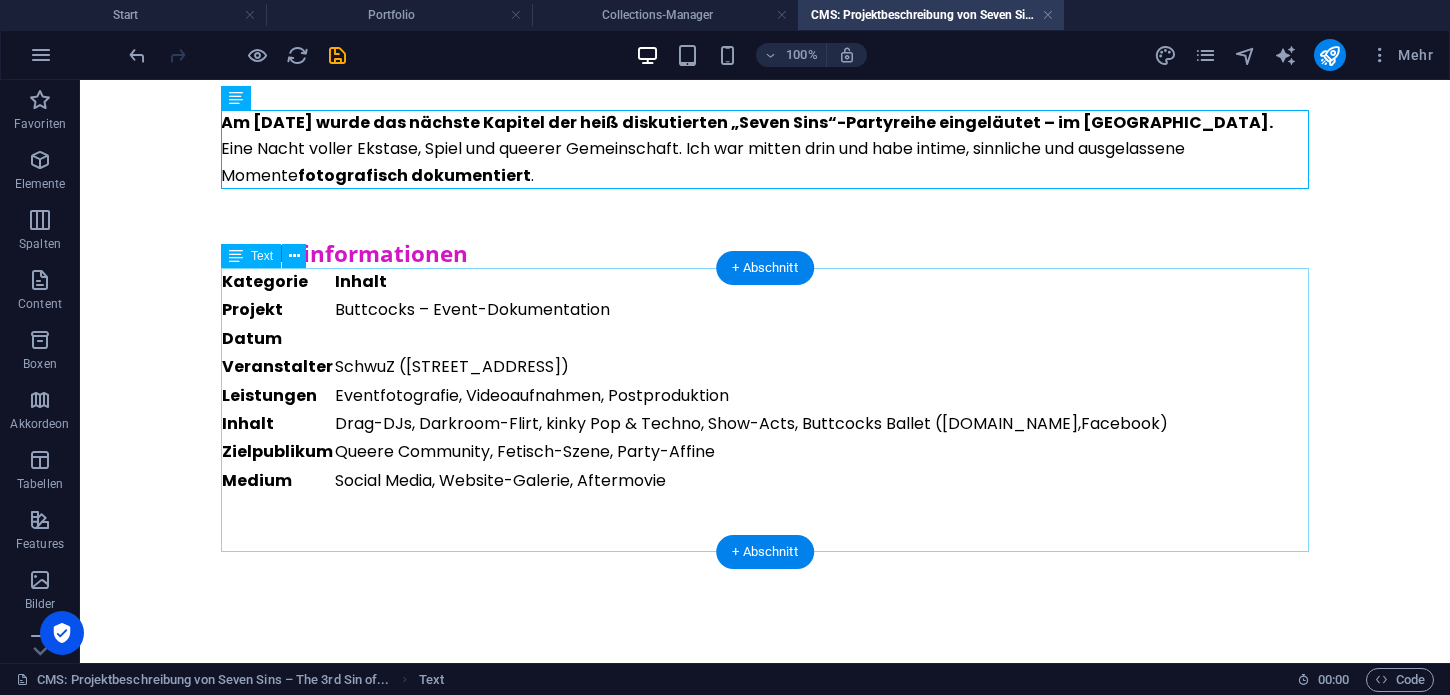 click on "Kategorie Inhalt Projekt Buttcocks – Event-Dokumentation Datum Veranstalter SchwuZ ([STREET_ADDRESS]) Leistungen Eventfotografie, Videoaufnahmen, Postproduktion Inhalt Drag-DJs, Darkroom-Flirt, kinky Pop & Techno, Show-Acts, Buttcocks Ballet ( [DOMAIN_NAME] ,  Facebook ) Zielpublikum Queere Community, Fetisch-Szene, Party-Affine Medium Social Media, Website-Galerie, Aftermovie" at bounding box center [765, 410] 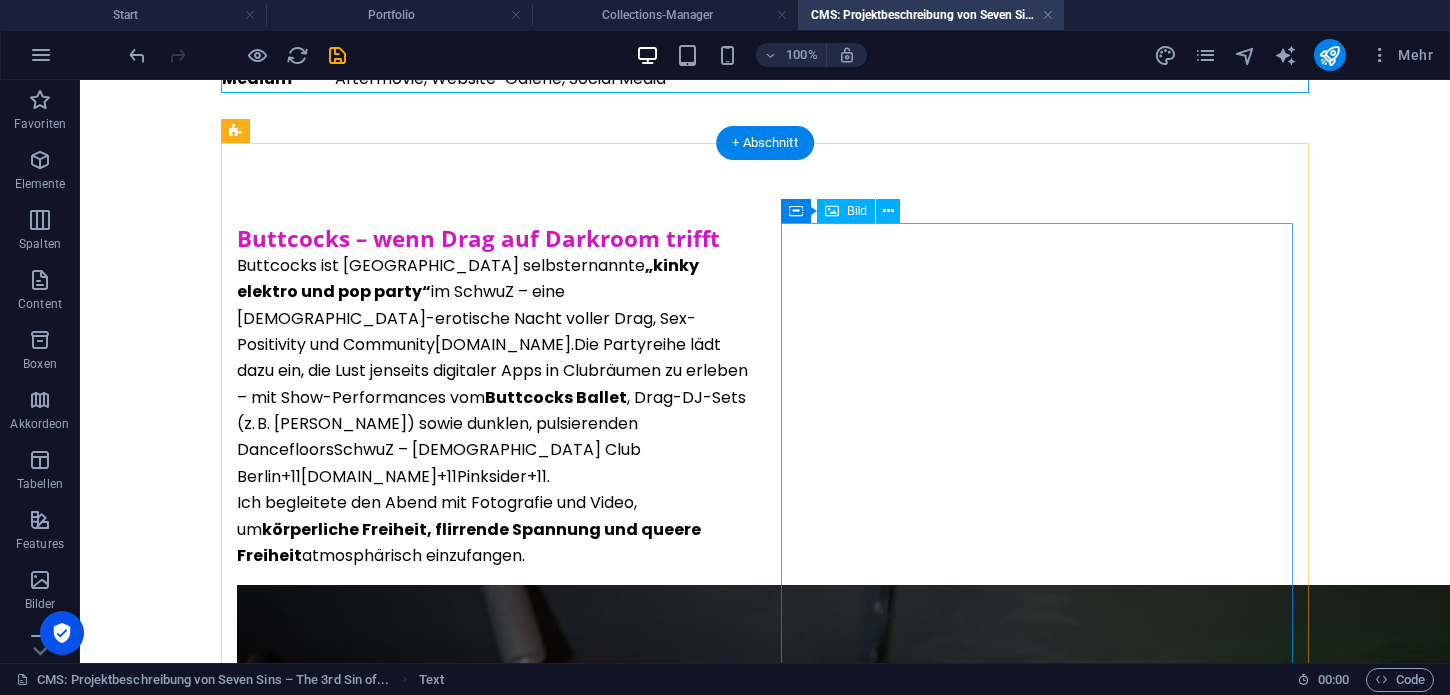 scroll, scrollTop: 695, scrollLeft: 0, axis: vertical 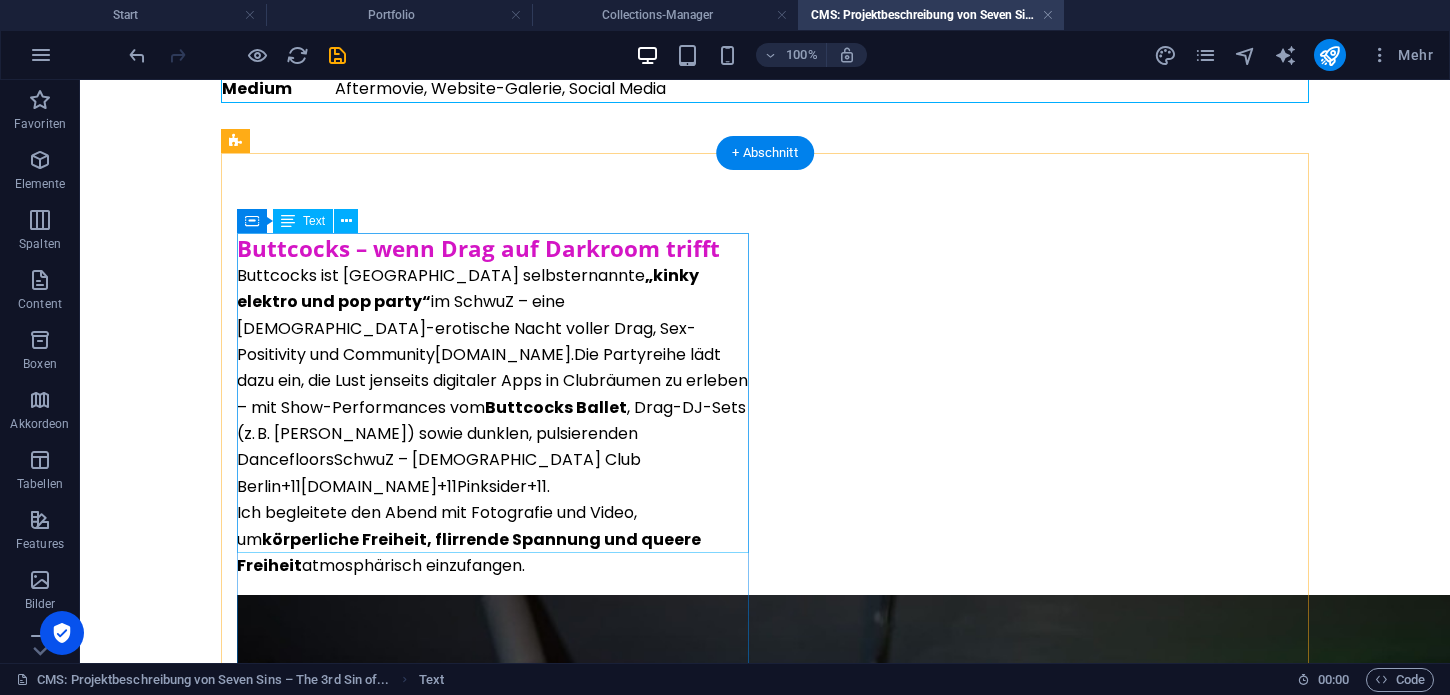 click on "Buttcocks – wenn Drag auf Darkroom trifft [PERSON_NAME] ist Berlins selbsternannte  „kinky elektro und pop party“  im SchwuZ – eine [DEMOGRAPHIC_DATA]-erotische Nacht voller Drag, Sex-Positivity und Community  [DOMAIN_NAME] .  Die Partyreihe lädt dazu ein, die Lust jenseits digitaler Apps in Clubräumen zu erleben – mit Show-Performances vom  Buttcocks Ballet , Drag-DJ-Sets (z. B. [PERSON_NAME]) sowie dunklen, pulsierenden Dancefloors  SchwuZ – [DEMOGRAPHIC_DATA] Club Berlin +11 [DOMAIN_NAME] +11 Pinksider +11 . Ich begleitete den Abend mit Fotografie und Video, um  körperliche Freiheit, flirrende Spannung und queere Freiheit  atmosphärisch einzufangen." at bounding box center [493, 407] 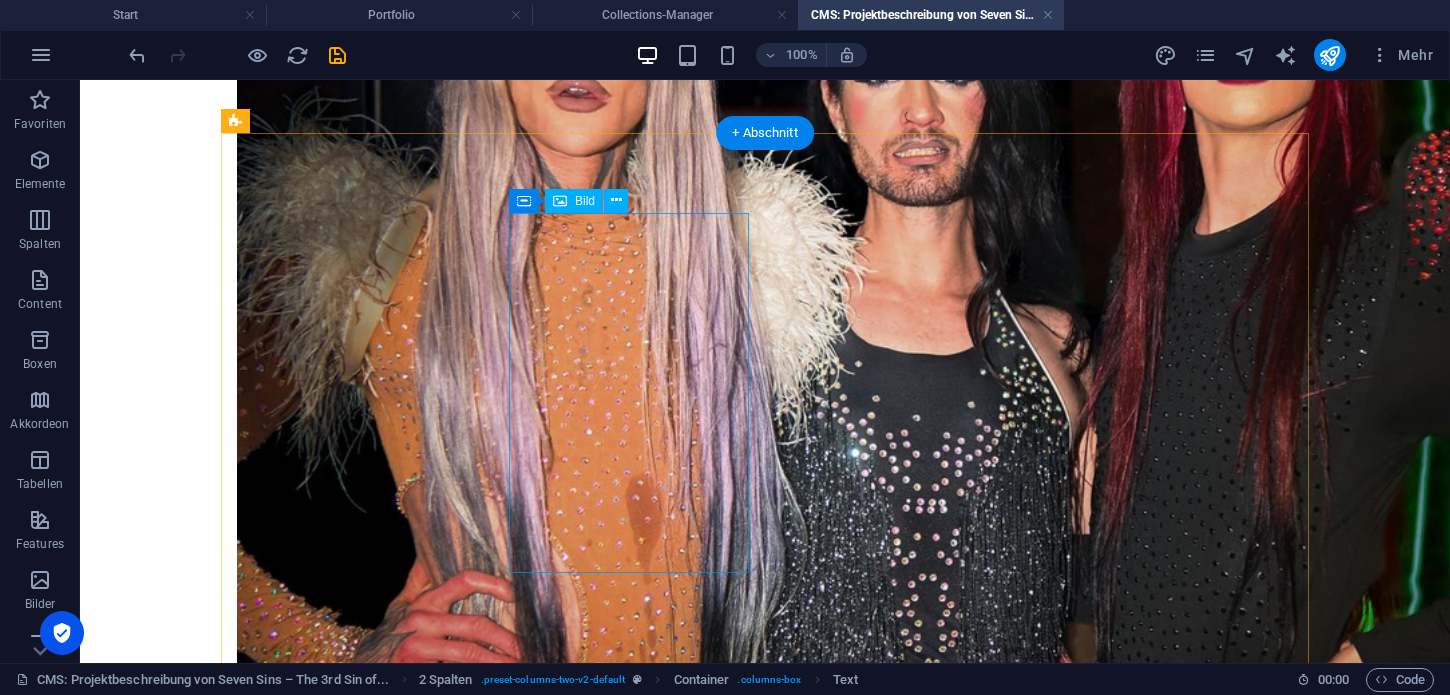scroll, scrollTop: 1567, scrollLeft: 0, axis: vertical 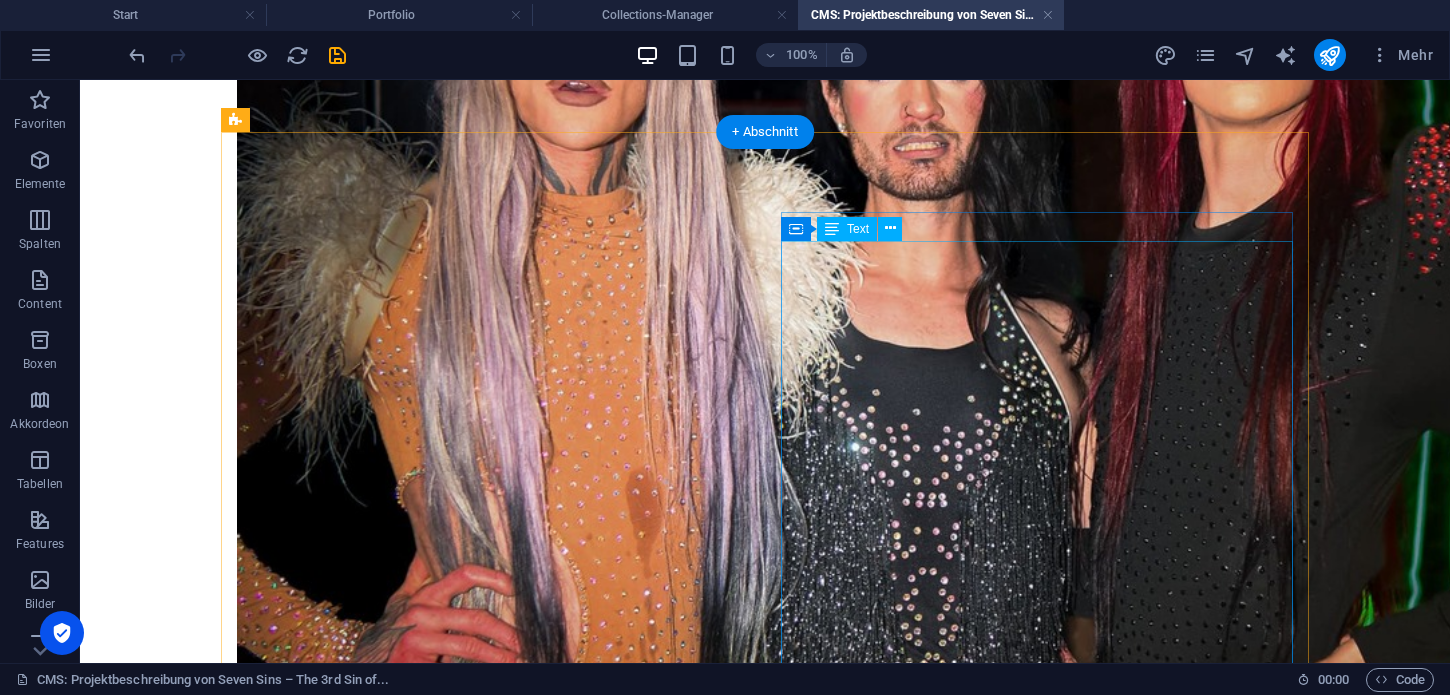 click on "Eventfotografie Performance- und Bühnenfotos von Drag-Acts & Buttcocks Ballet Momentaufnahmen aus Darkroom & Tanzfläche Fokus auf Körper, Emotion und Sinnlichkeit Videodokumentation Clips mit Showhighlights und Beats Aftermovie-Teaser: Moves, Mood & Energie Szenische Schnitte: Nähe – Club – Ekstase Postproduktion Farblooks mit Kontrasten, Neon & Tiefen Mobile-optimierte Kurzvideos (Reels, TikTok) Sounddesign passend zur musikalischen Stimmung" at bounding box center [3041, 2629] 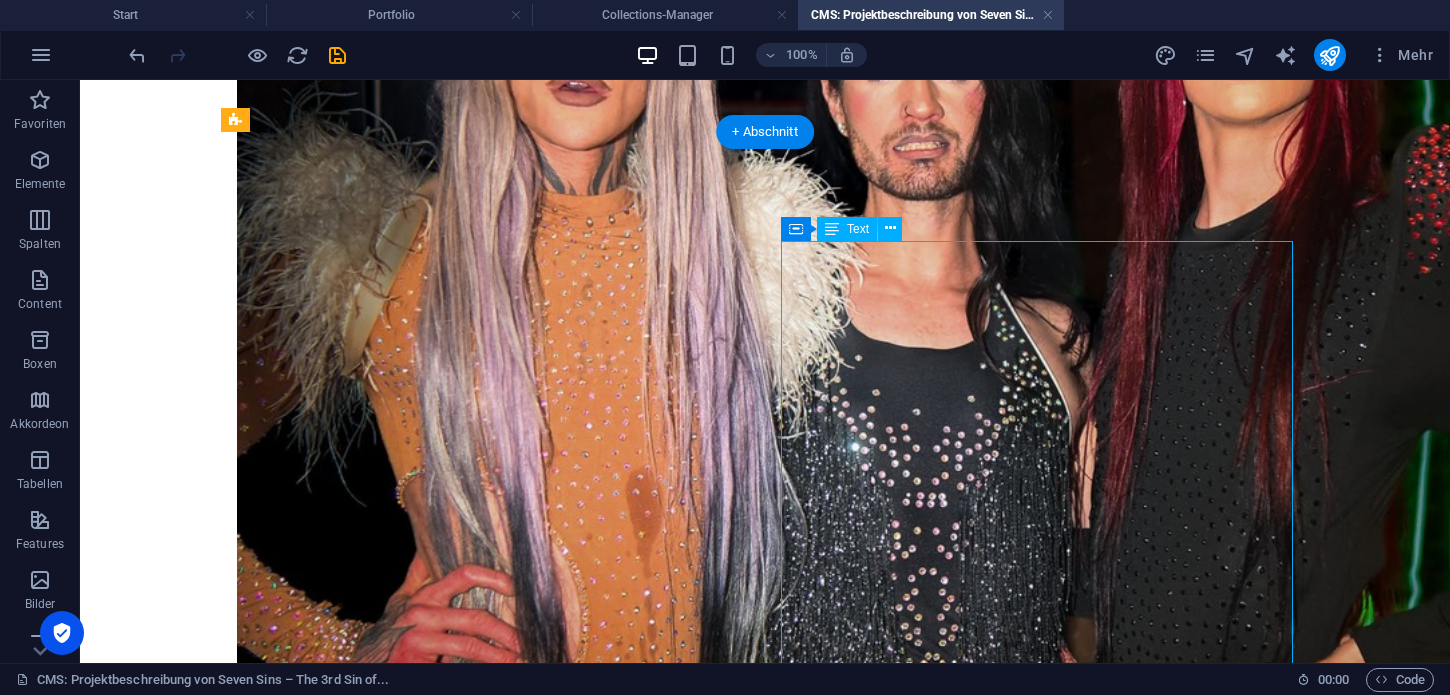 click on "Eventfotografie Performance- und Bühnenfotos von Drag-Acts & Buttcocks Ballet Momentaufnahmen aus Darkroom & Tanzfläche Fokus auf Körper, Emotion und Sinnlichkeit Videodokumentation Clips mit Showhighlights und Beats Aftermovie-Teaser: Moves, Mood & Energie Szenische Schnitte: Nähe – Club – Ekstase Postproduktion Farblooks mit Kontrasten, Neon & Tiefen Mobile-optimierte Kurzvideos (Reels, TikTok) Sounddesign passend zur musikalischen Stimmung" at bounding box center (3041, 2629) 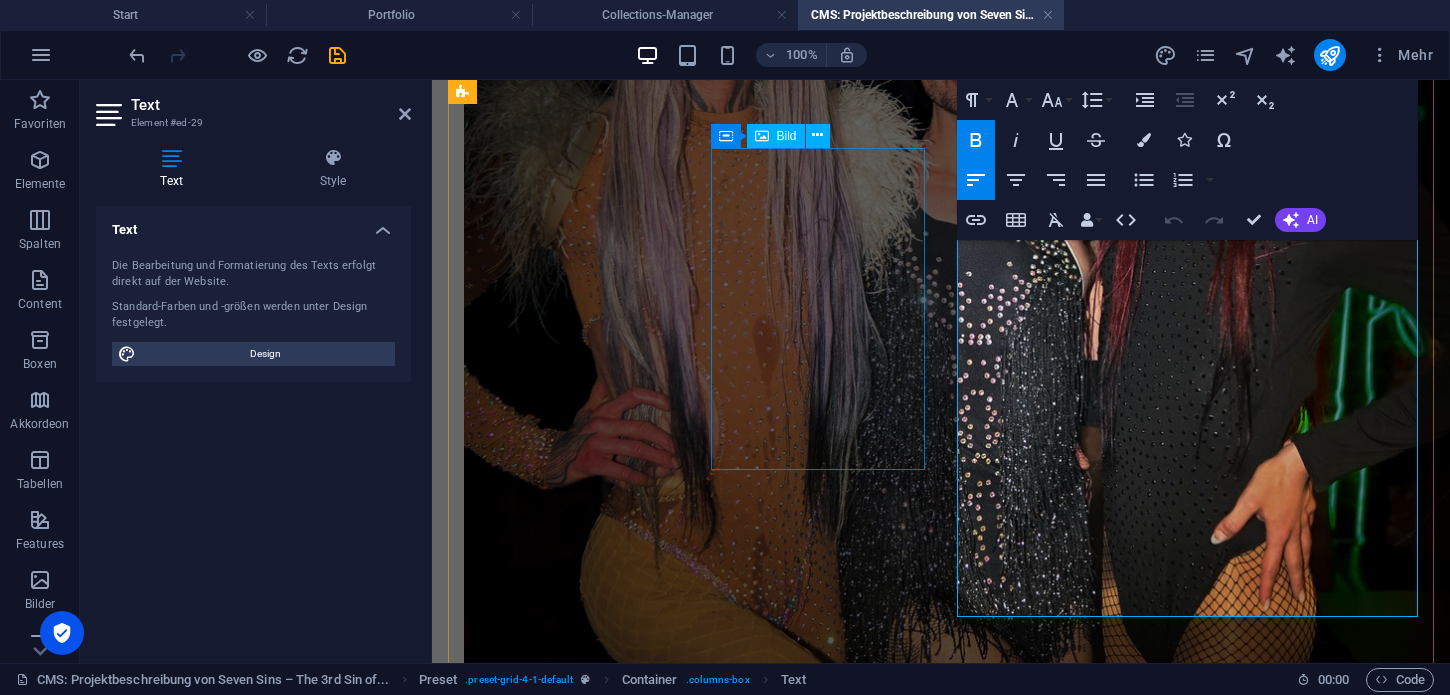 scroll, scrollTop: 1593, scrollLeft: 0, axis: vertical 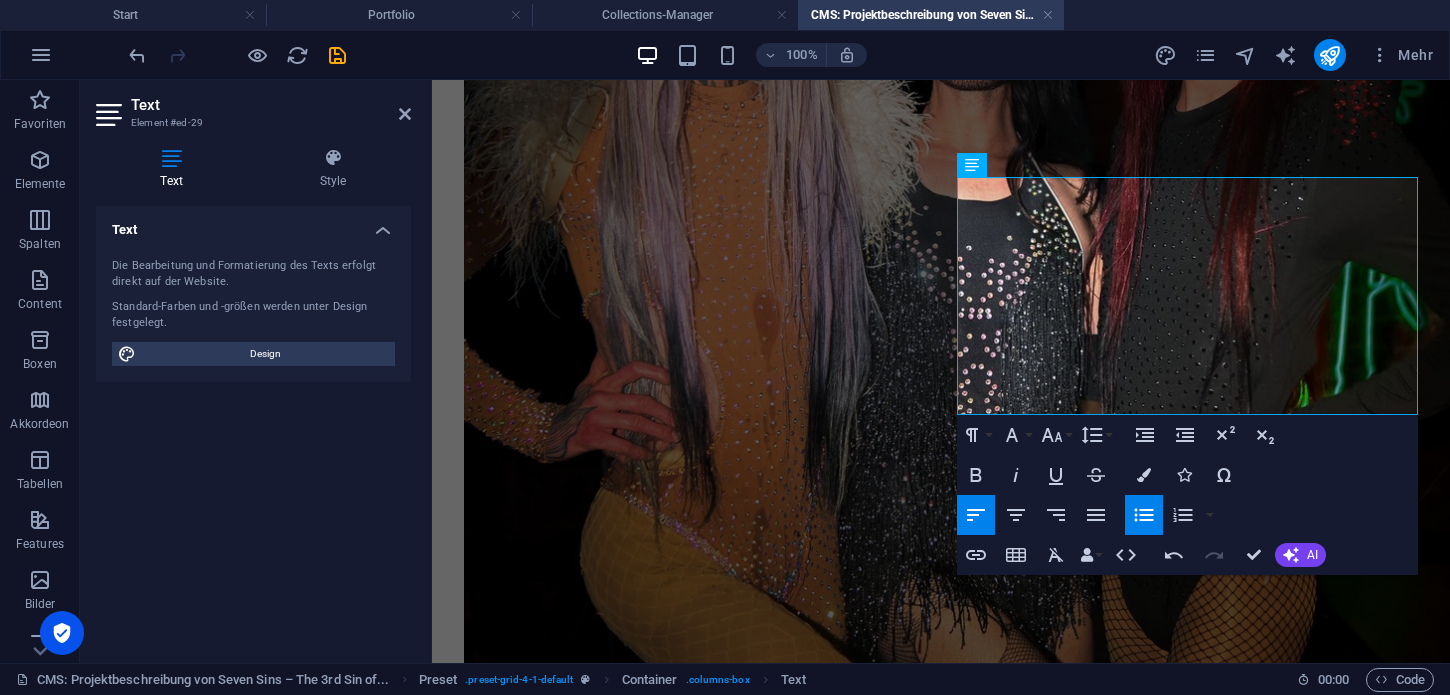 click on "Unordered List" at bounding box center (1144, 515) 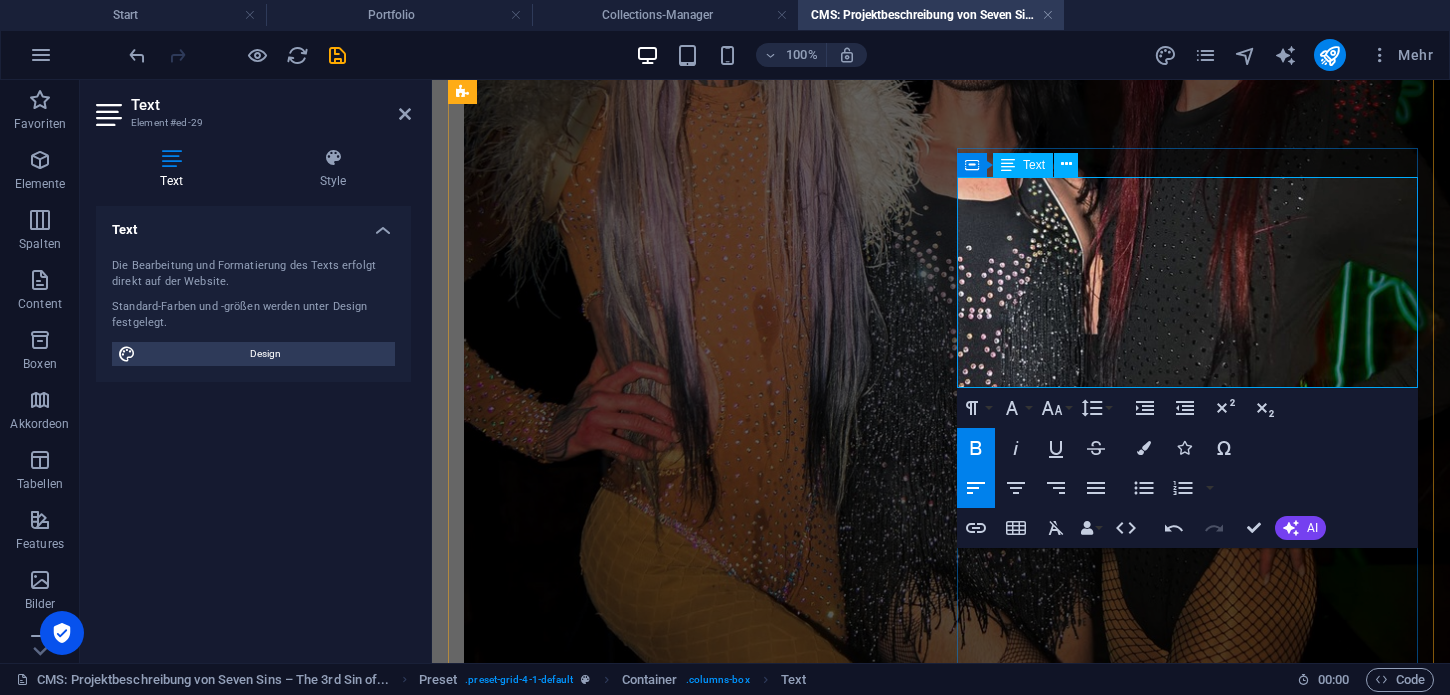 click on "Szenische Bilder aus den Spielzonen & Dancefloor" at bounding box center (2586, 3591) 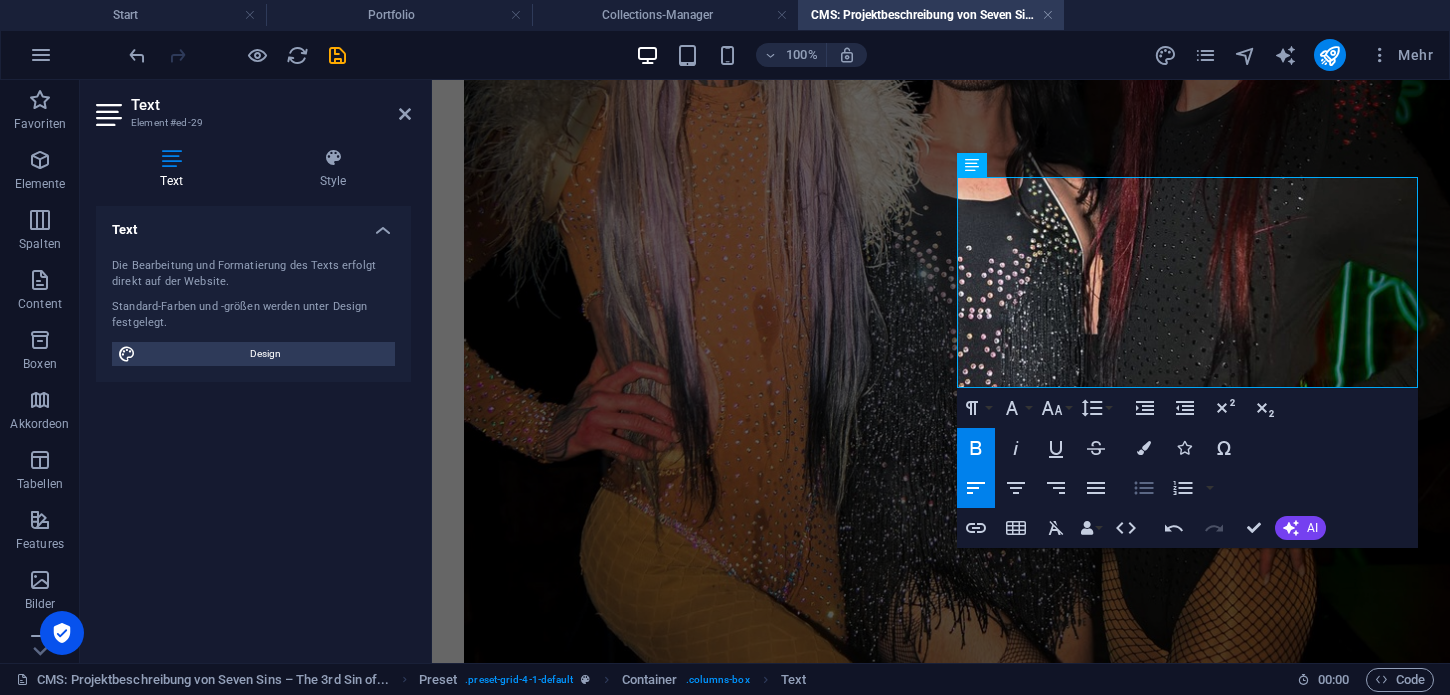 click 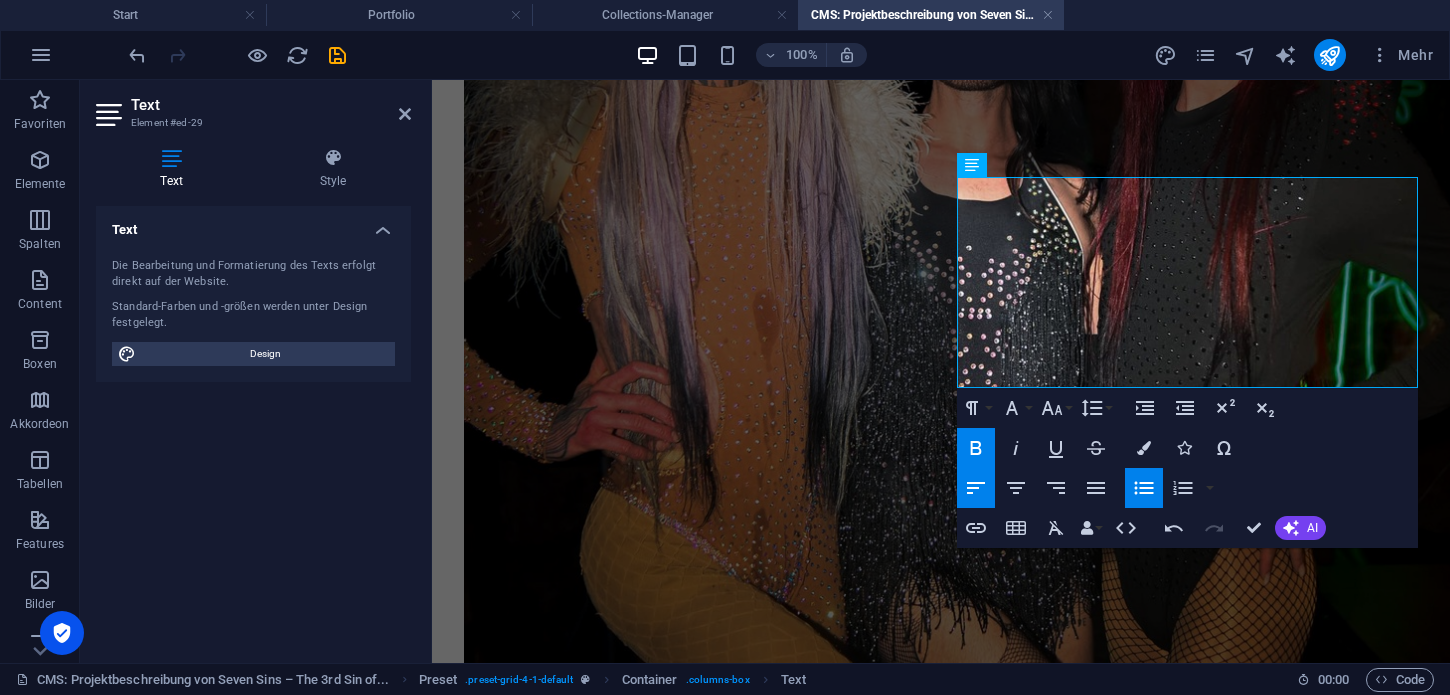 click 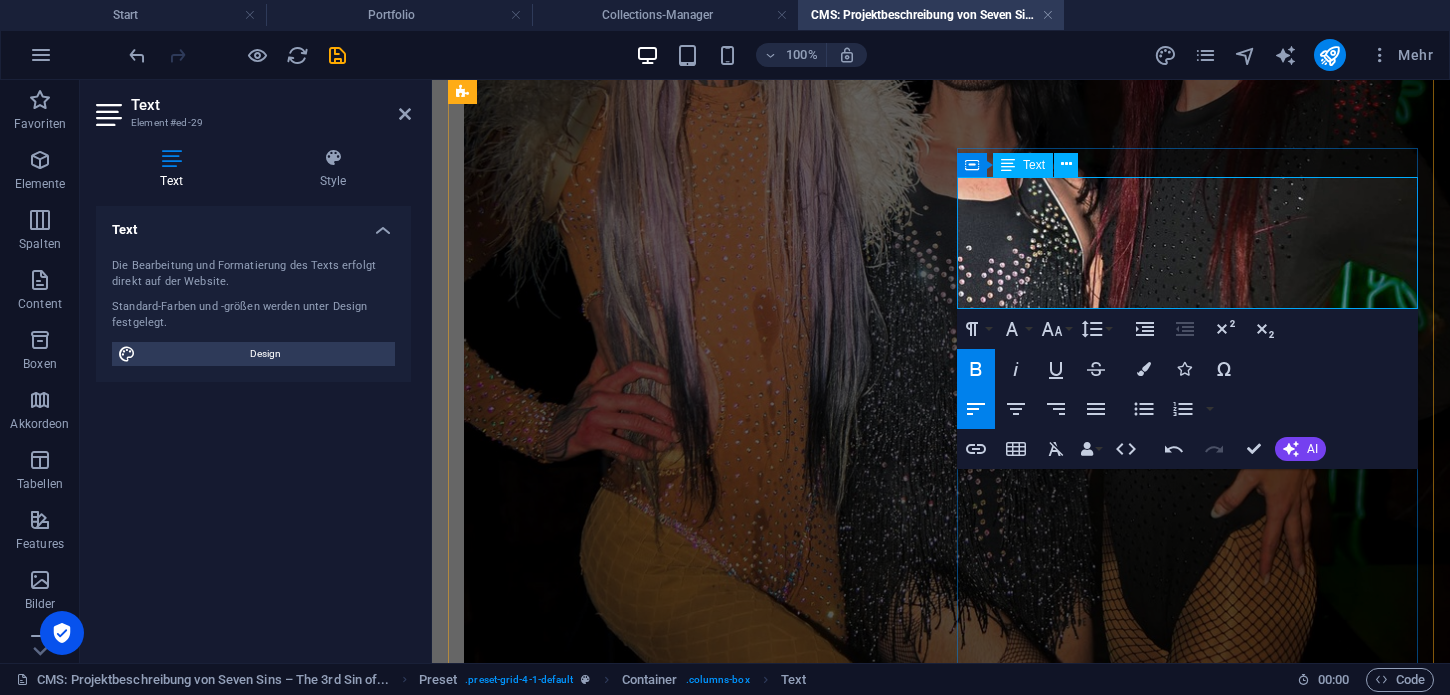 click on "Event-Fotografie" at bounding box center (2564, 1507) 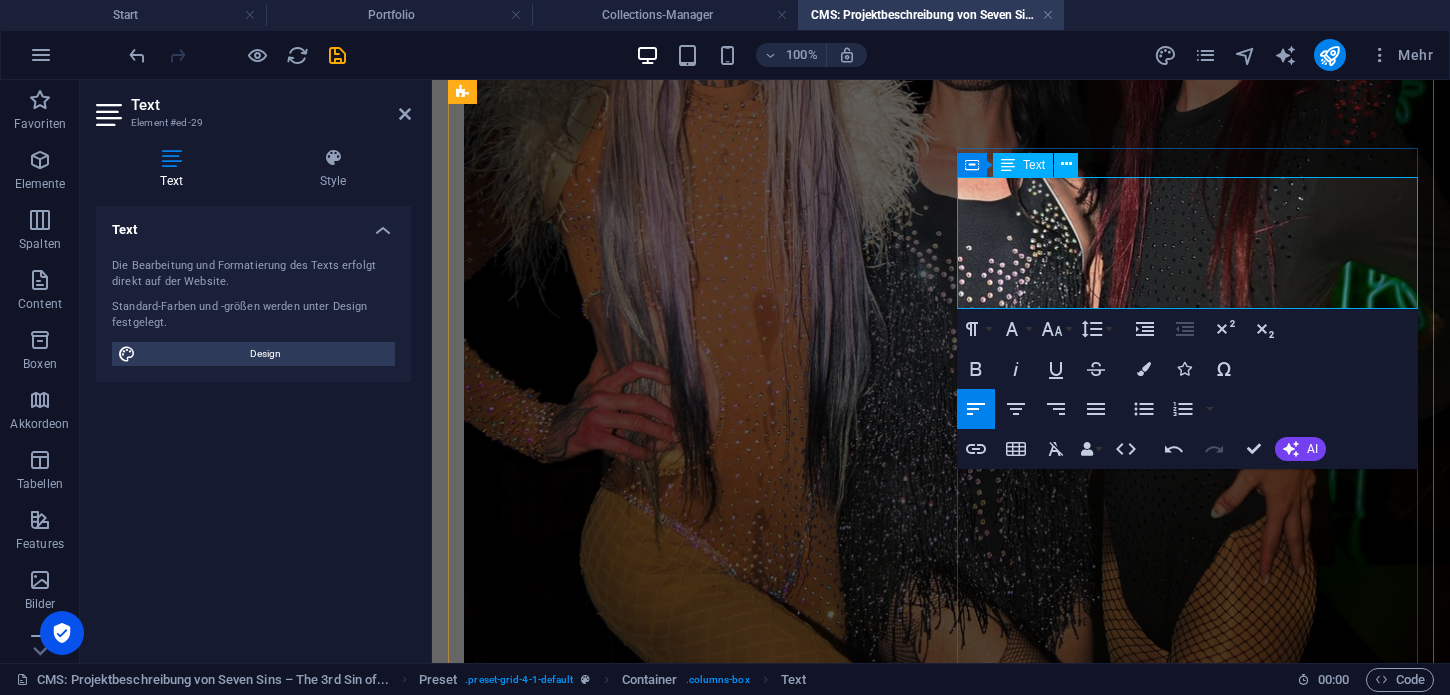 drag, startPoint x: 958, startPoint y: 212, endPoint x: 1326, endPoint y: 284, distance: 374.97733 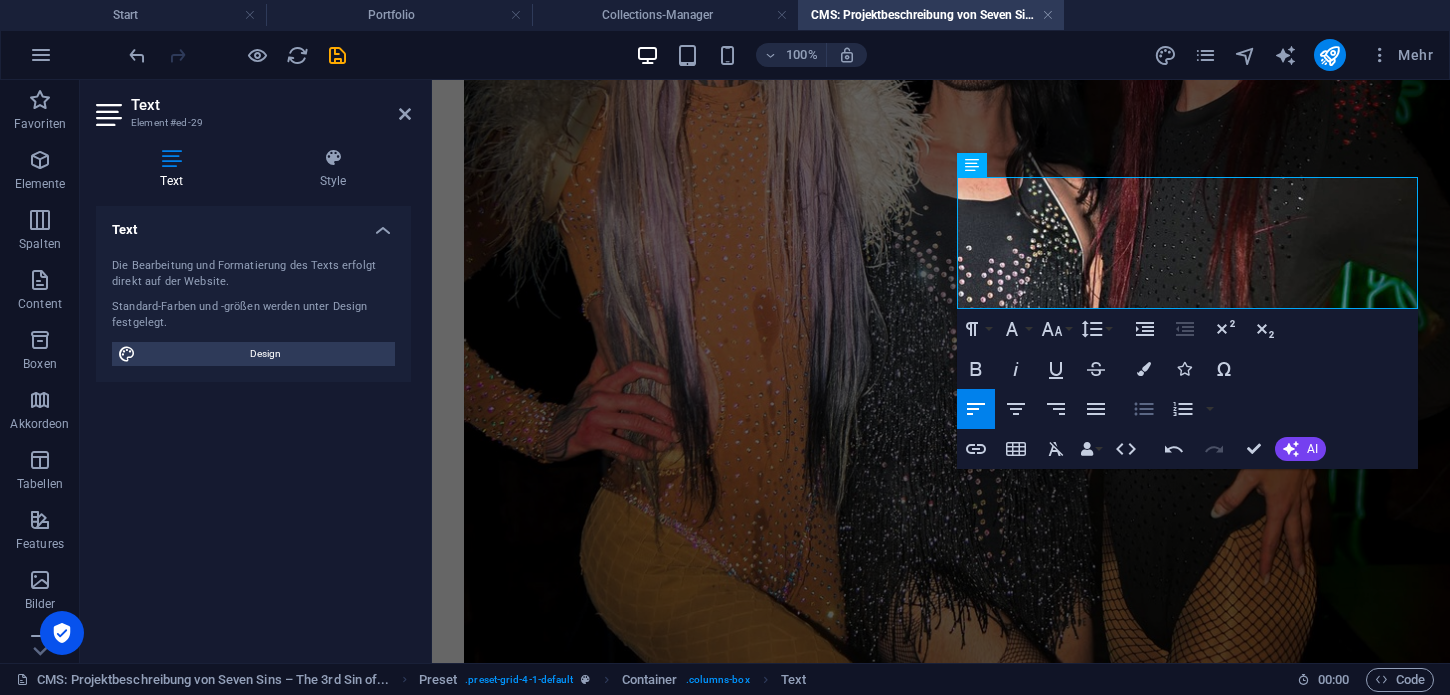 click 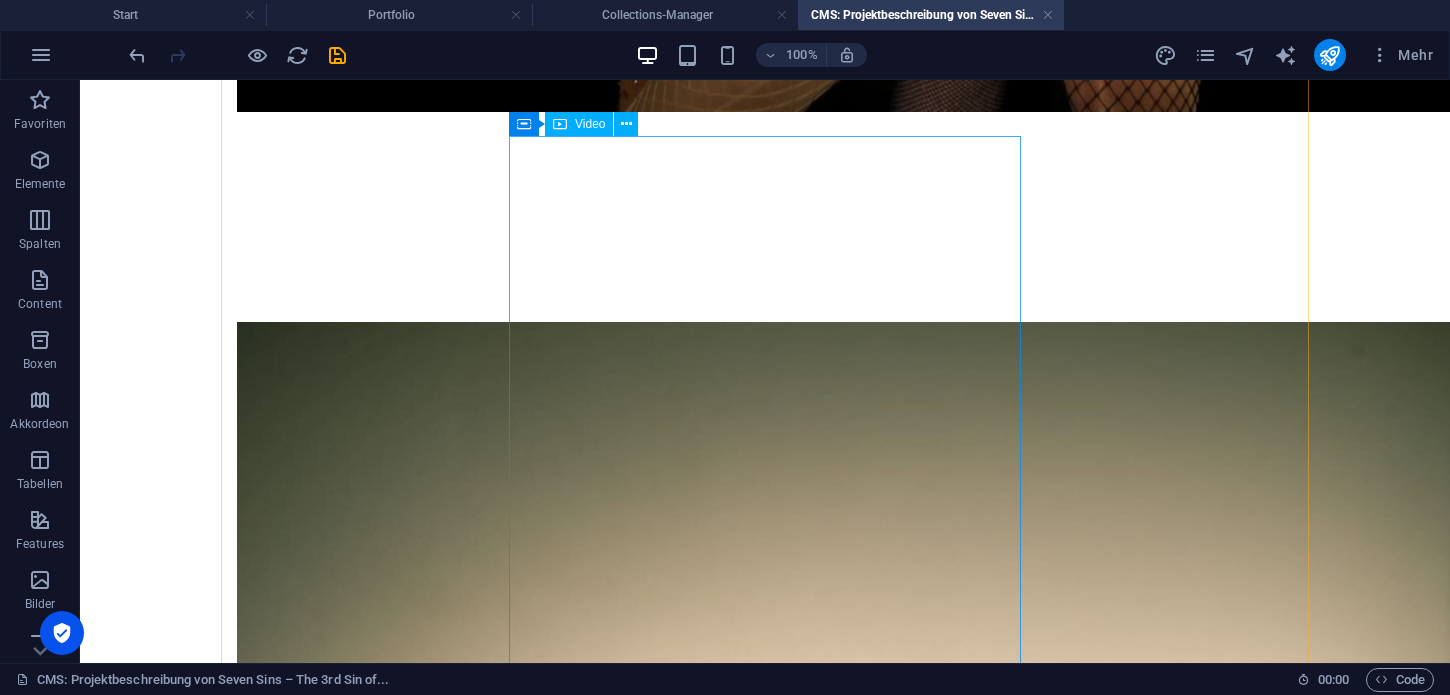 scroll, scrollTop: 3360, scrollLeft: 0, axis: vertical 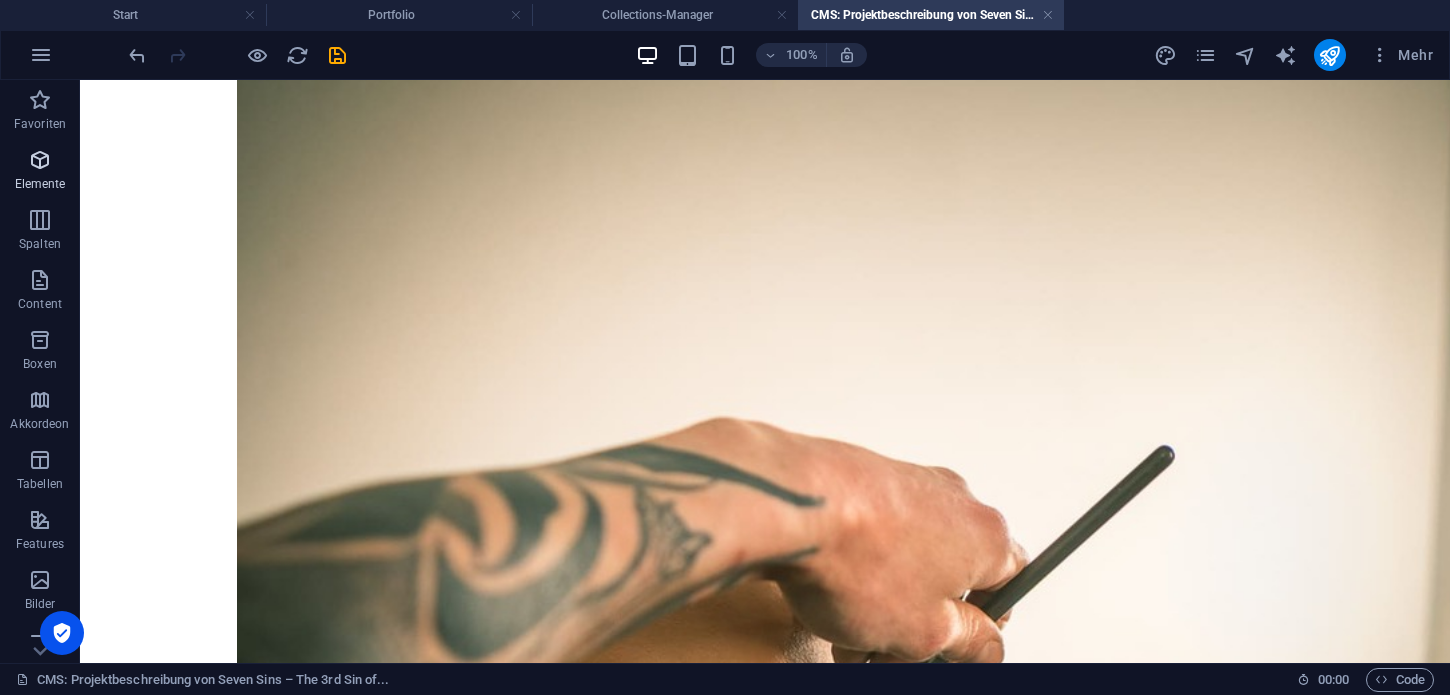 click on "Elemente" at bounding box center [40, 172] 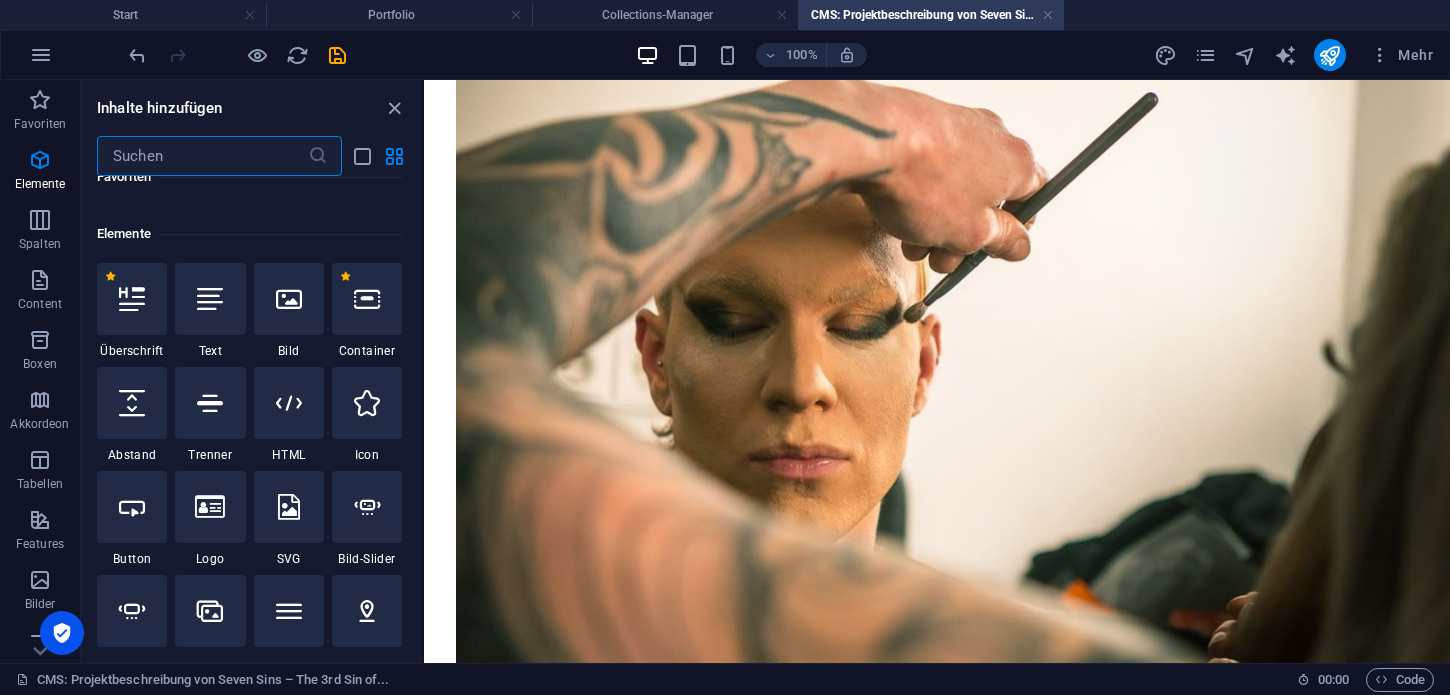 scroll, scrollTop: 213, scrollLeft: 0, axis: vertical 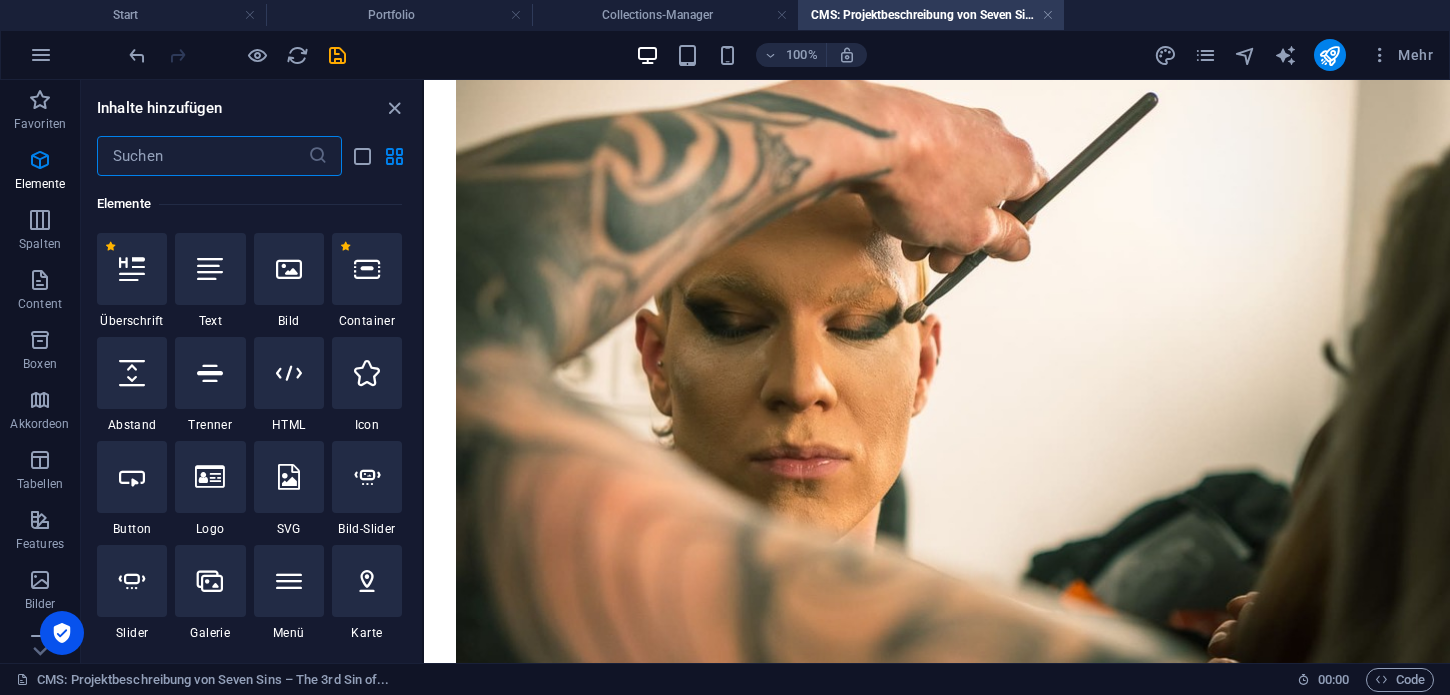 click at bounding box center [237, 55] 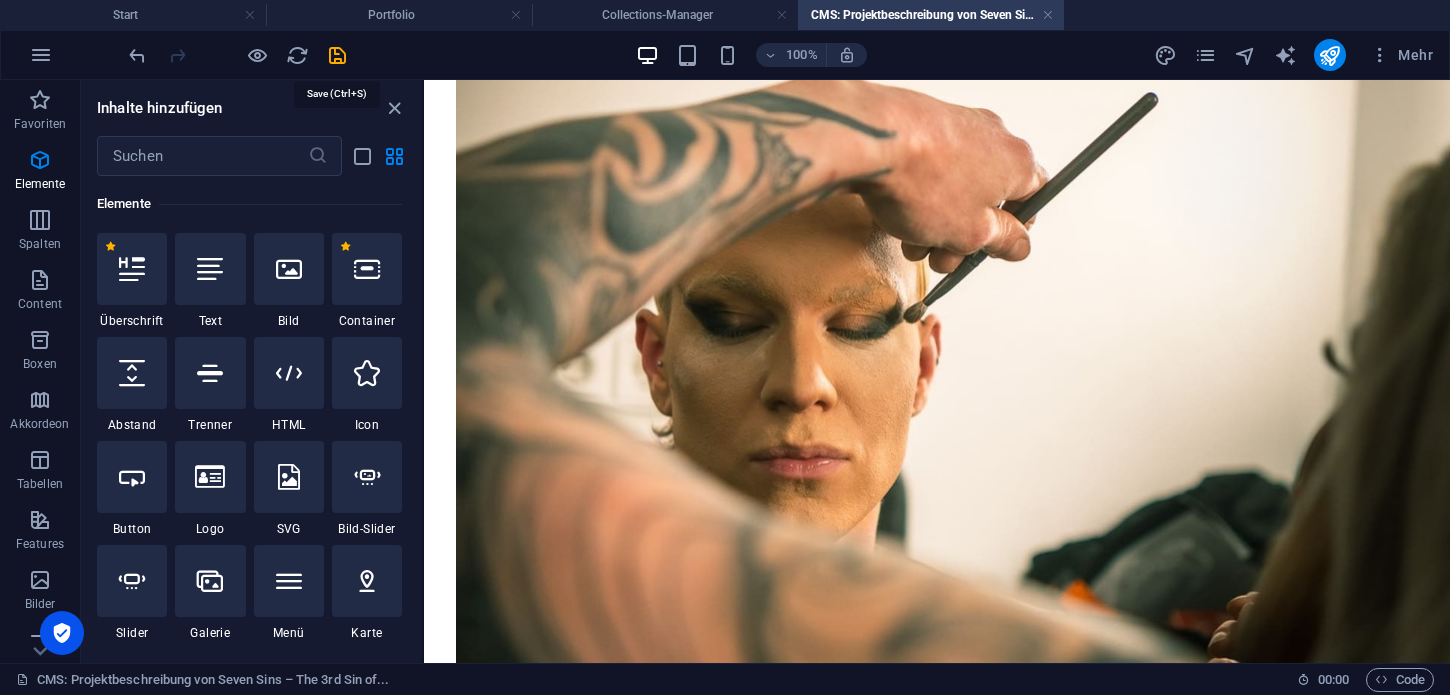 click at bounding box center (337, 55) 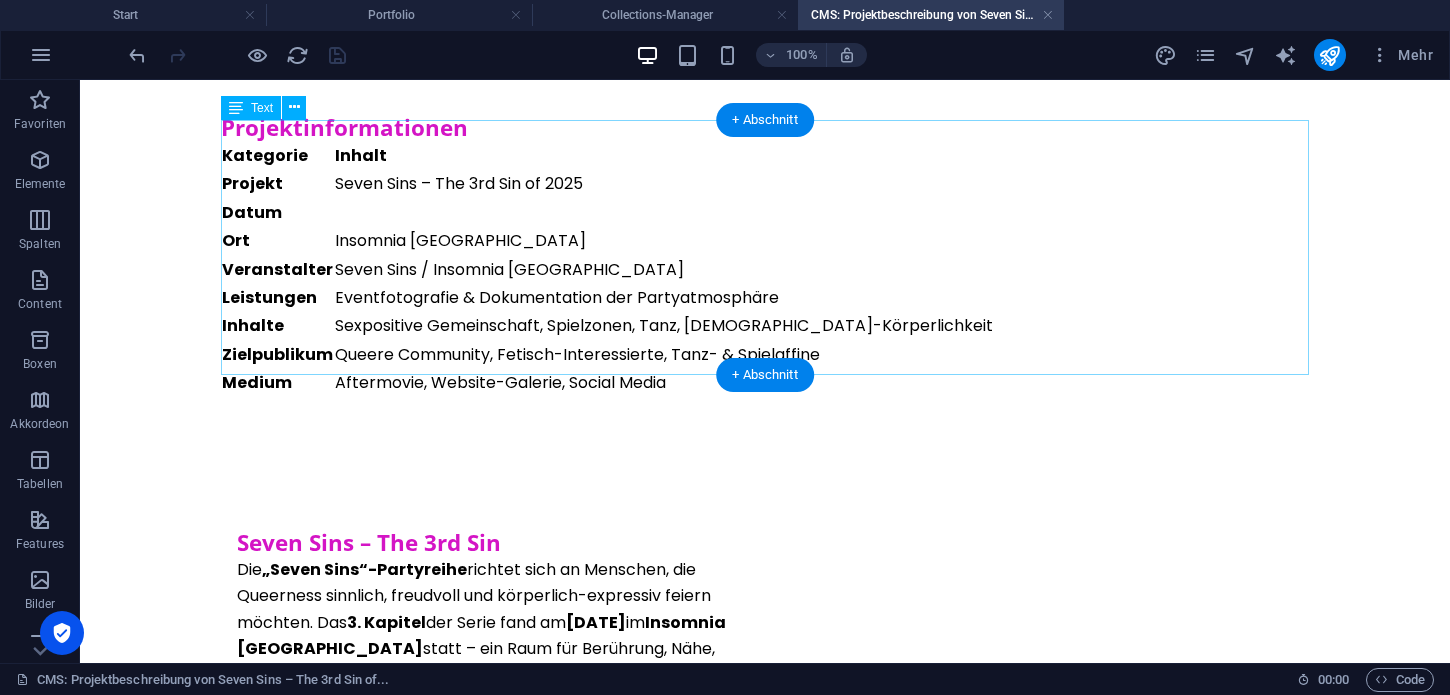 scroll, scrollTop: 435, scrollLeft: 0, axis: vertical 